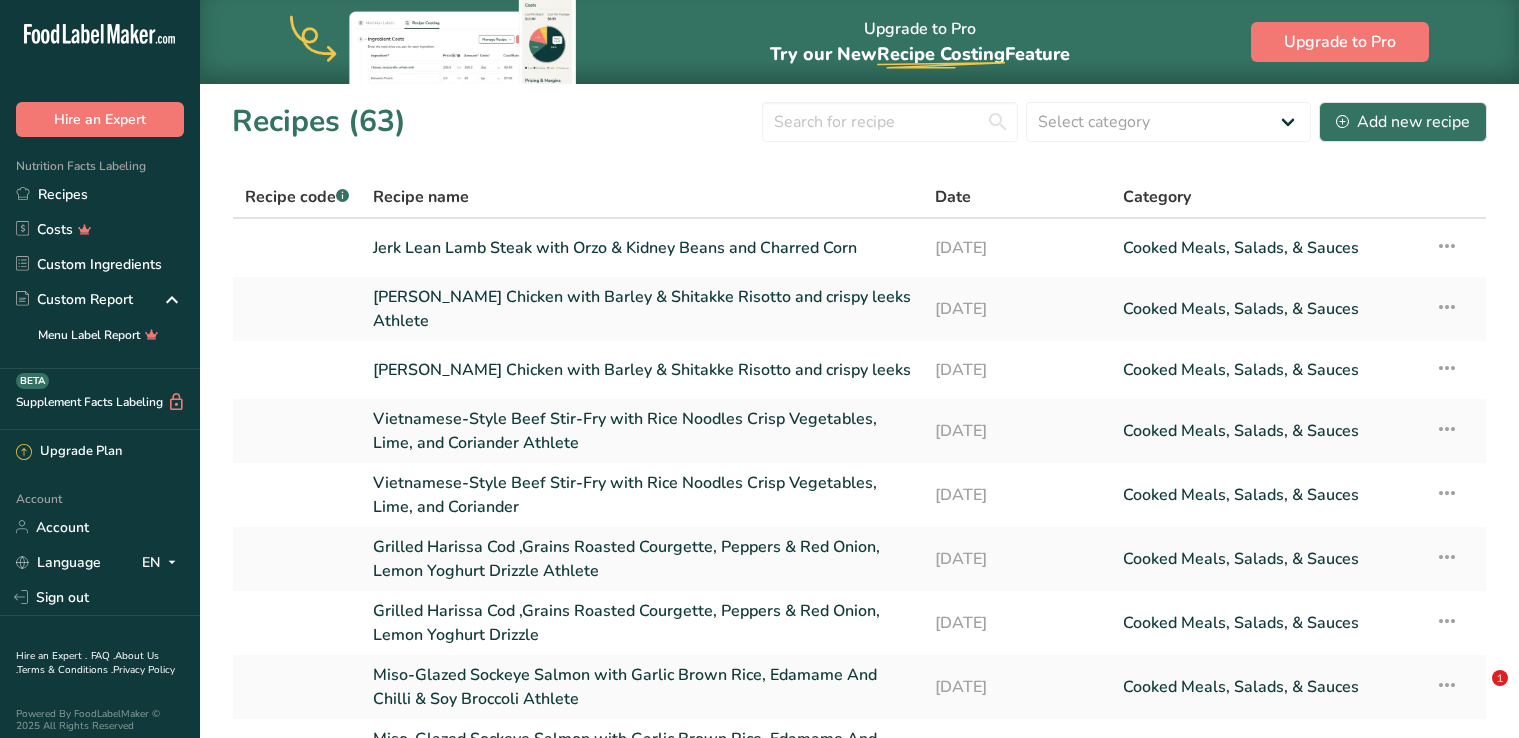 scroll, scrollTop: 0, scrollLeft: 0, axis: both 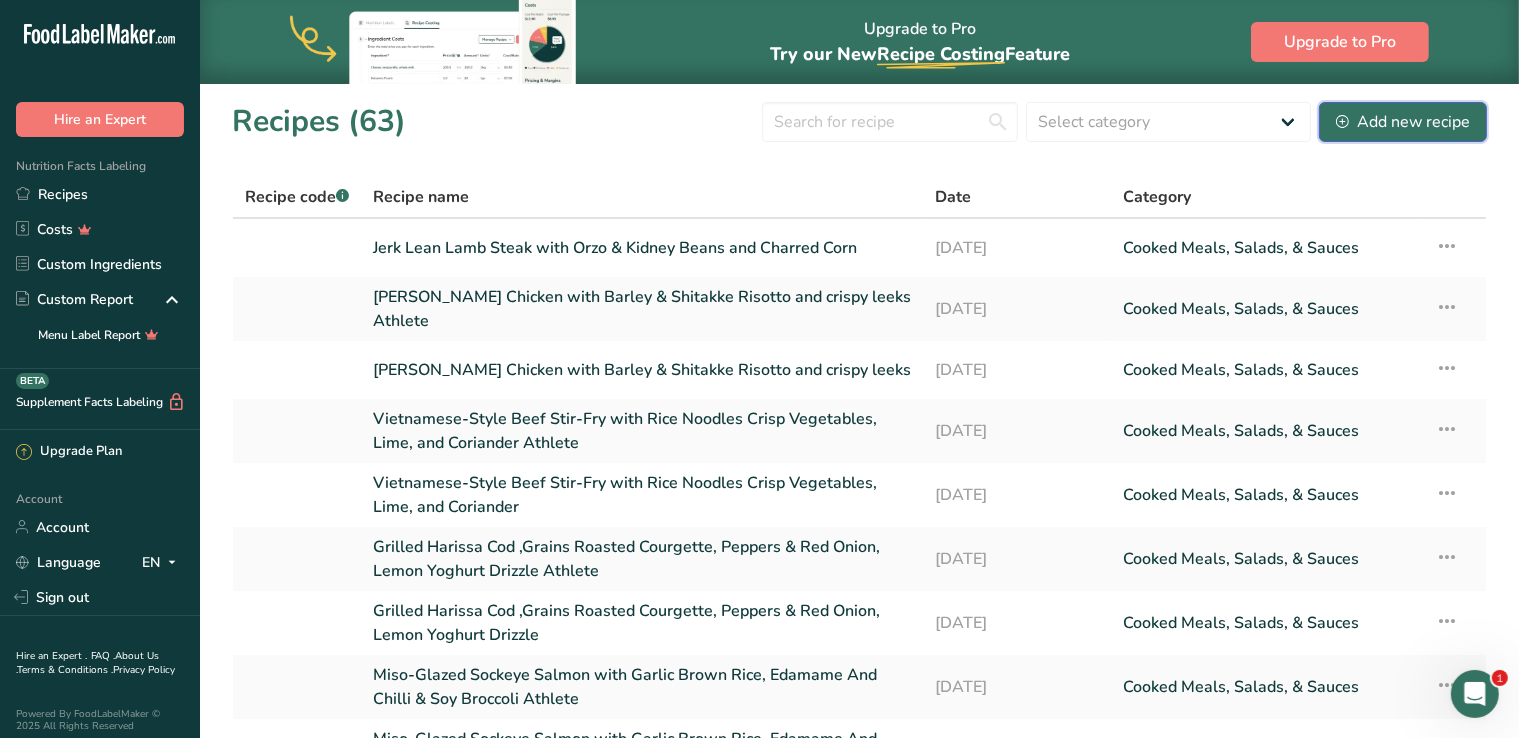 click on "Add new recipe" at bounding box center [1403, 122] 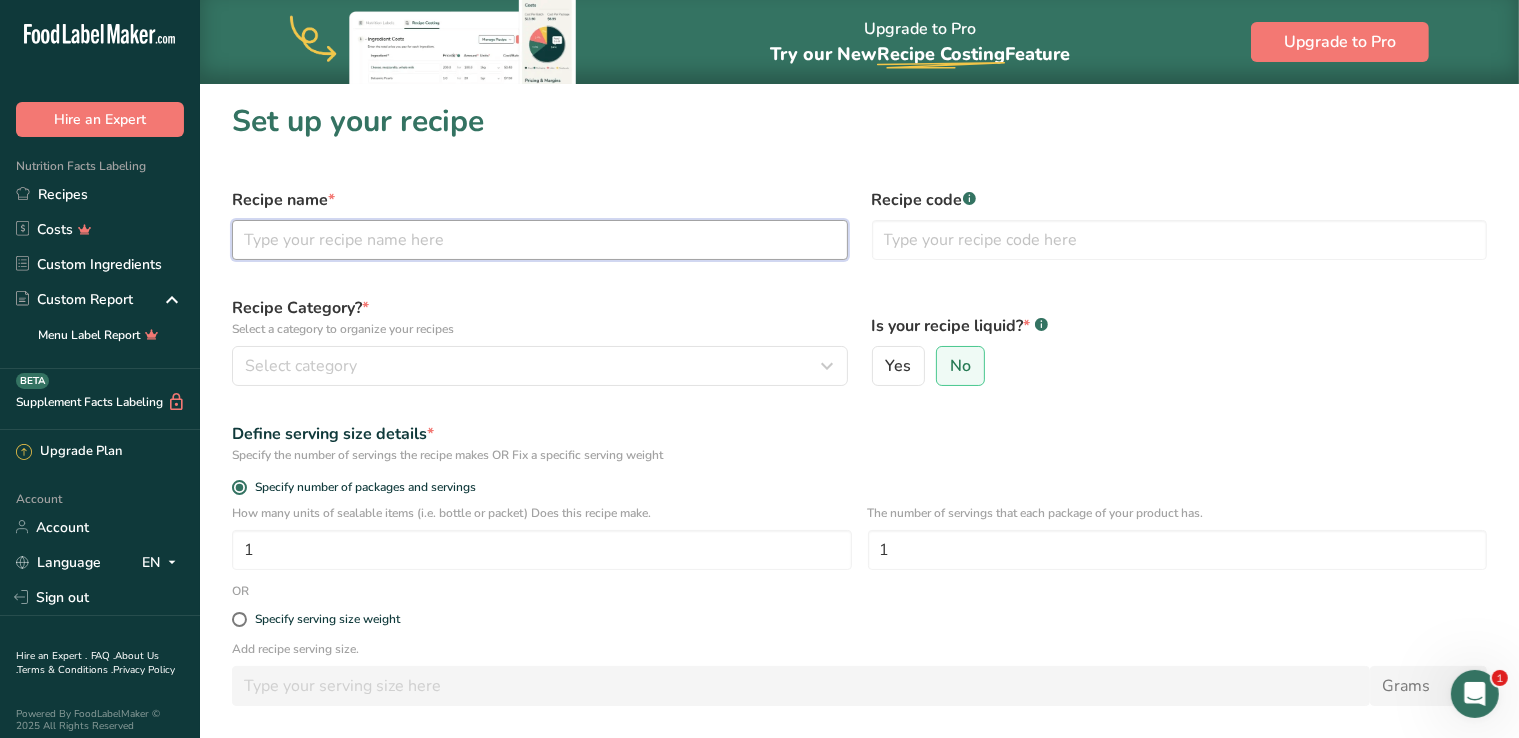 click at bounding box center (540, 240) 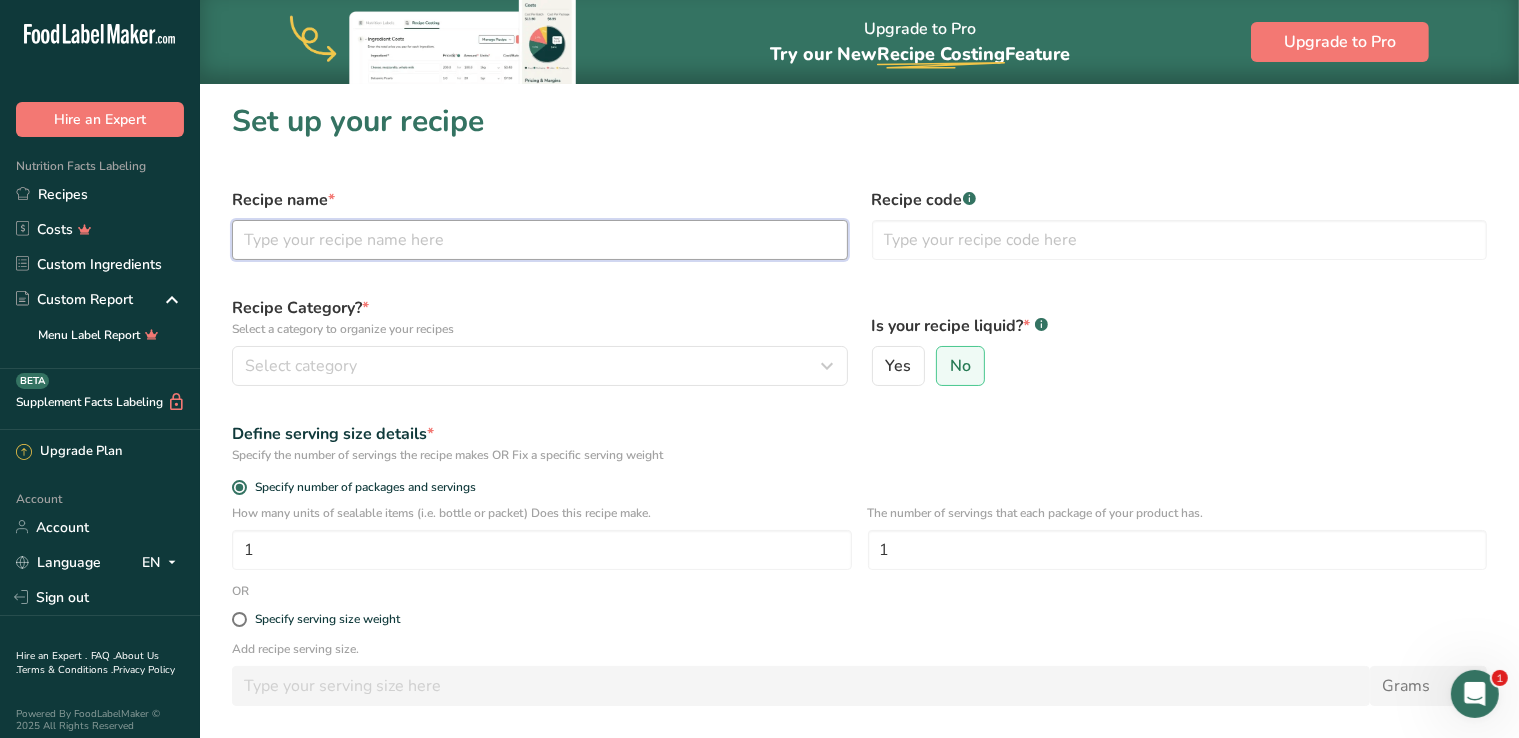 paste on "Kiwi Cheesecake" 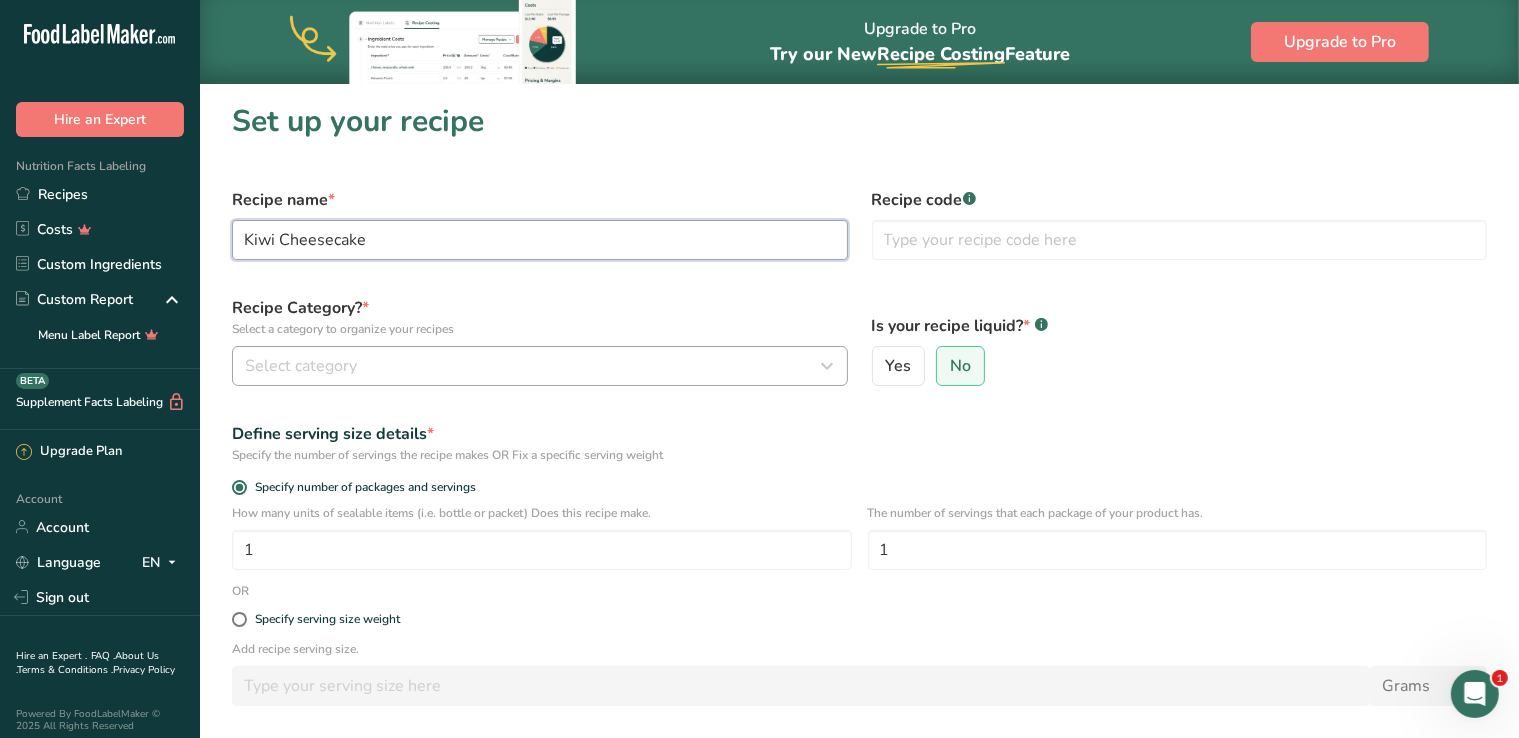 type on "Kiwi Cheesecake" 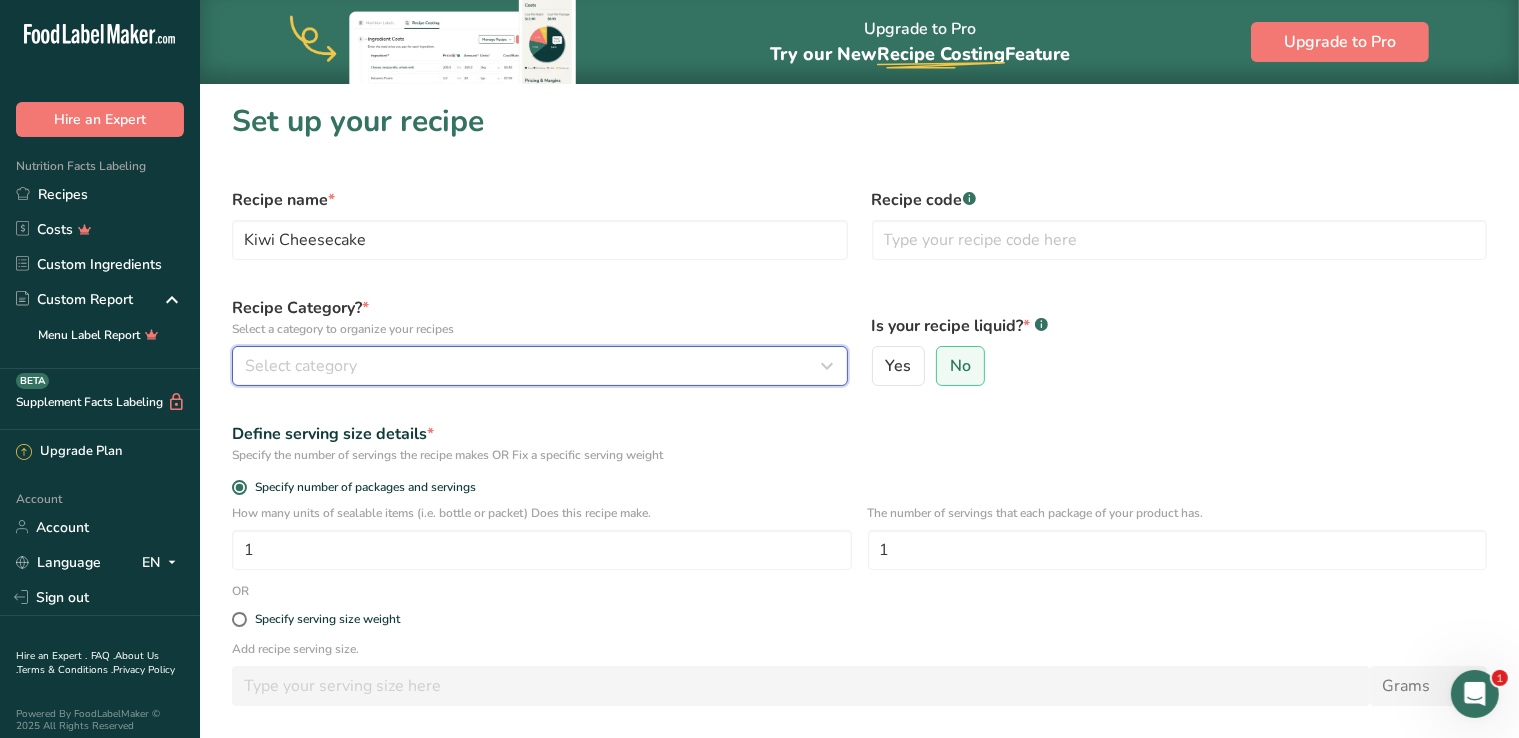click on "Select category" at bounding box center (540, 366) 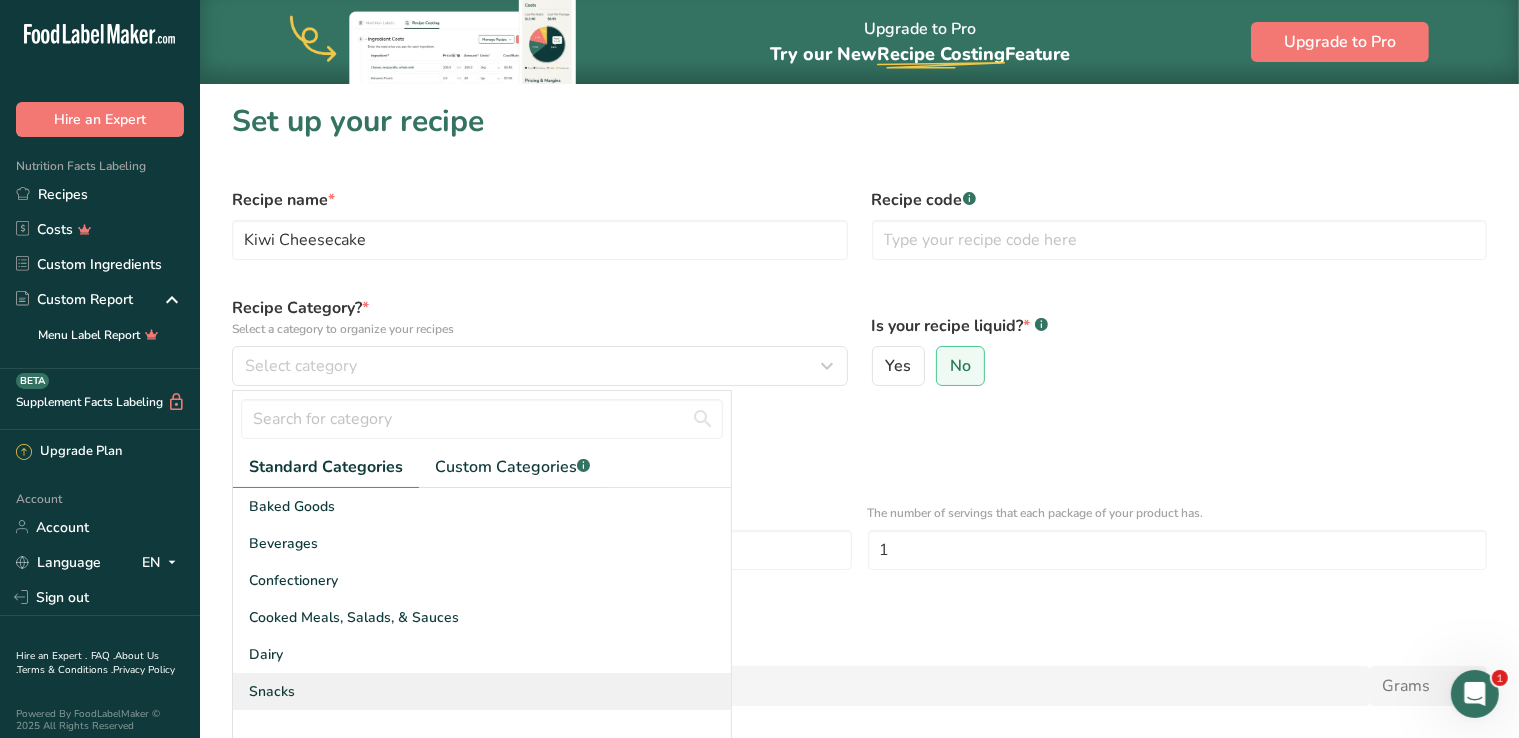 click on "Snacks" at bounding box center (482, 691) 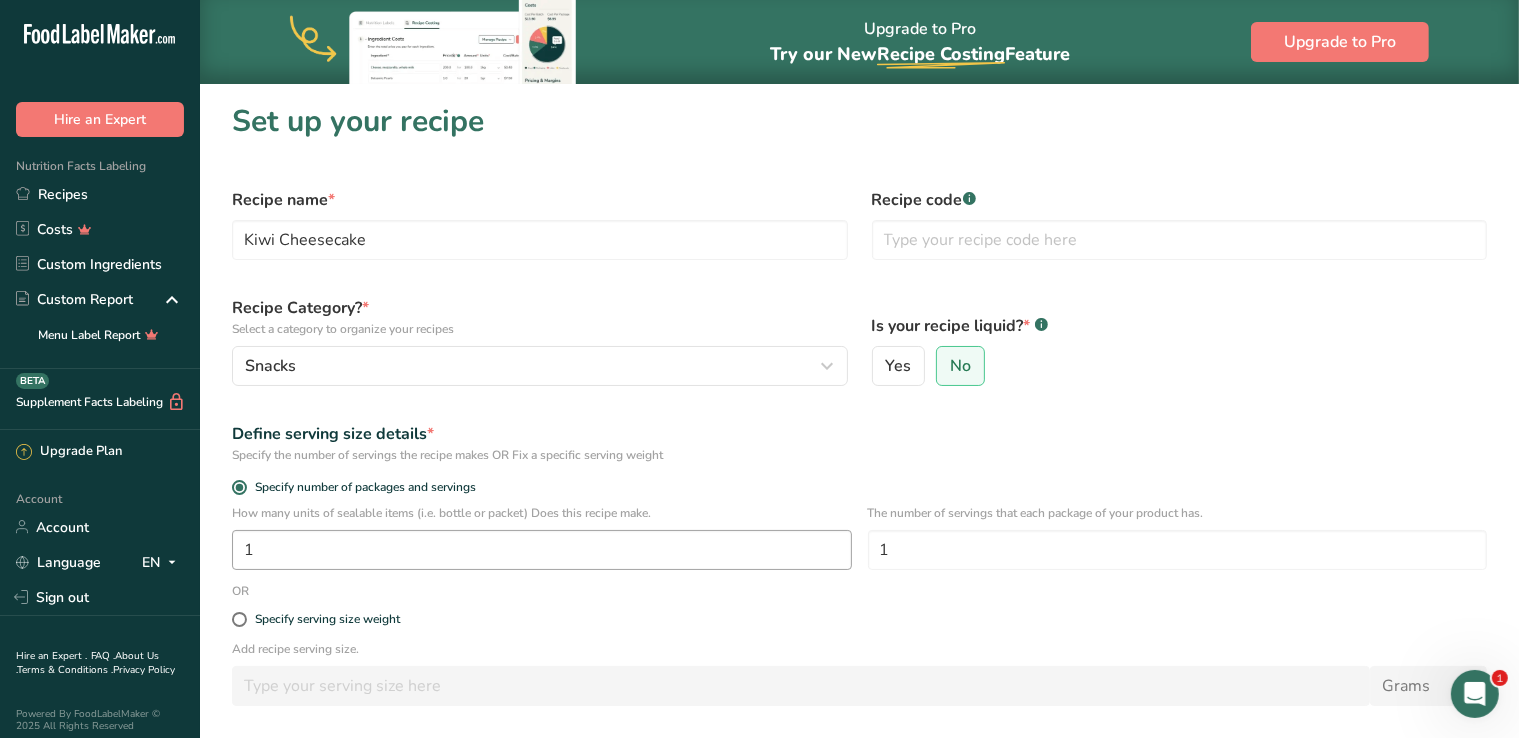 scroll, scrollTop: 204, scrollLeft: 0, axis: vertical 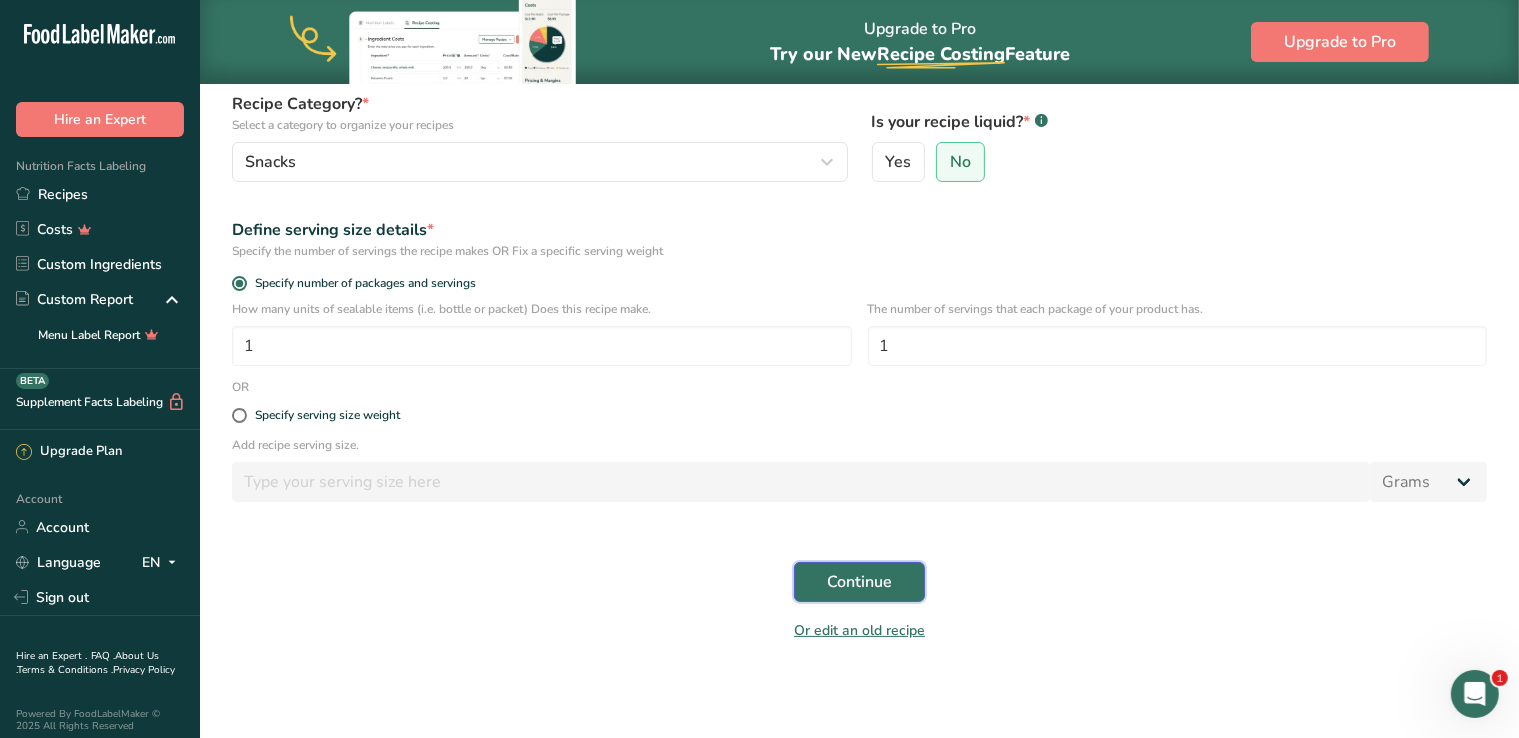 click on "Continue" at bounding box center (859, 582) 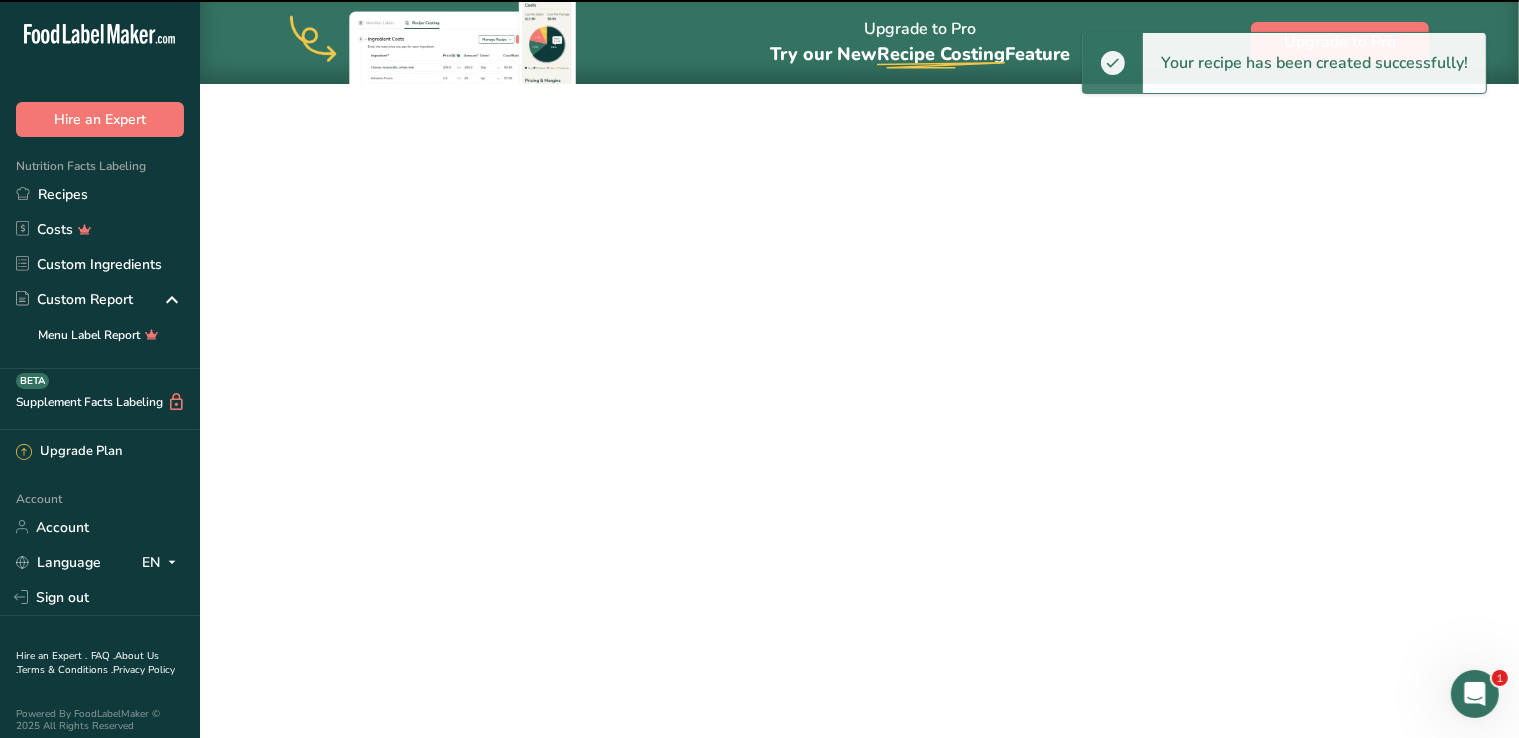 scroll, scrollTop: 0, scrollLeft: 0, axis: both 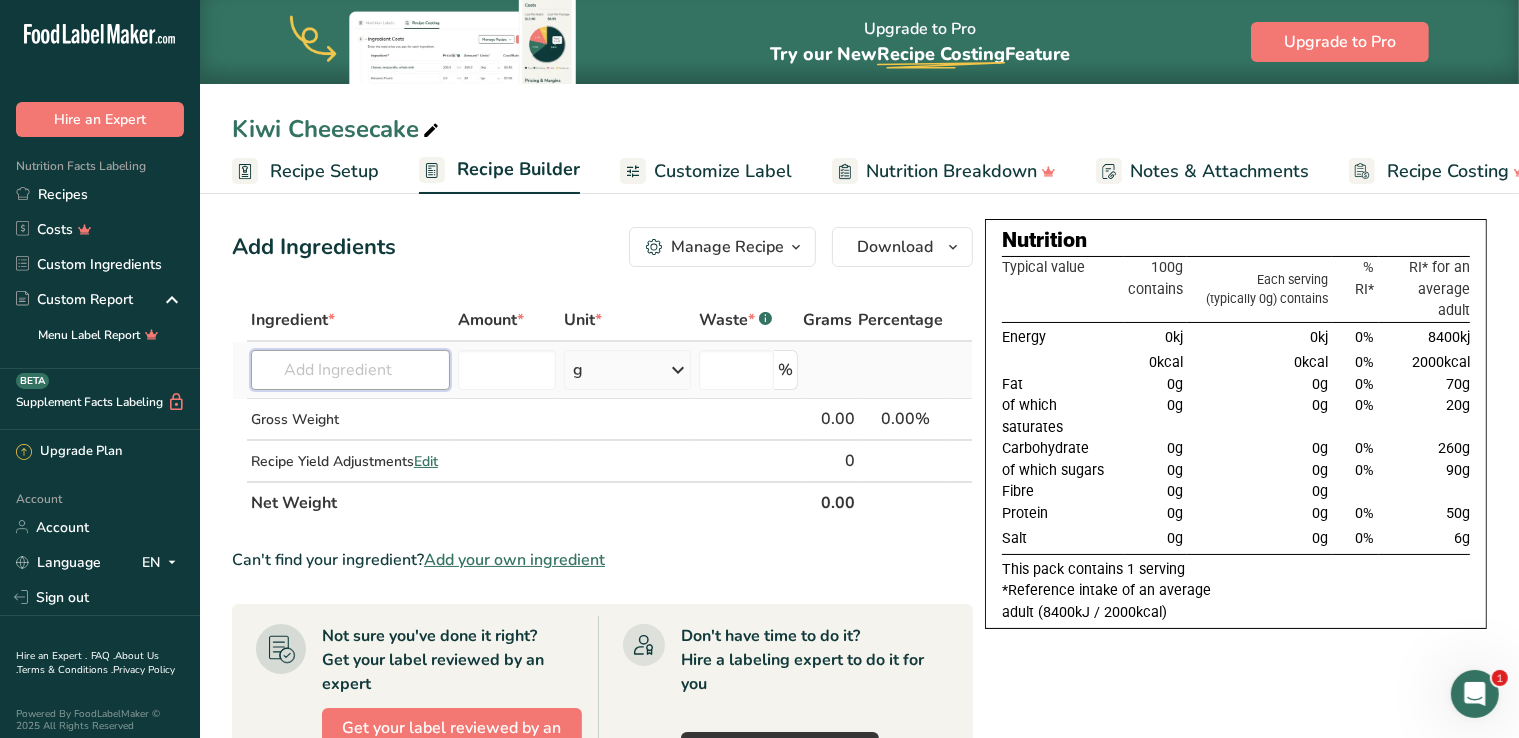 click at bounding box center [350, 370] 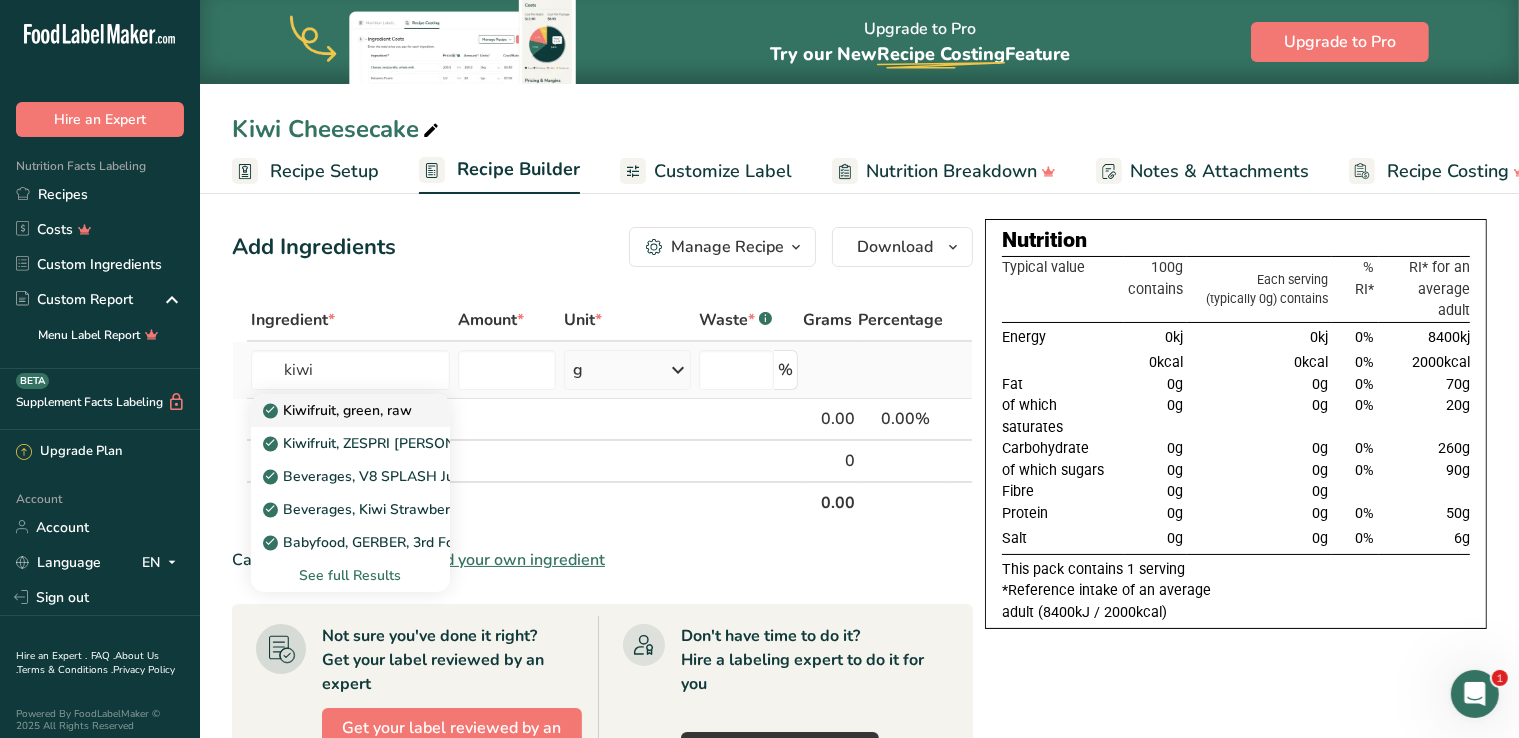 click on "Kiwifruit, green, raw" at bounding box center (350, 410) 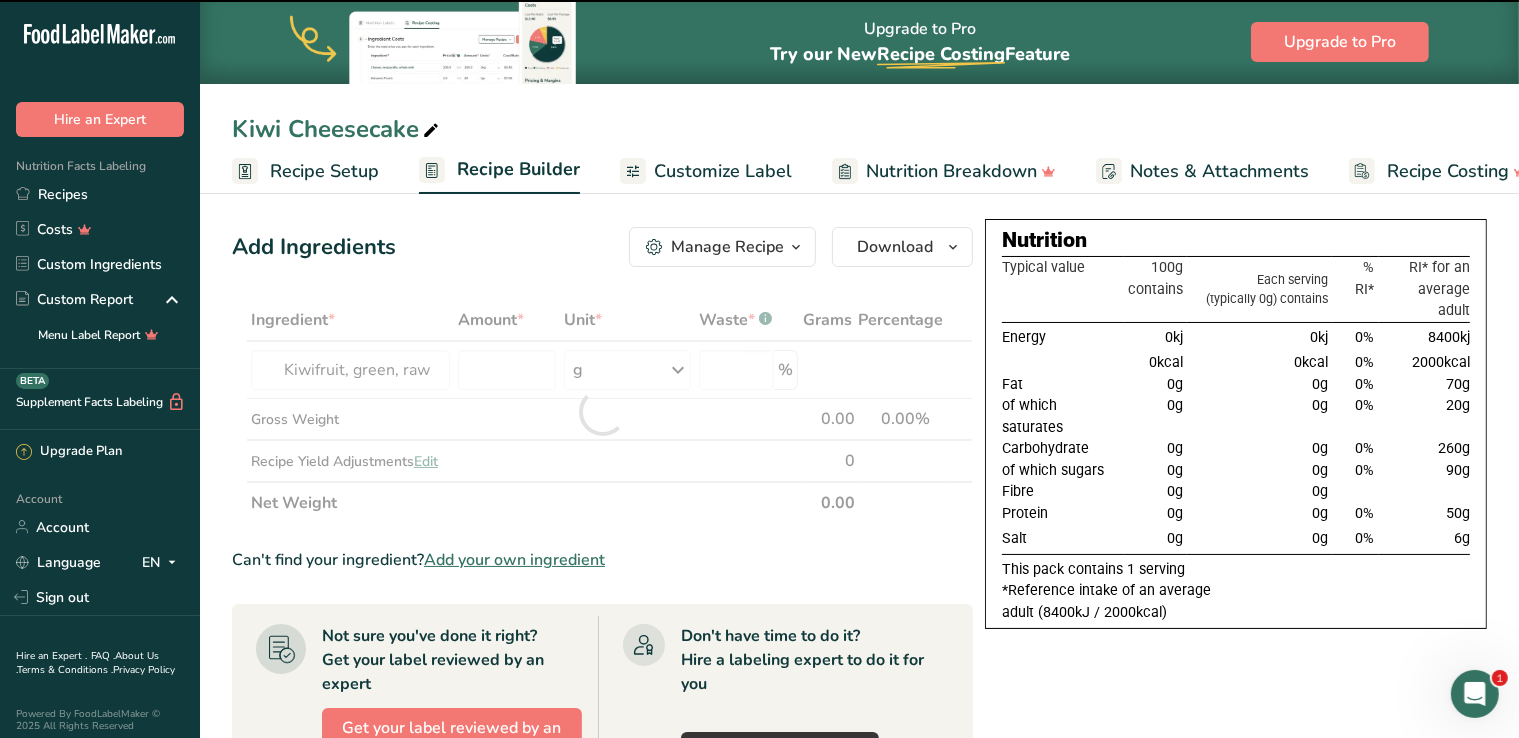 type on "0" 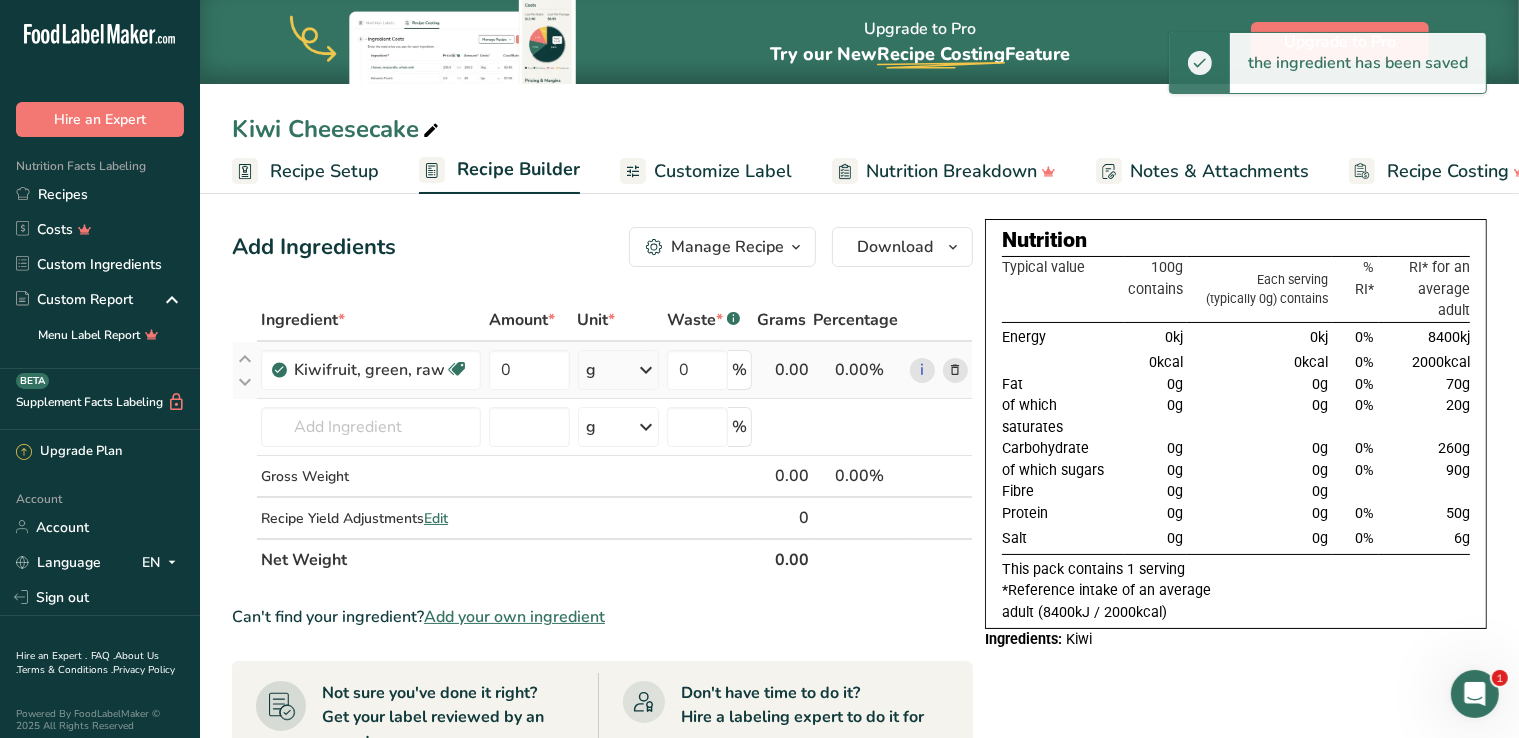click on "g" at bounding box center (619, 370) 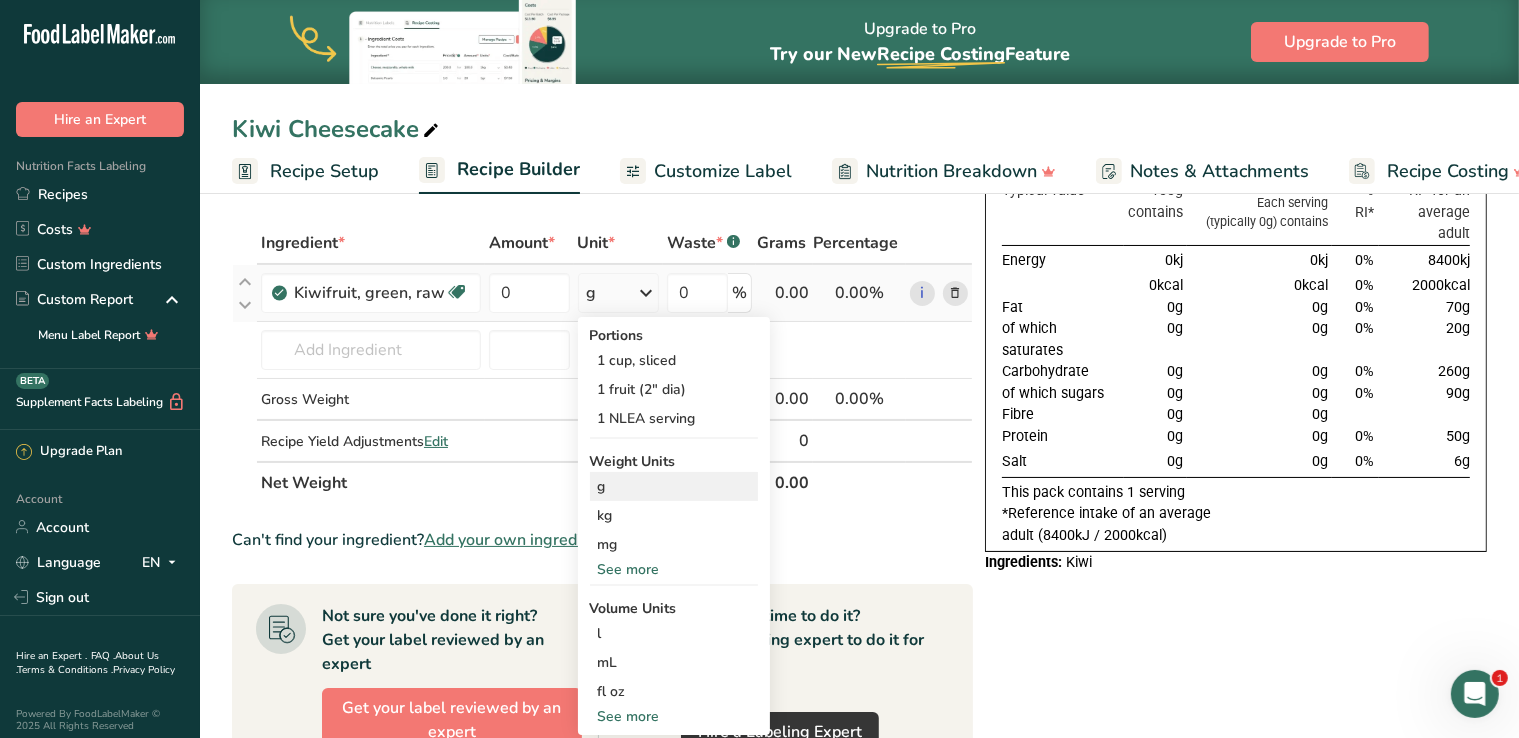 scroll, scrollTop: 83, scrollLeft: 0, axis: vertical 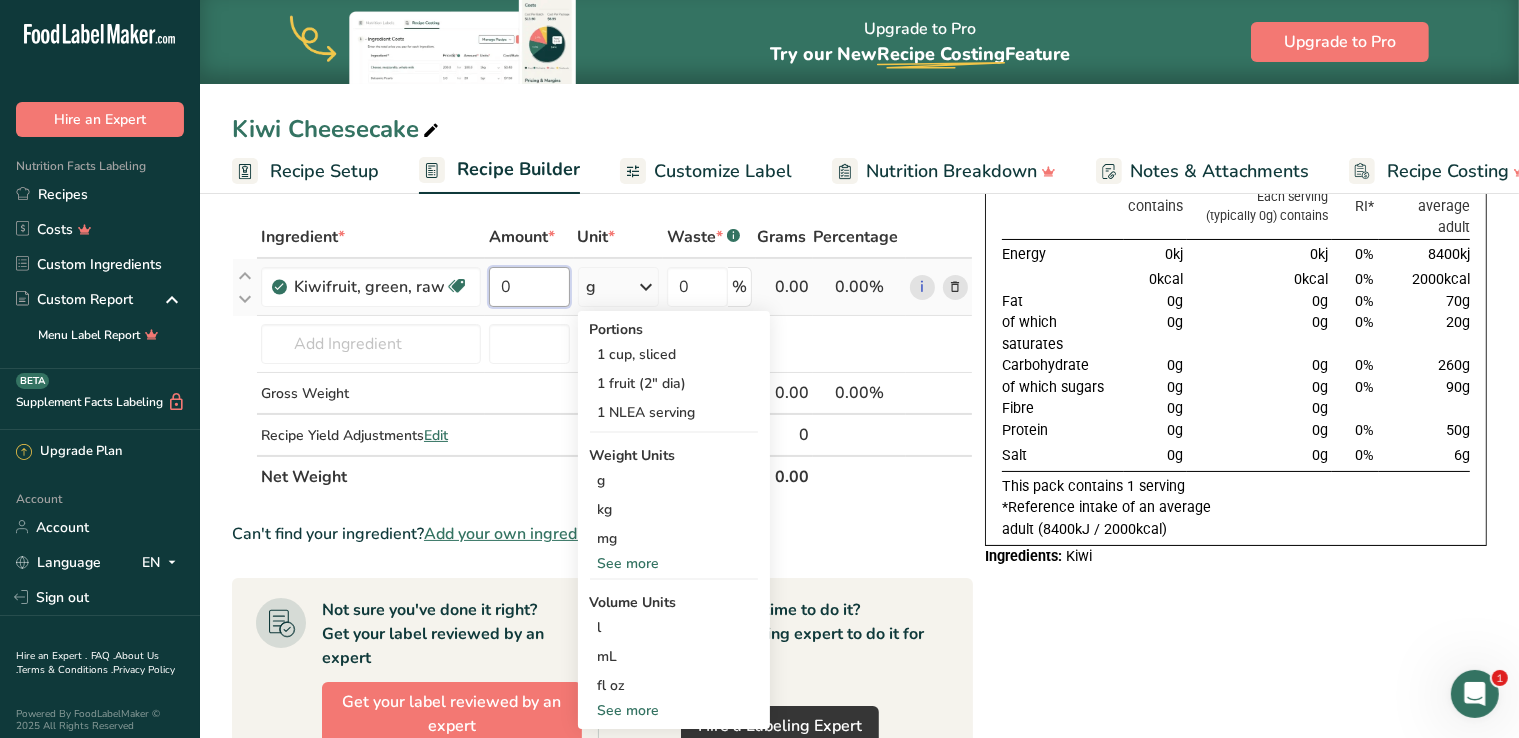 click on "0" at bounding box center [529, 287] 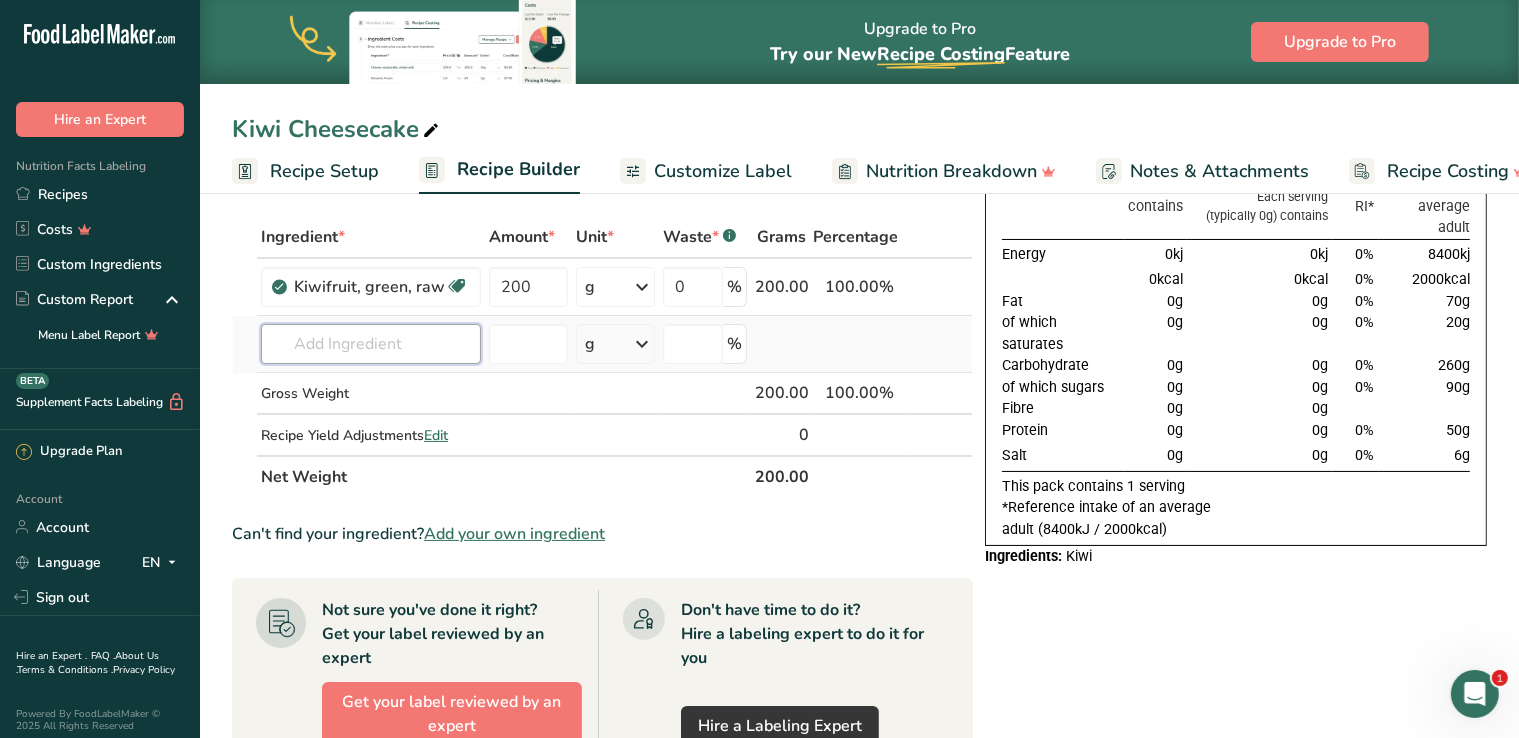 click on "Ingredient *
Amount *
Unit *
Waste *   .a-a{fill:#347362;}.b-a{fill:#fff;}          Grams
Percentage
Kiwifruit, green, raw
Dairy free
Gluten free
Vegan
Vegetarian
Soy free
200
g
Portions
1 cup, sliced
1 fruit (2" dia)
1 NLEA serving
Weight Units
g
kg
mg
See more
Volume Units
l
Volume units require a density conversion. If you know your ingredient's density enter it below. Otherwise, click on "RIA" our AI Regulatory bot - she will be able to help you
lb/ft3
g/cm3
Confirm
mL" at bounding box center [602, 357] 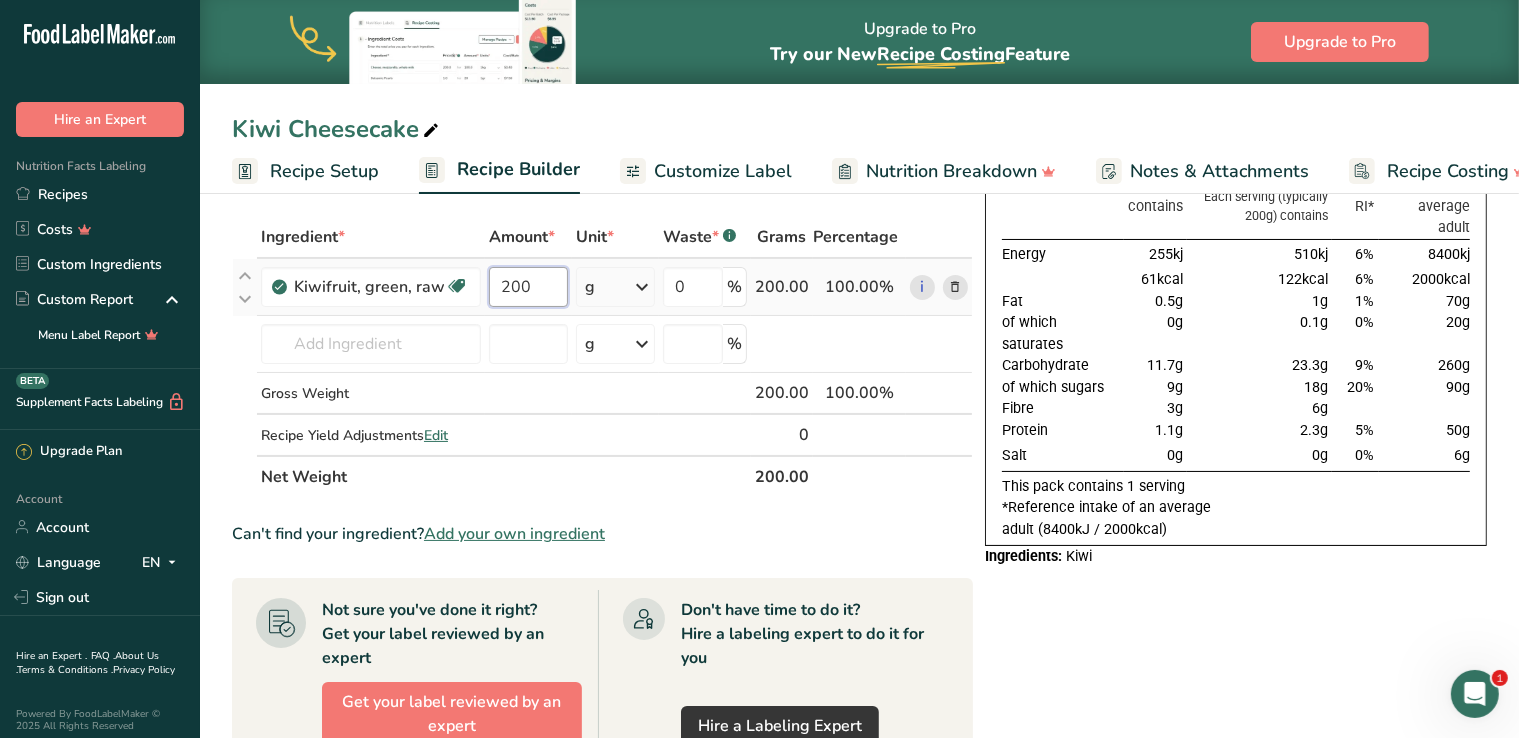 click on "200" at bounding box center (528, 287) 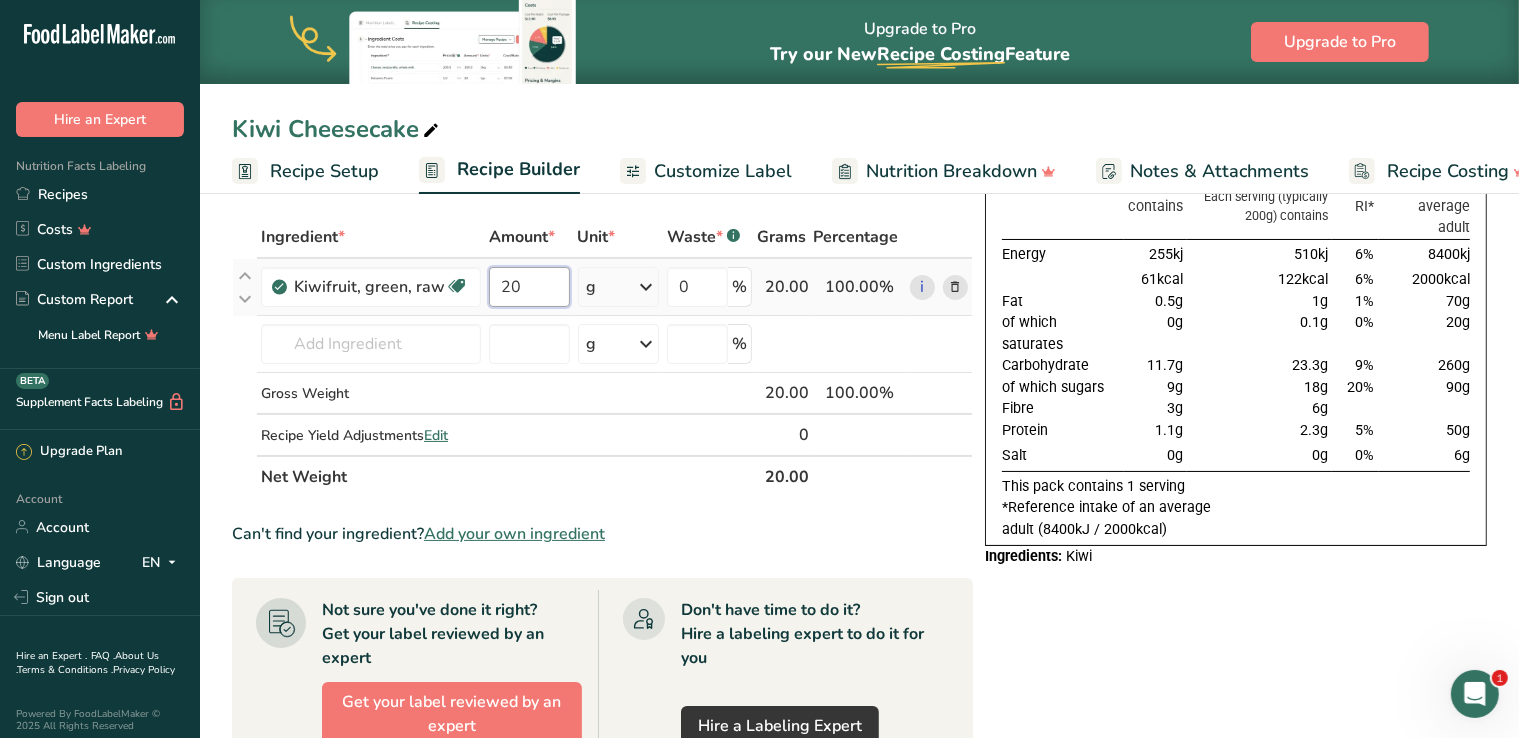 type on "2" 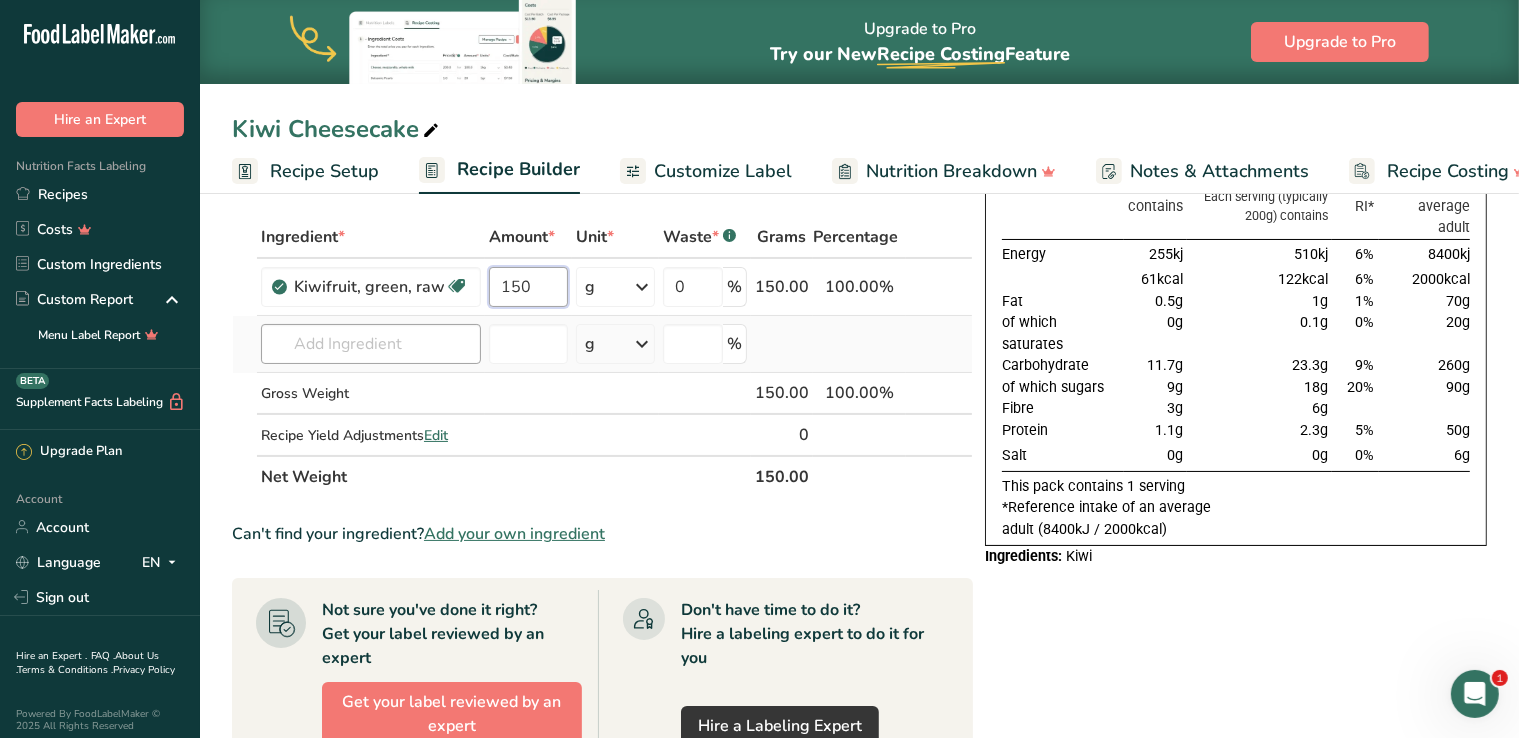 type on "150" 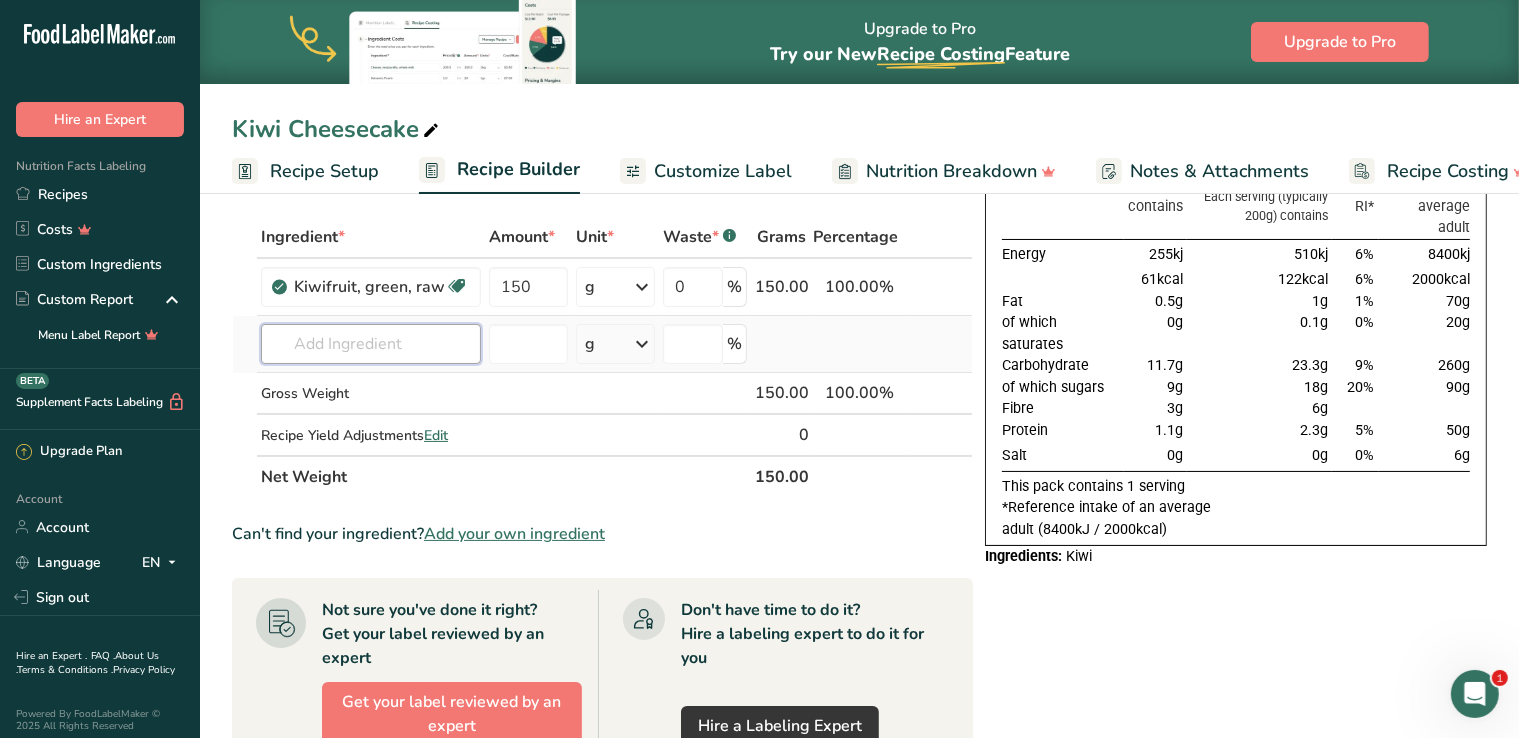 click on "Ingredient *
Amount *
Unit *
Waste *   .a-a{fill:#347362;}.b-a{fill:#fff;}          Grams
Percentage
Kiwifruit, green, raw
Dairy free
Gluten free
Vegan
Vegetarian
Soy free
150
g
Portions
1 cup, sliced
1 fruit (2" dia)
1 NLEA serving
Weight Units
g
kg
mg
See more
Volume Units
l
Volume units require a density conversion. If you know your ingredient's density enter it below. Otherwise, click on "RIA" our AI Regulatory bot - she will be able to help you
lb/ft3
g/cm3
Confirm
mL" at bounding box center (602, 357) 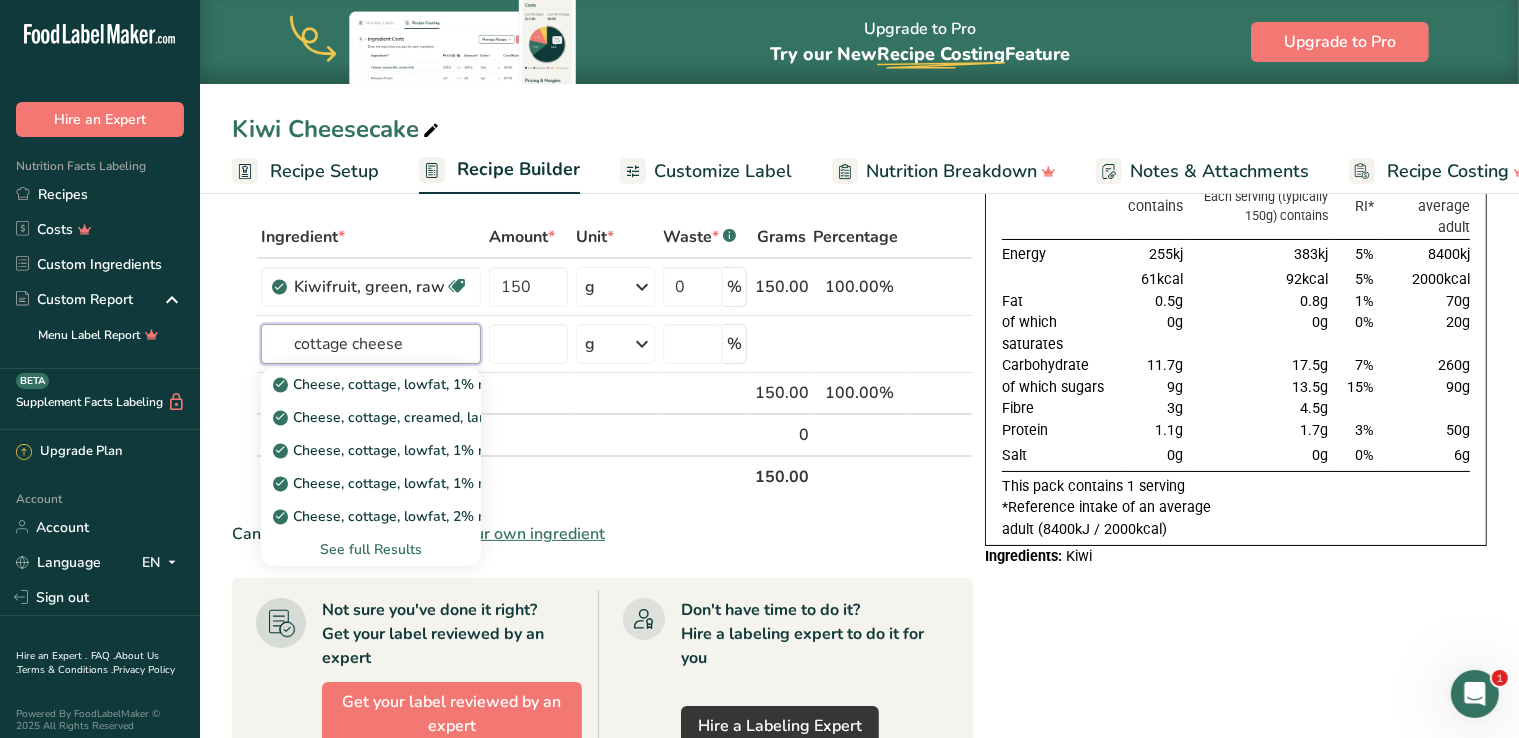 type on "cottage cheese" 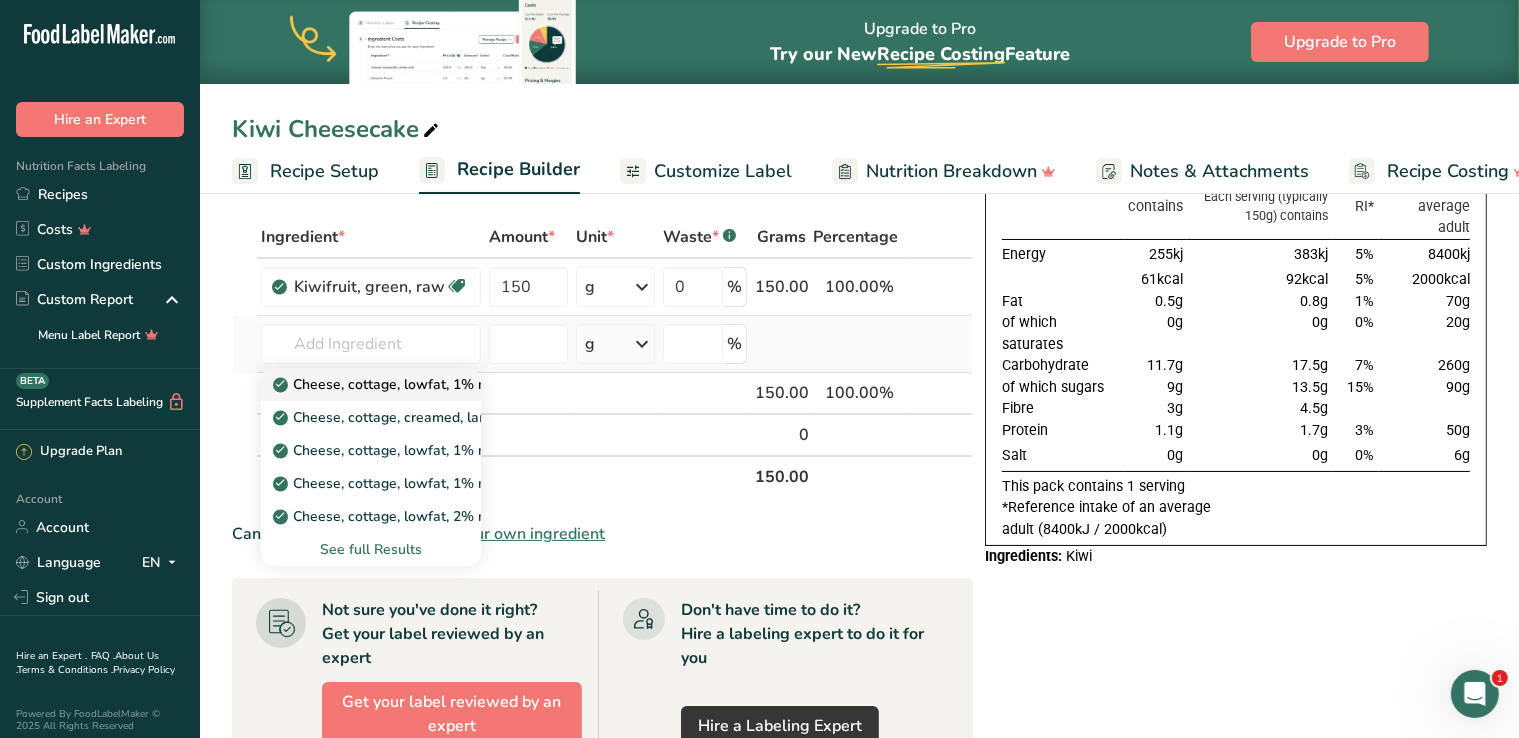 click on "Cheese, cottage, lowfat, 1% milkfat" at bounding box center [399, 384] 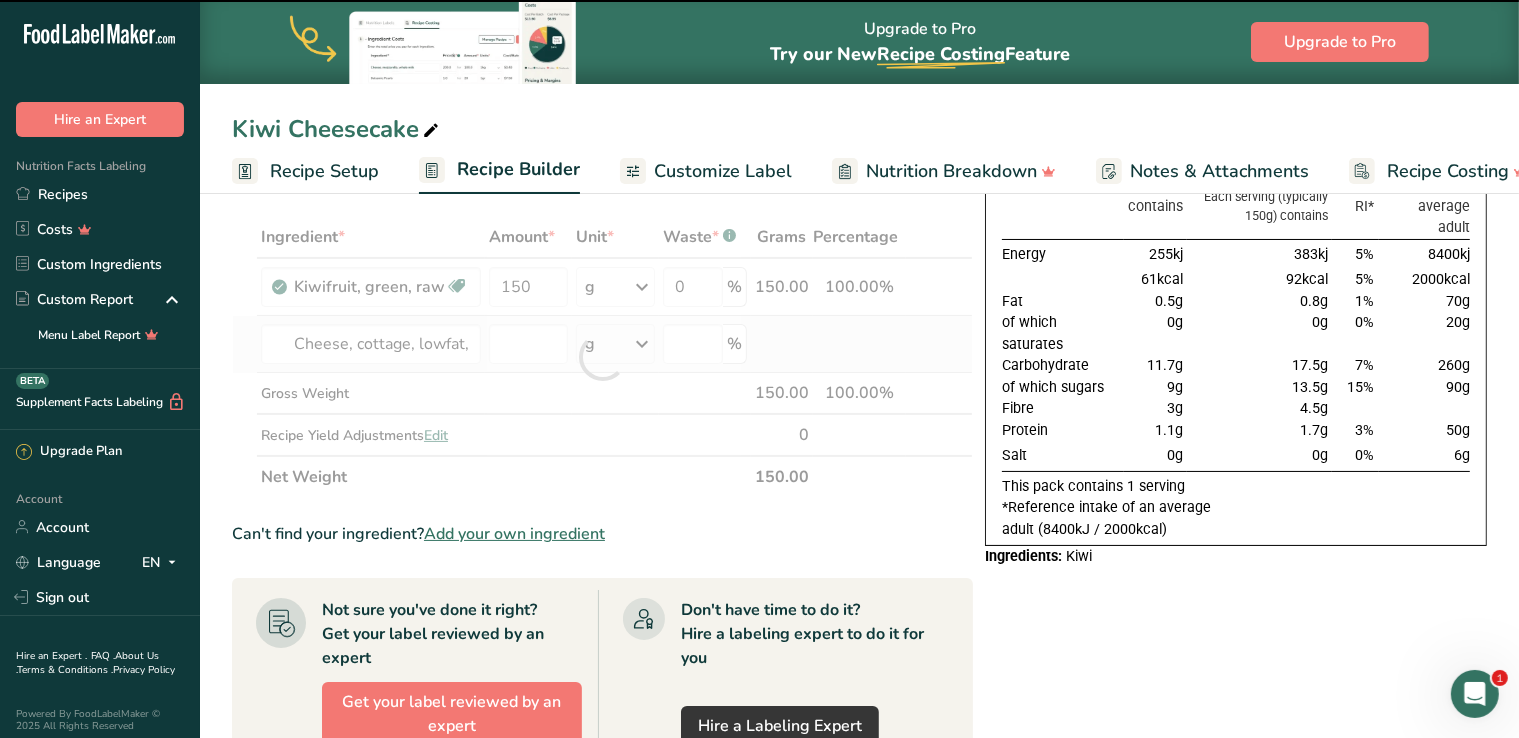 type on "0" 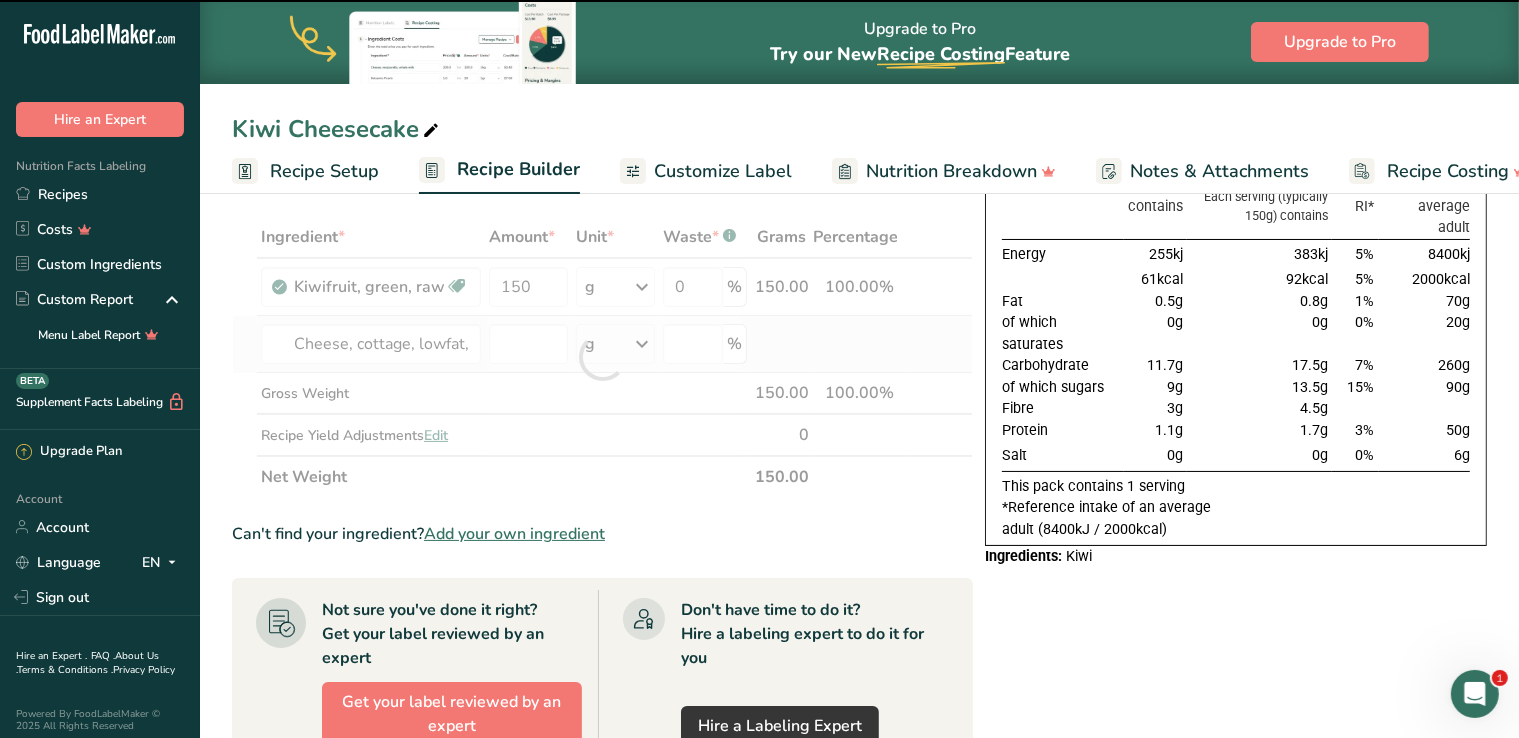 type on "0" 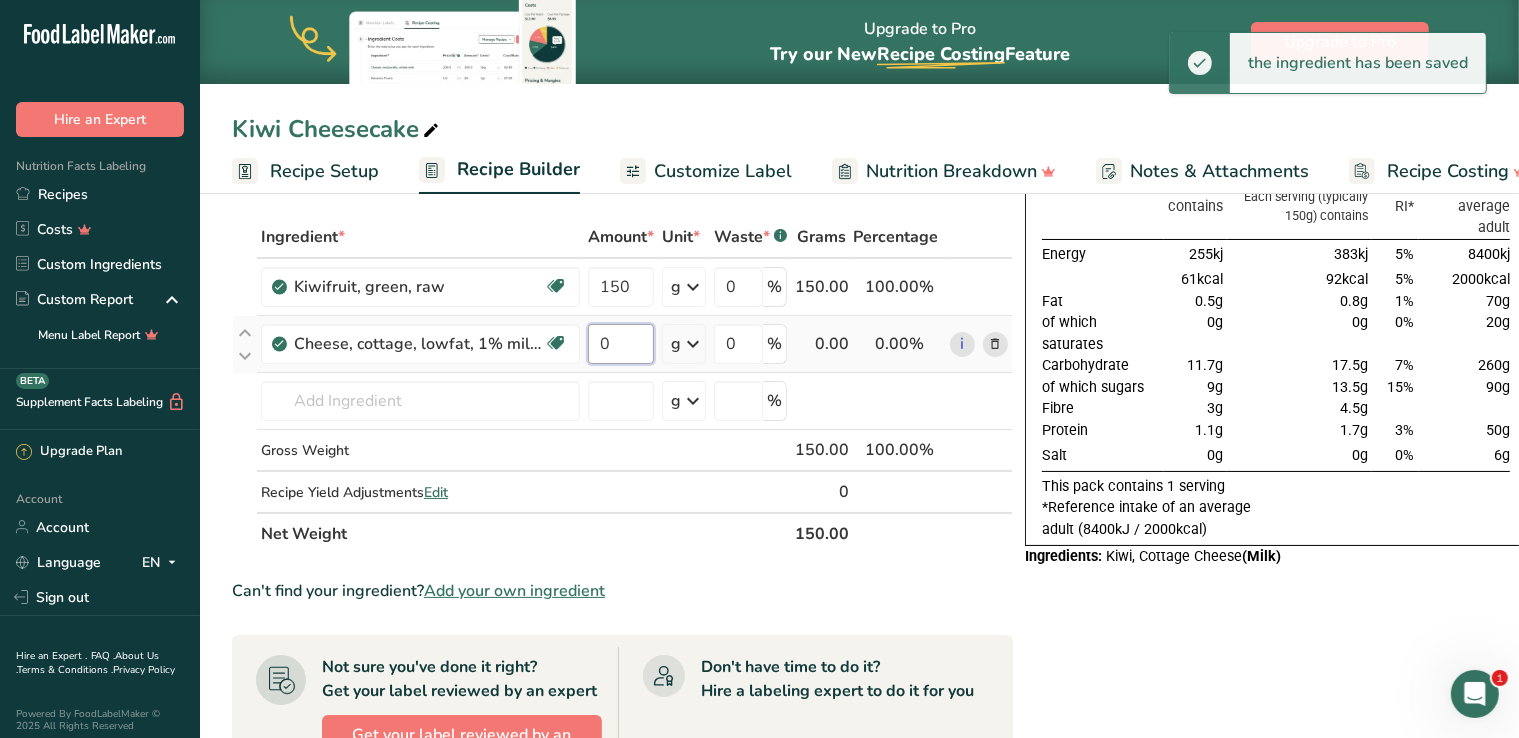 click on "0" at bounding box center (621, 344) 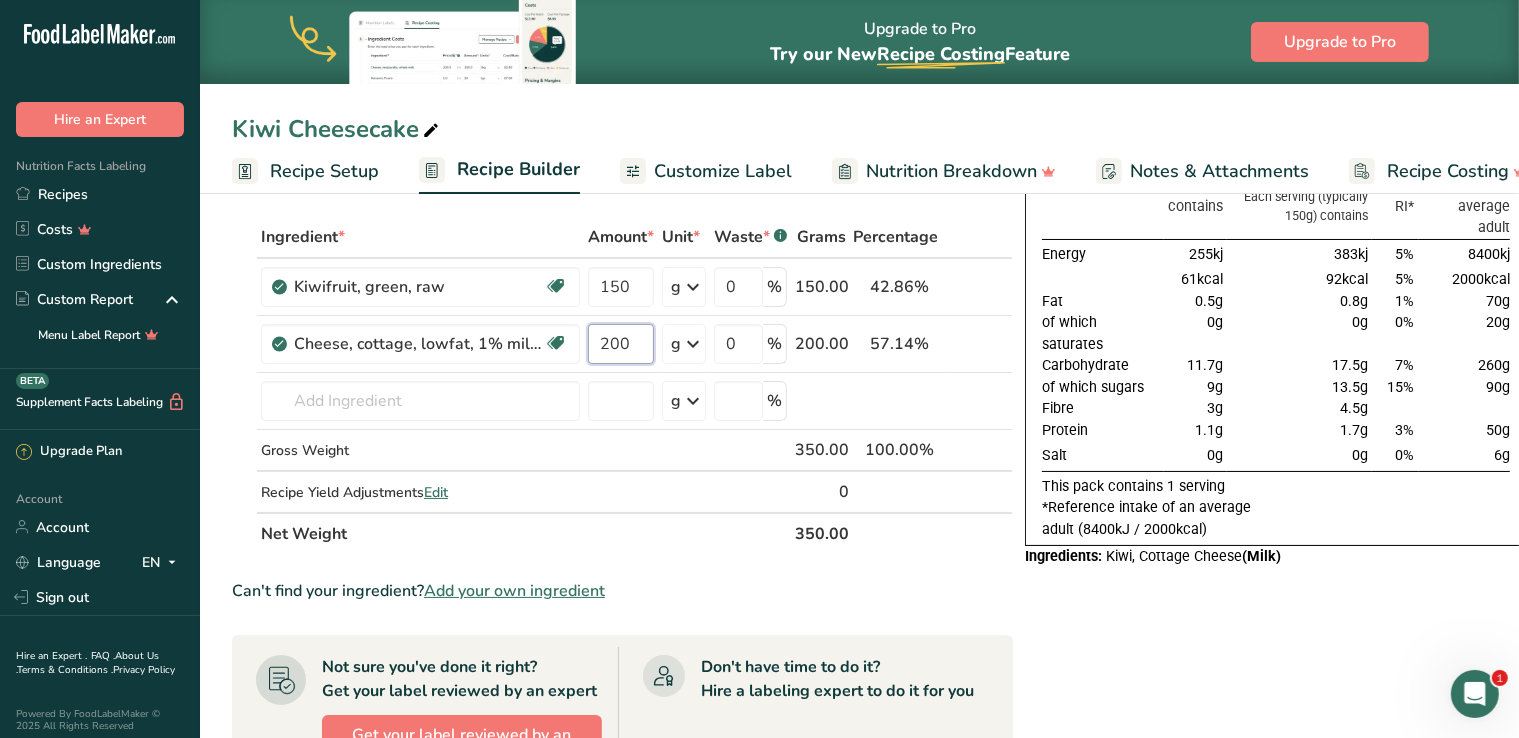 type on "200" 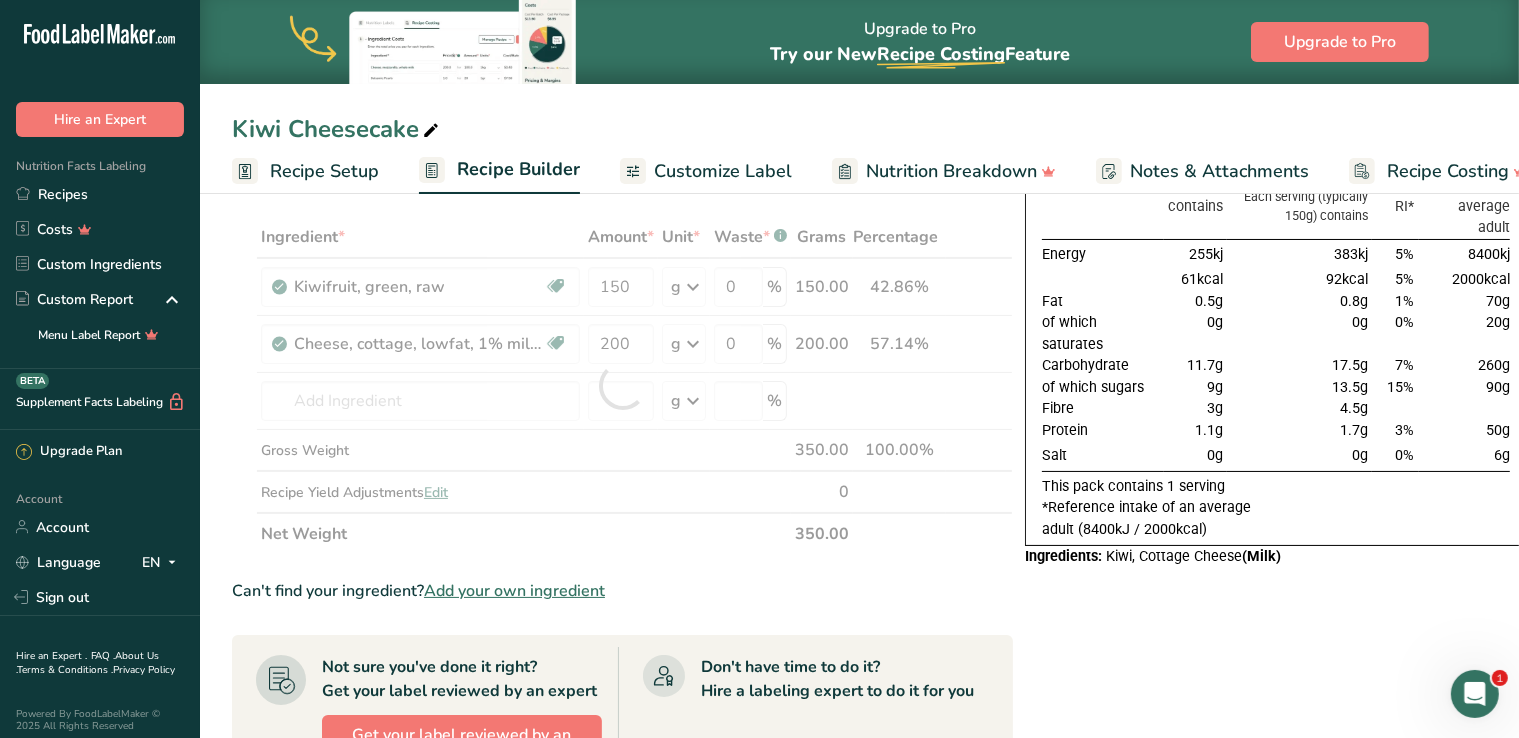 click on "Nutrition
Typical value
100g
contains
Each serving (typically
150g) contains
%
RI*   RI* for an
average adult
Energy
255kj
383kj
5%
8400kj
61kcal
92kcal
5%
2000kcal
Fat
0.5g
0.8g
1%
70g
of which saturates
0g
0g
0%
20g" at bounding box center [1276, 675] 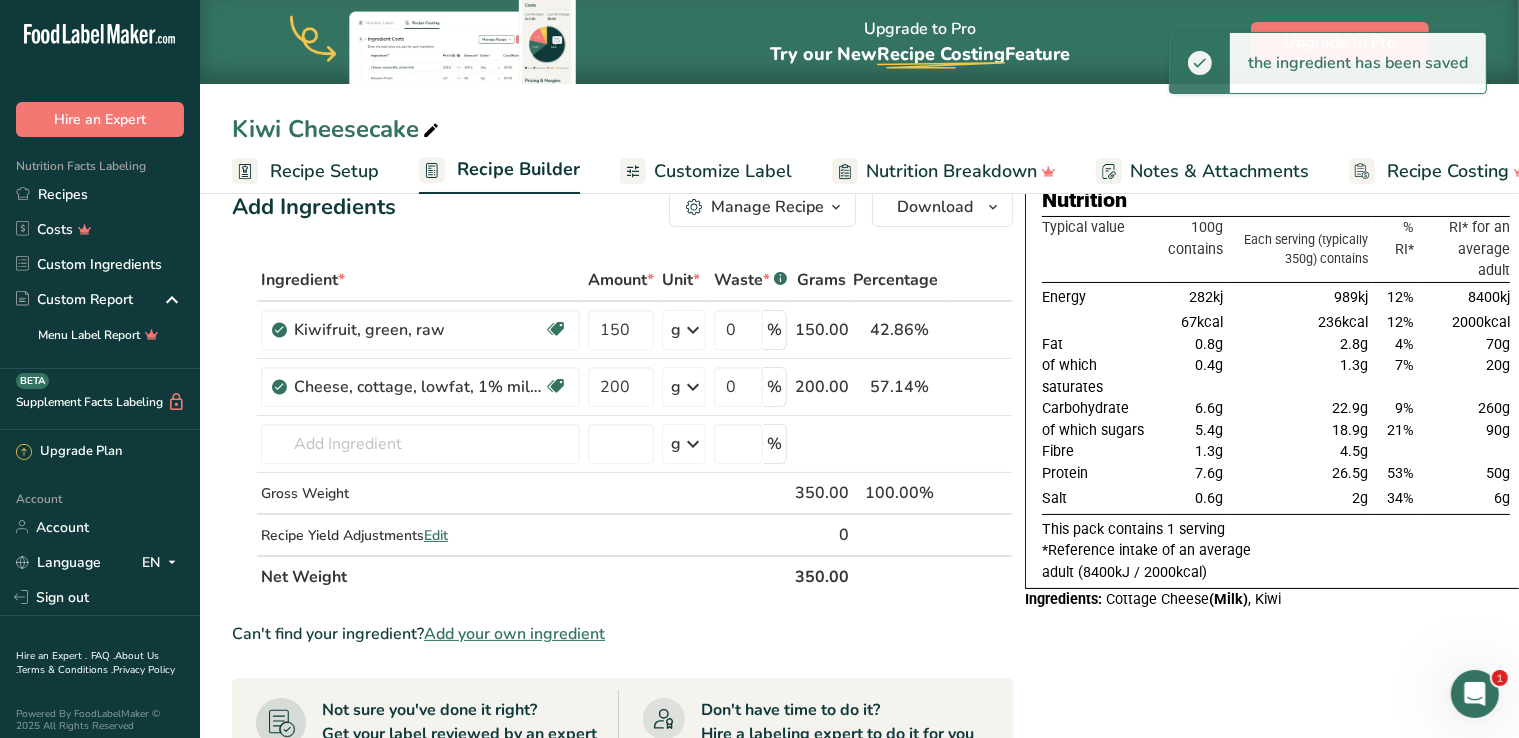 scroll, scrollTop: 0, scrollLeft: 0, axis: both 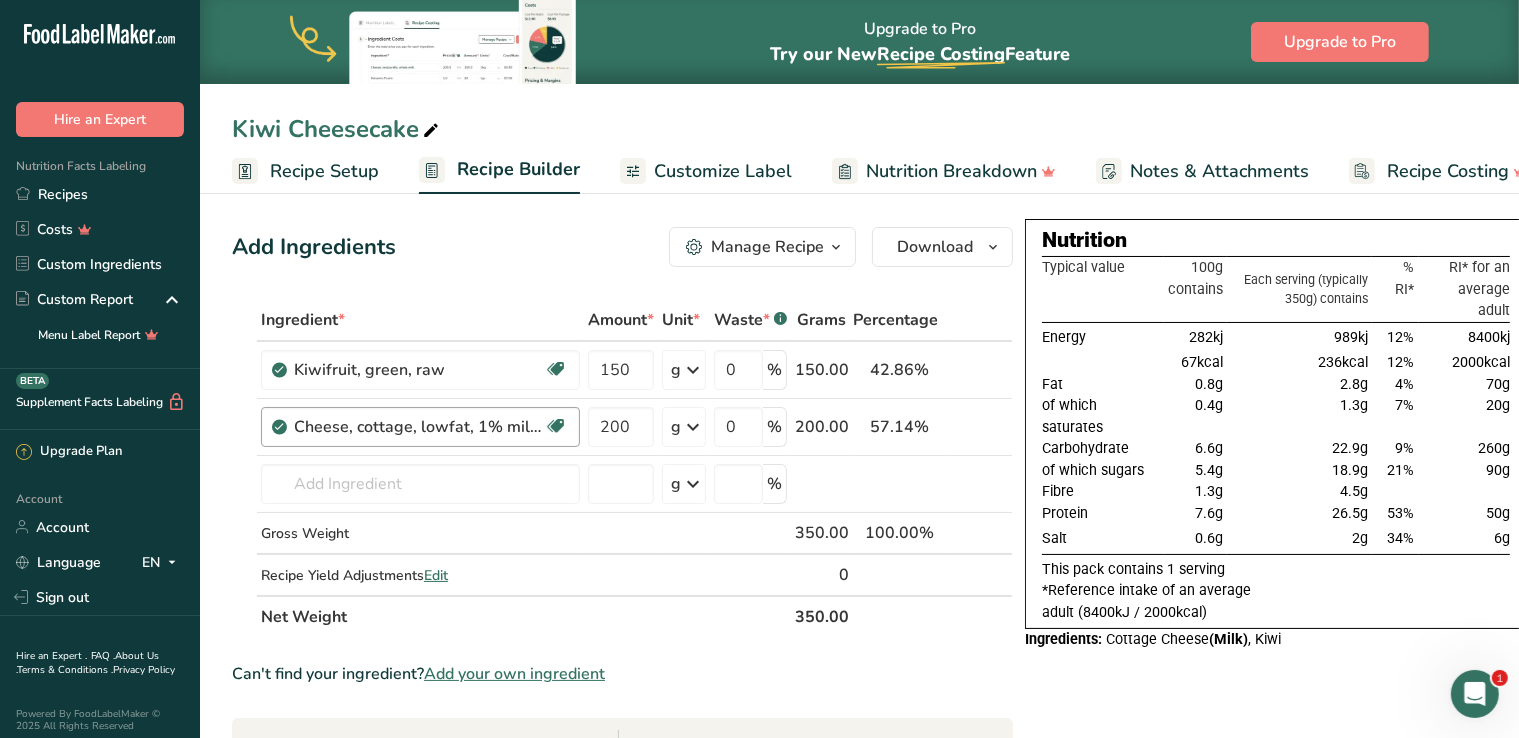 click on "Cheese, cottage, lowfat, 1% milkfat
Gluten free
Vegetarian
Soy free" at bounding box center [420, 427] 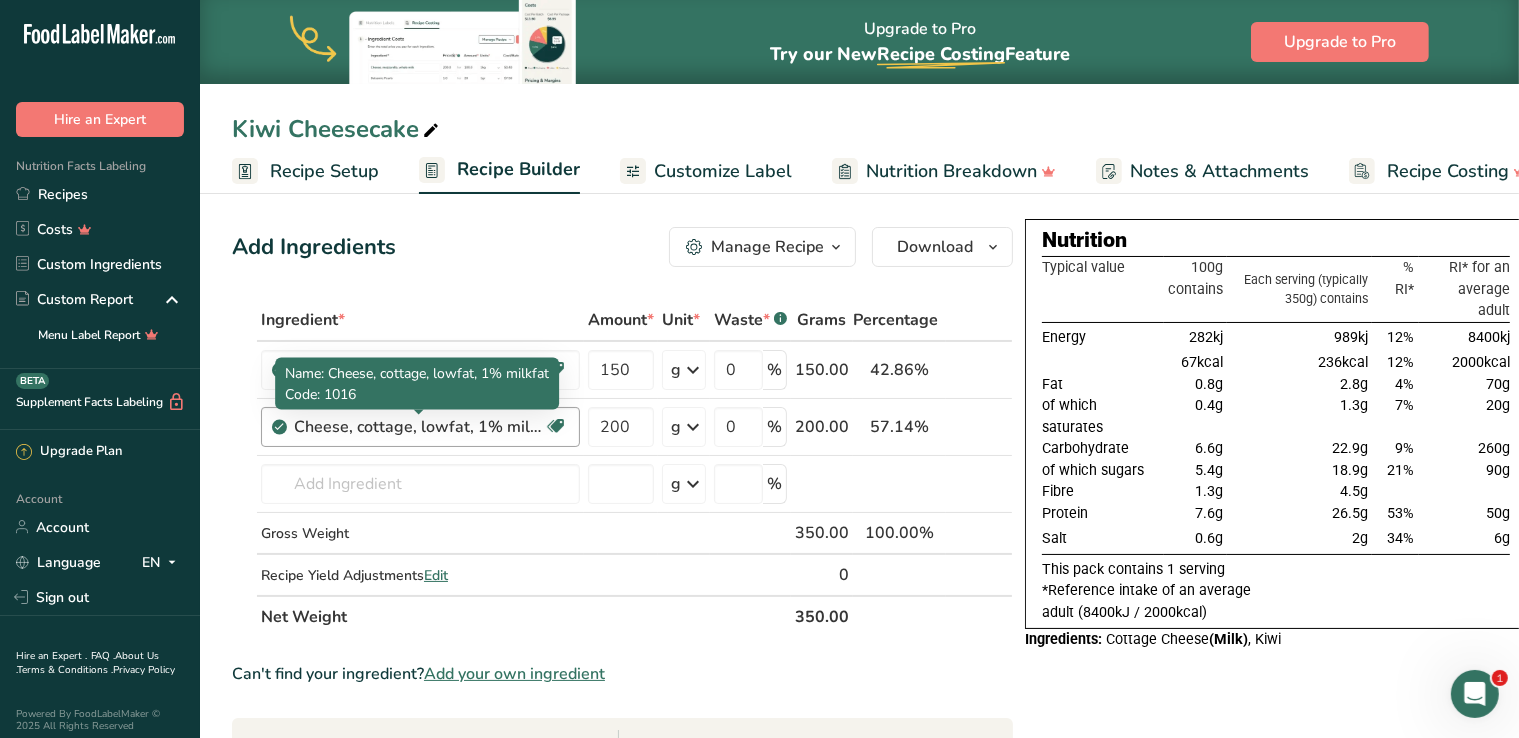 click on "Cheese, cottage, lowfat, 1% milkfat" at bounding box center [419, 427] 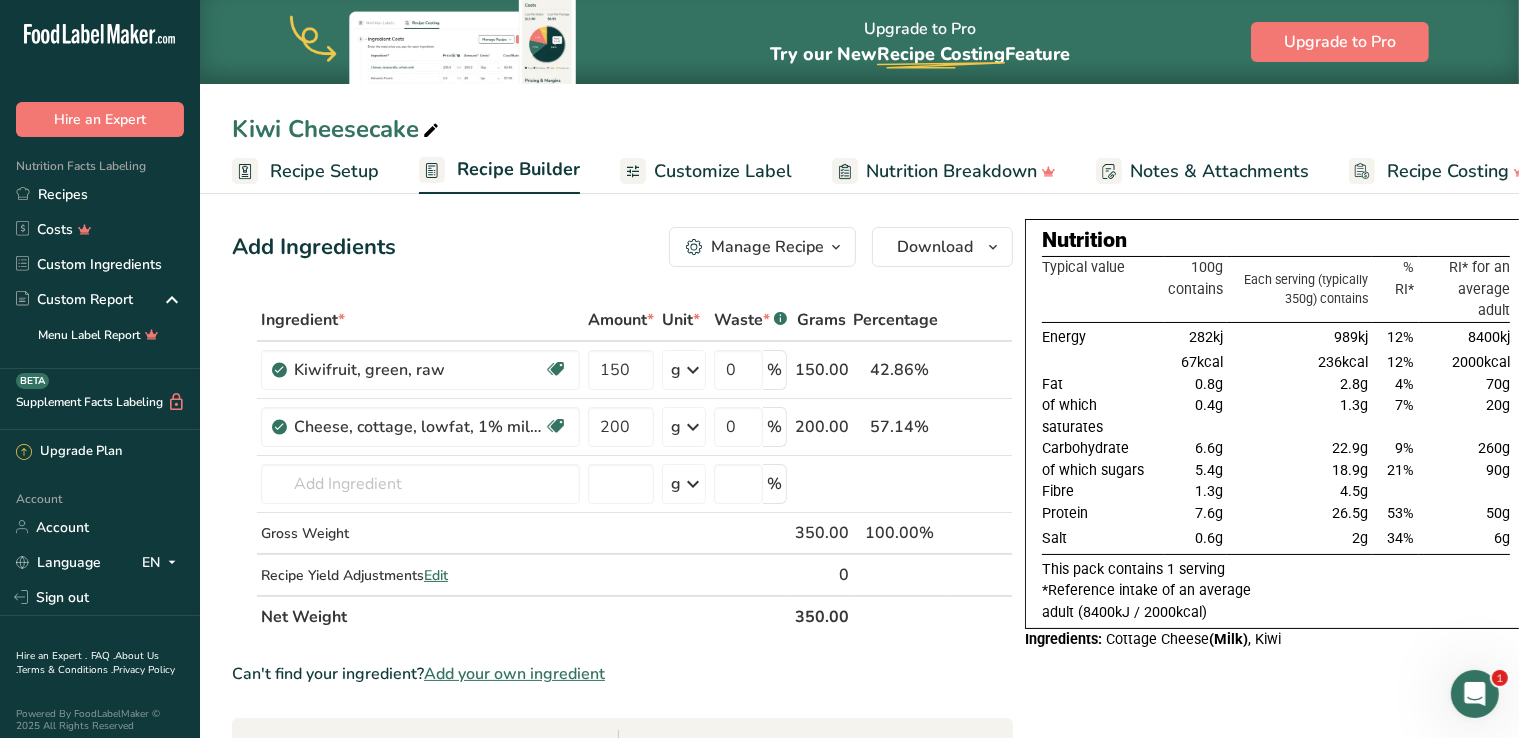 click at bounding box center (996, 427) 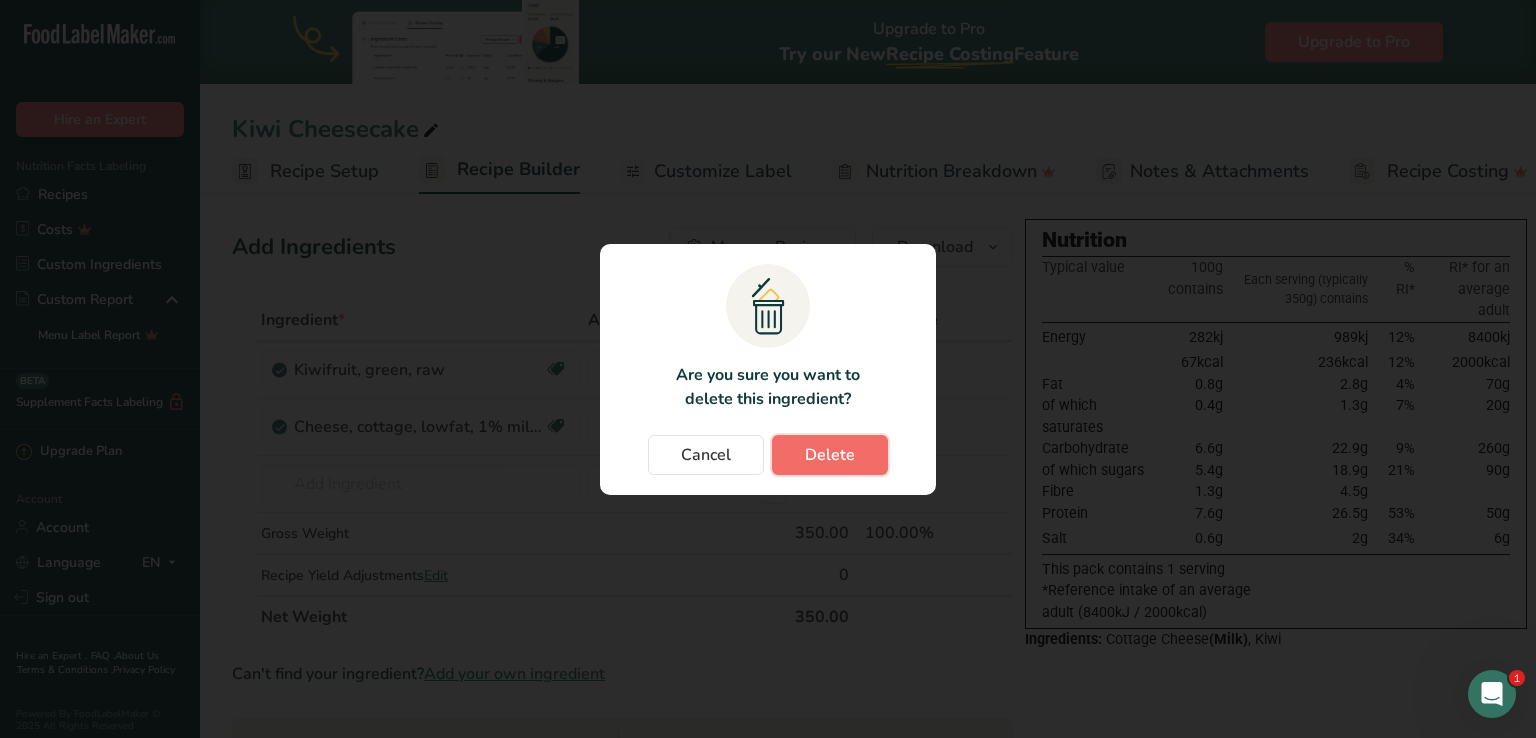 click on "Delete" at bounding box center [830, 455] 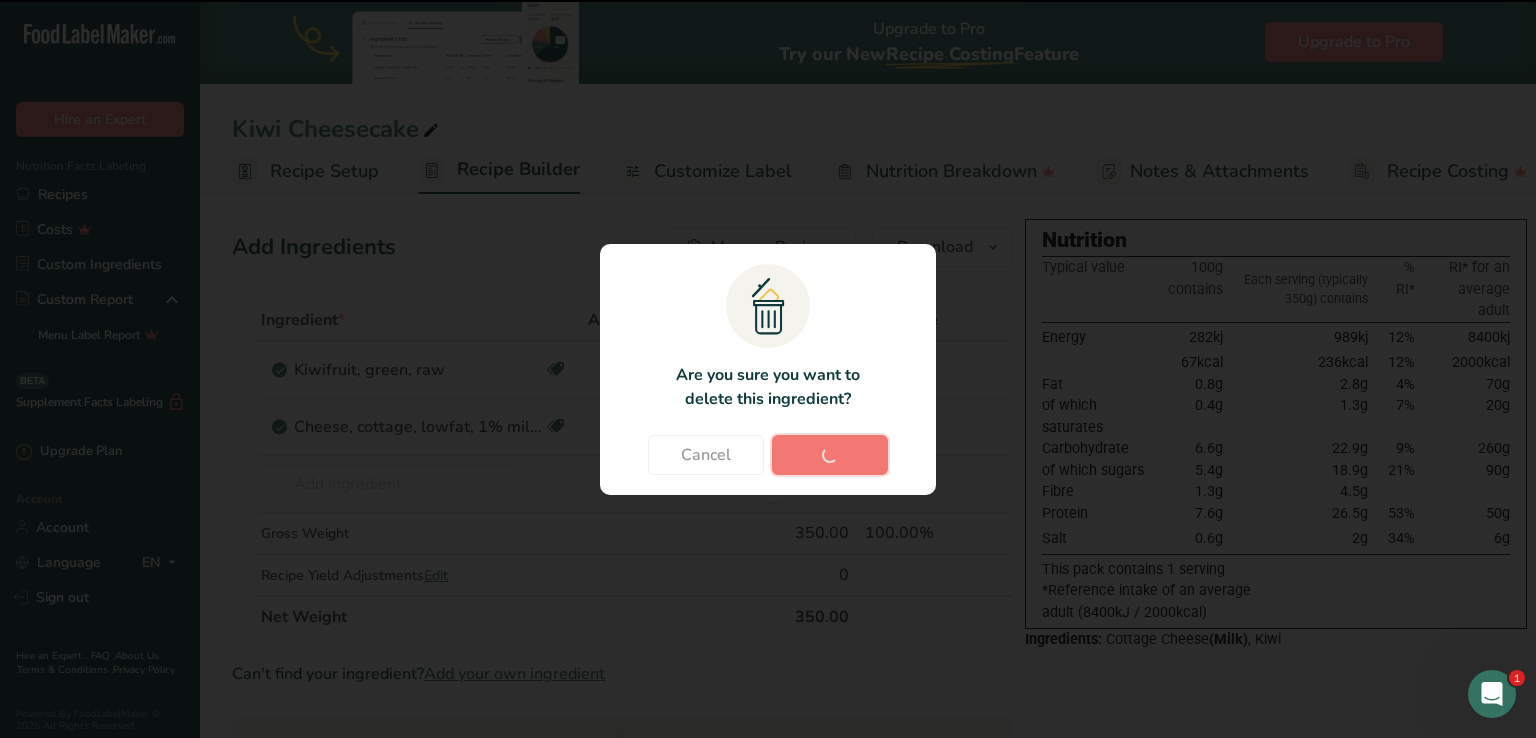 type 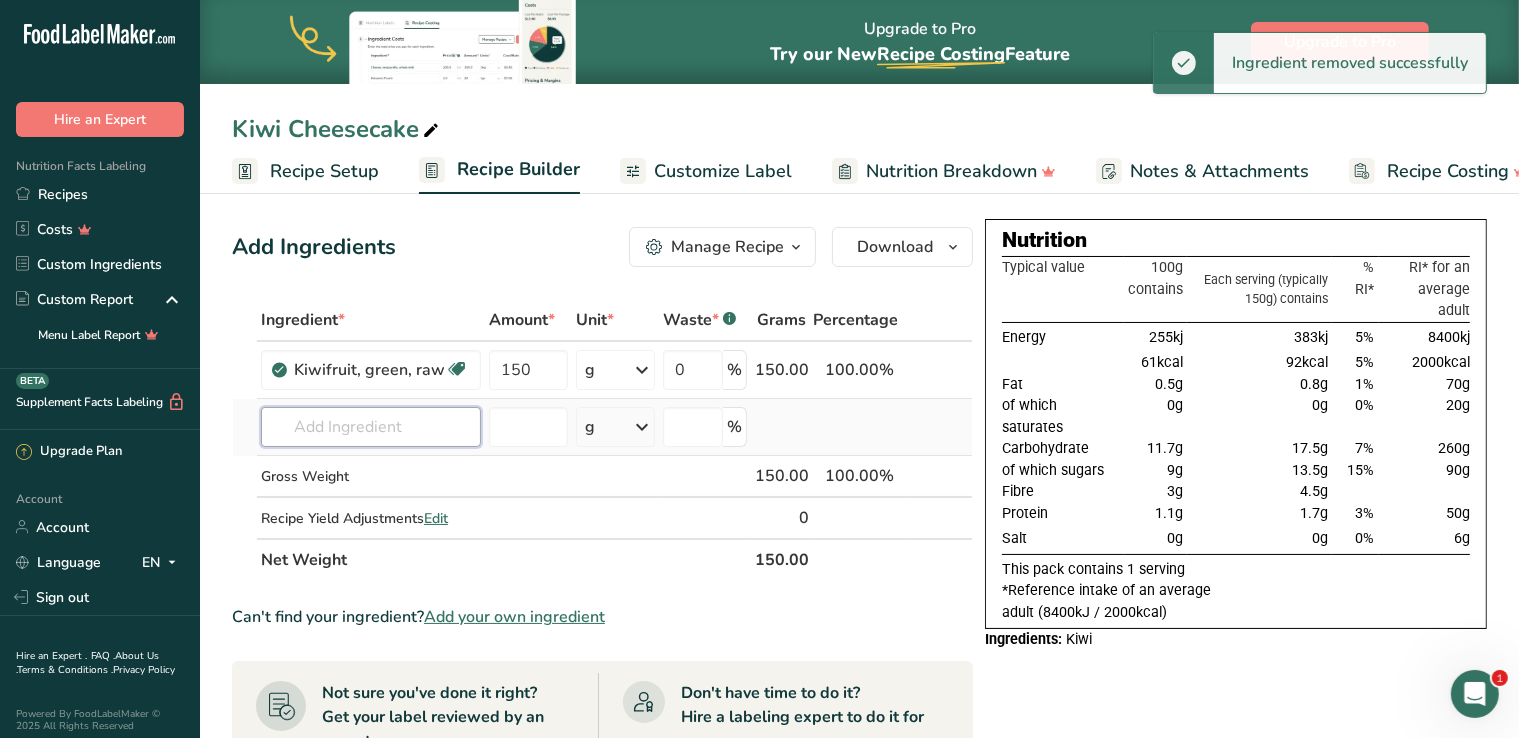 click at bounding box center (371, 427) 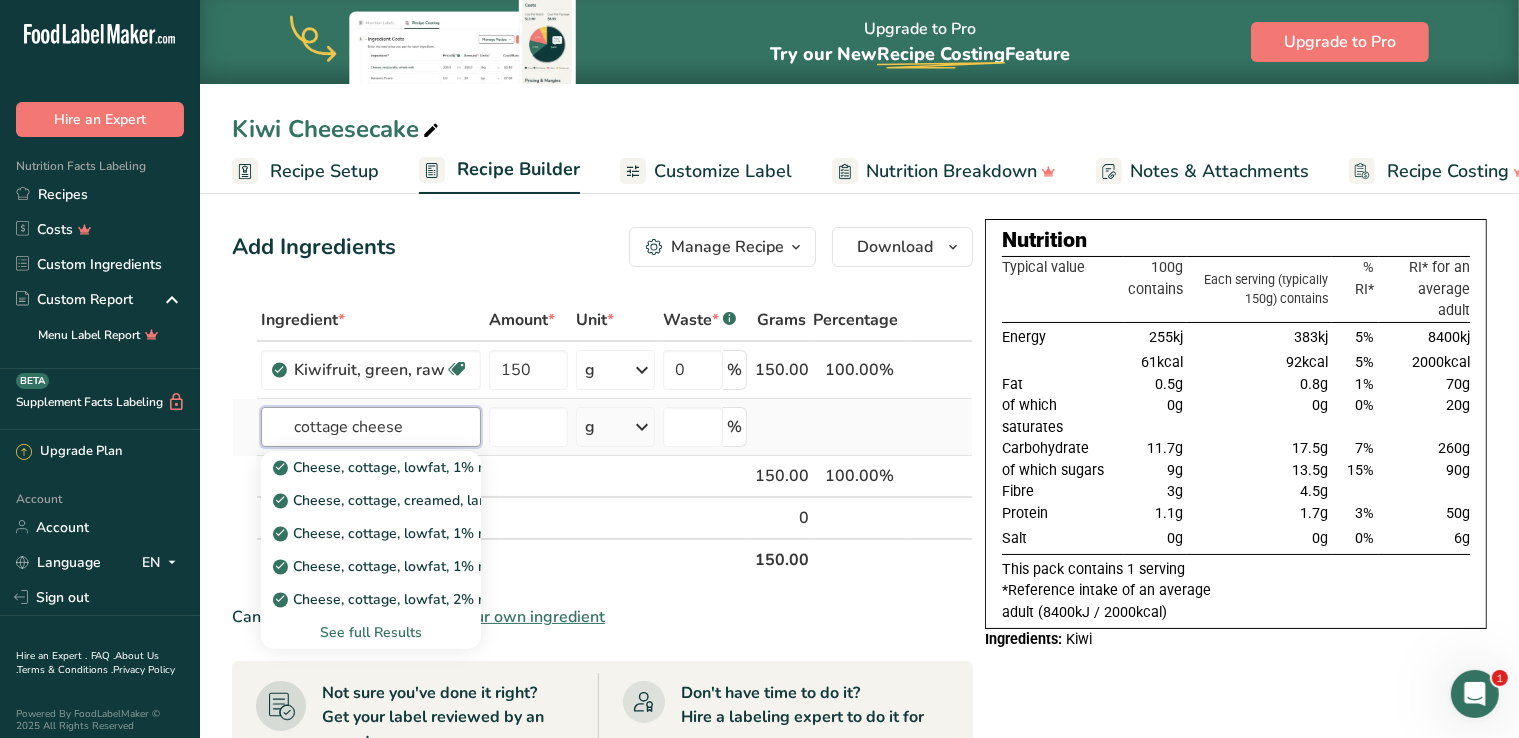 type on "cottage cheese" 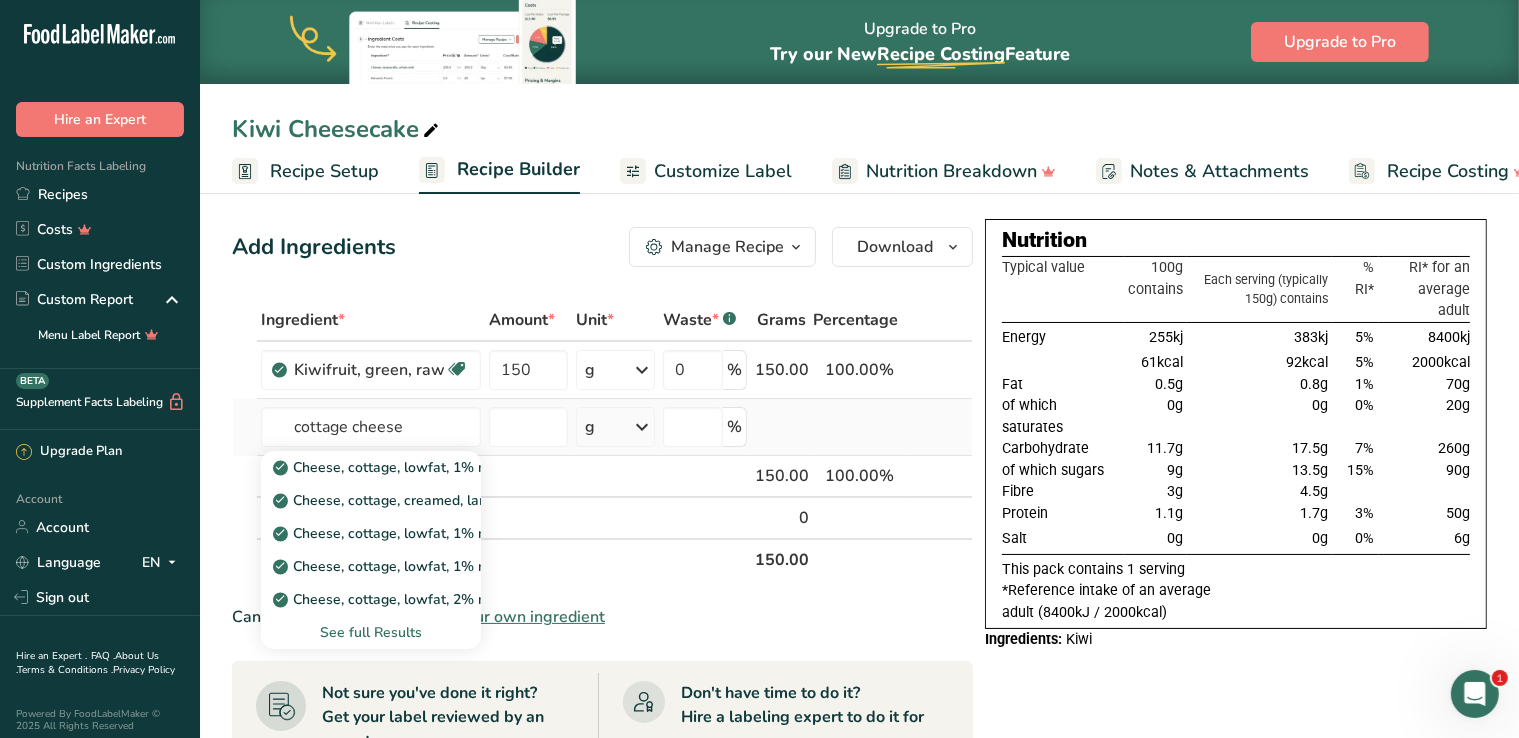 click on "See full Results" at bounding box center (371, 632) 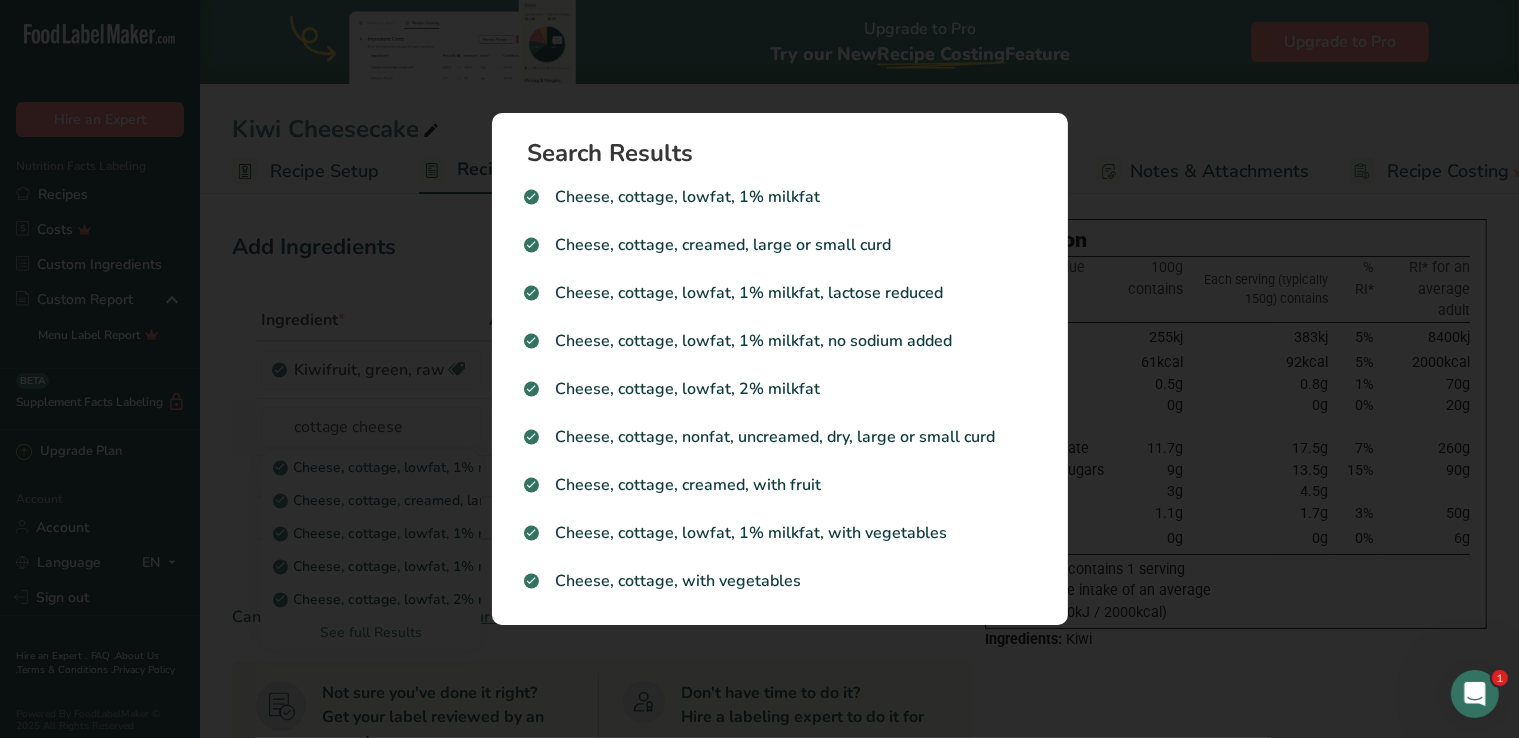type 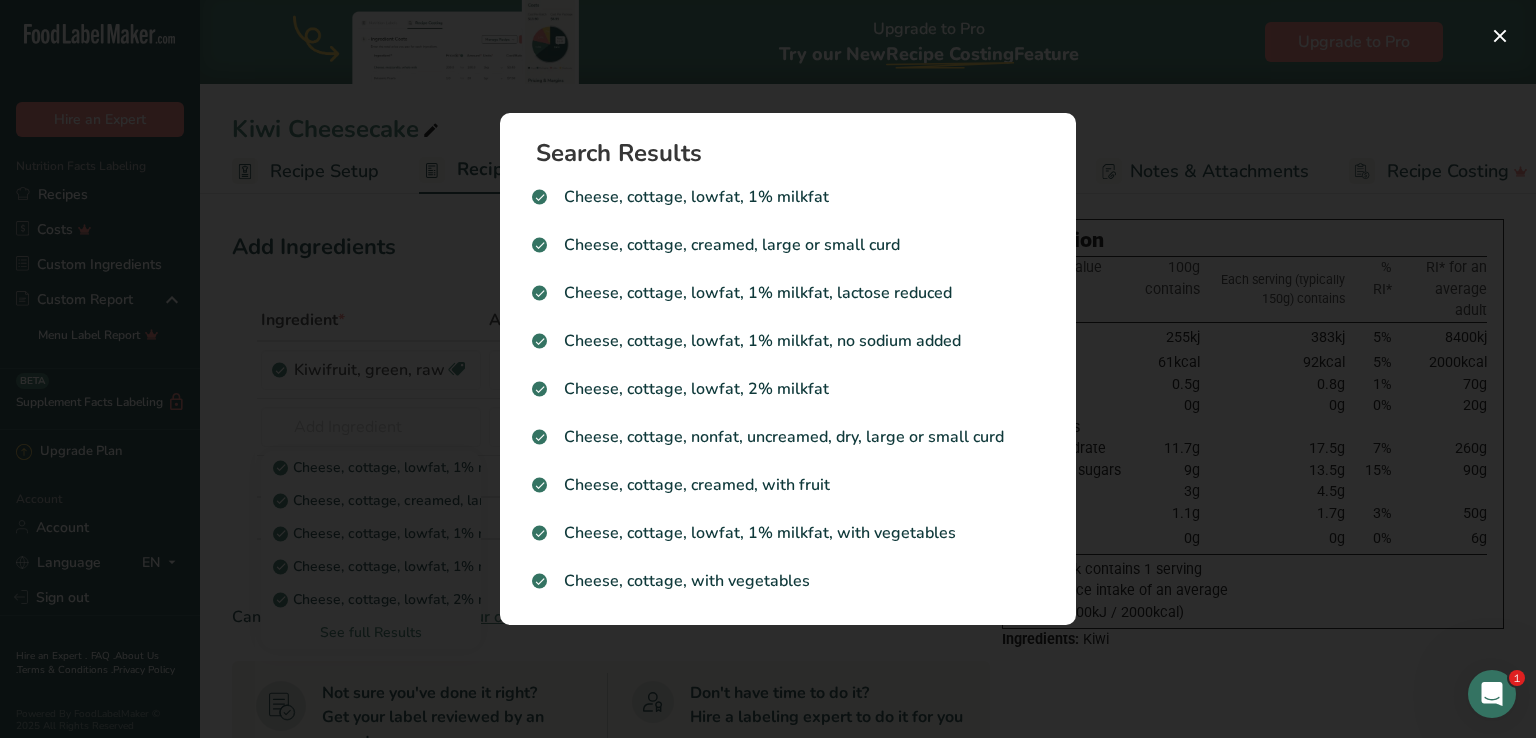 click on "Search Results
Cheese, cottage, lowfat, 1% milkfat
Cheese, cottage, creamed, large or small curd
Cheese, cottage, lowfat, 1% milkfat, lactose reduced
Cheese, cottage, lowfat, 1% milkfat, no sodium added
Cheese, cottage, lowfat, 2% milkfat
Cheese, cottage, nonfat, uncreamed, dry, large or small curd
Cheese, cottage, creamed, with fruit
Cheese, cottage, lowfat, 1% milkfat, with vegetables
Cheese, cottage, with vegetables" at bounding box center [788, 369] 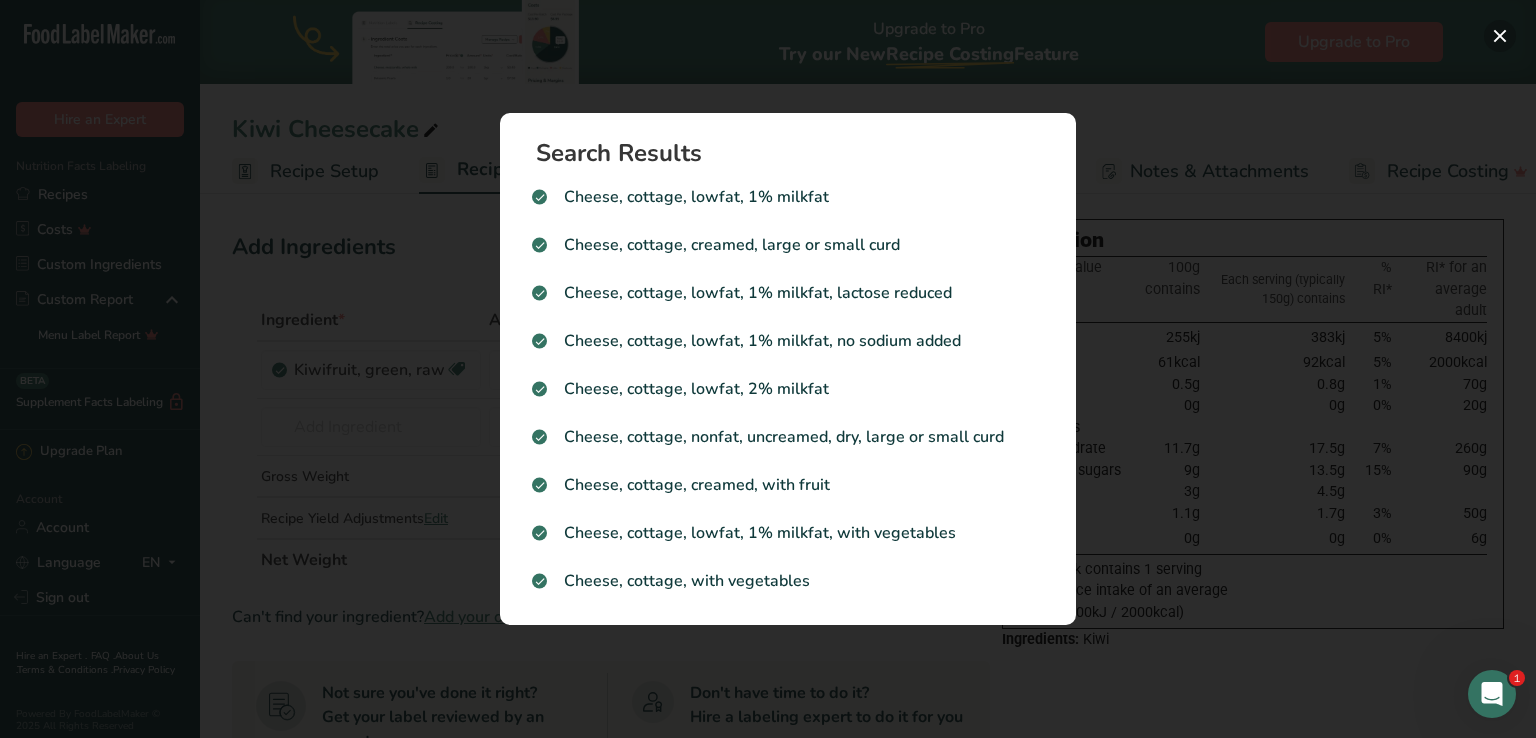 click at bounding box center (1500, 36) 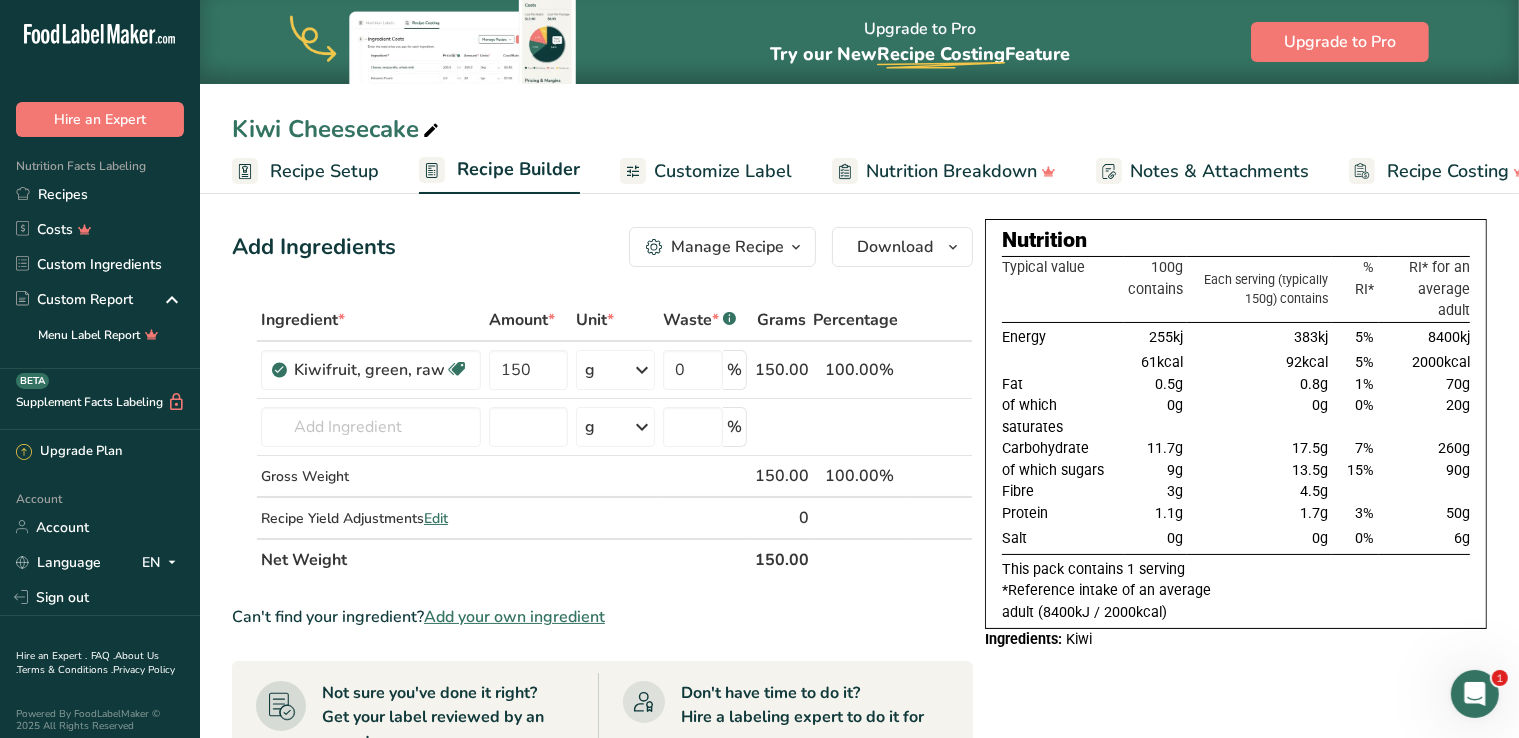 click on "Add your own ingredient" at bounding box center [514, 617] 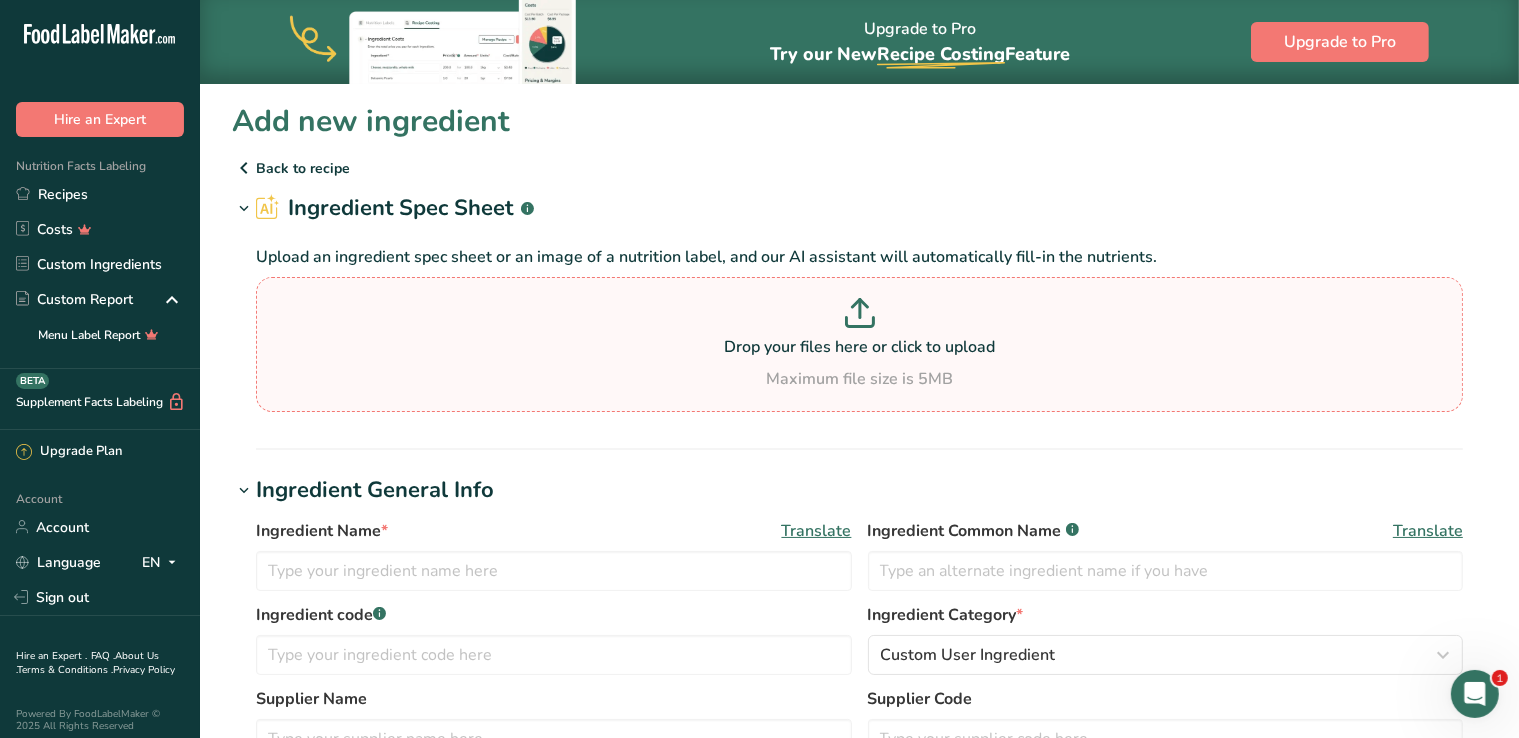 click on "Drop your files here or click to upload" at bounding box center [859, 347] 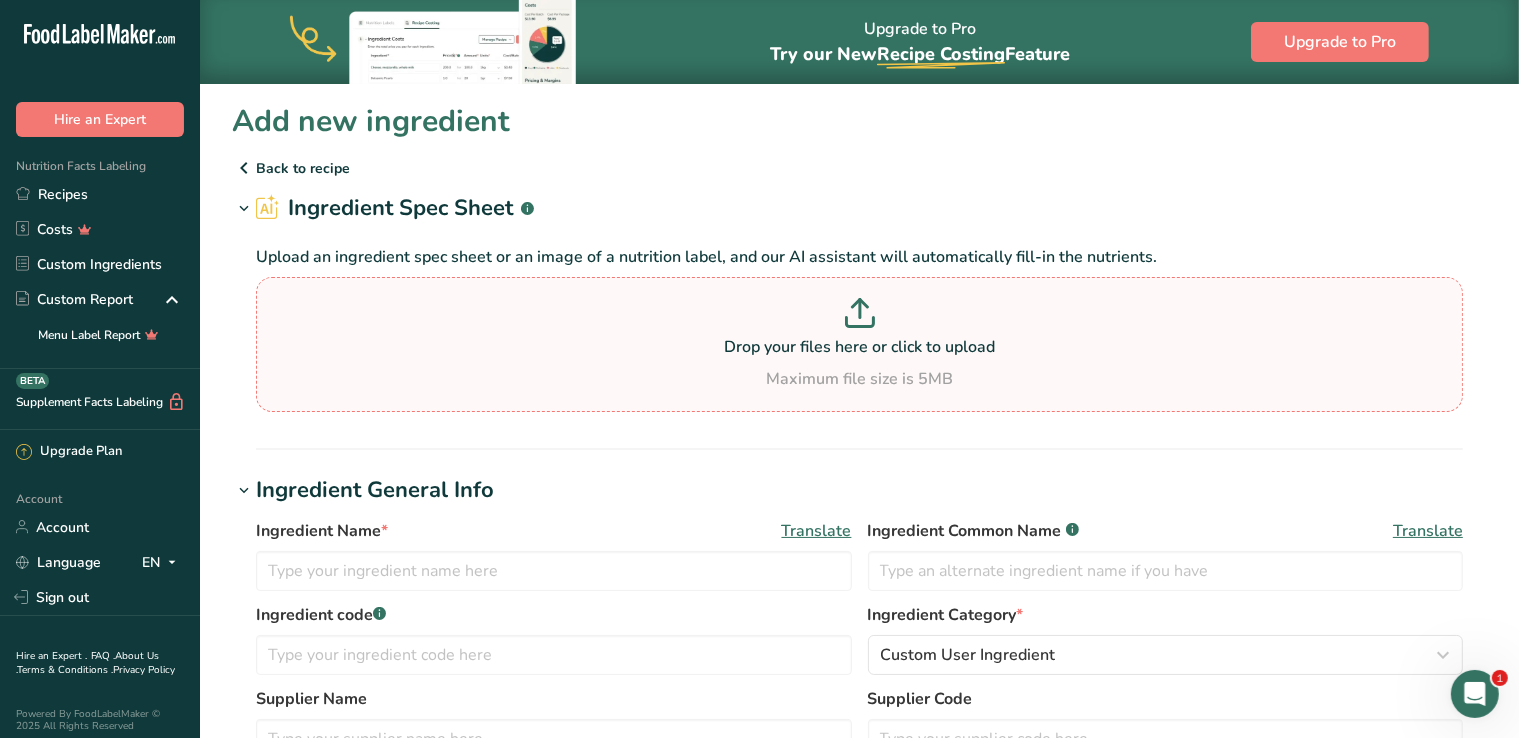 type on "C:\fakepath\Fat Free Cottage Cheese.jpg" 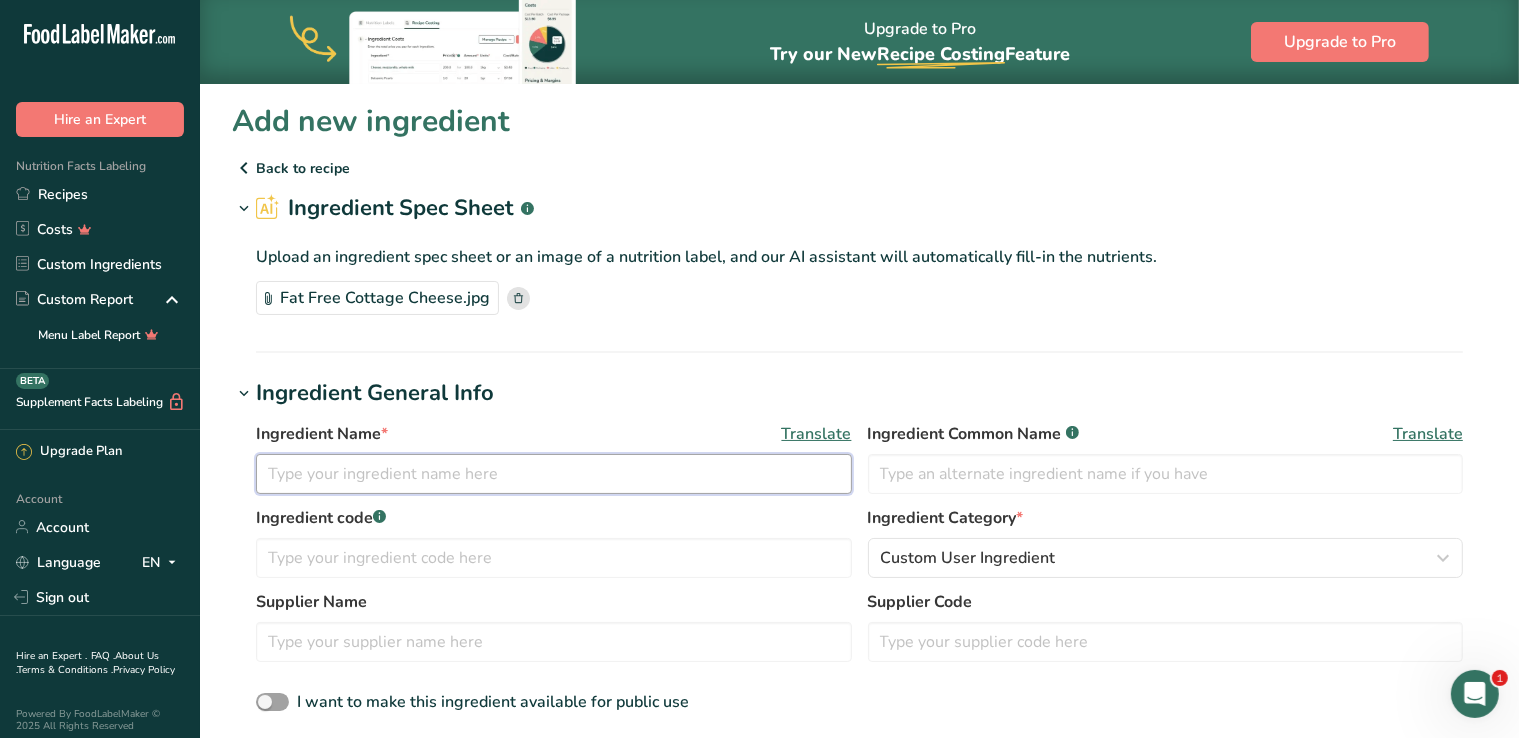 click at bounding box center [554, 474] 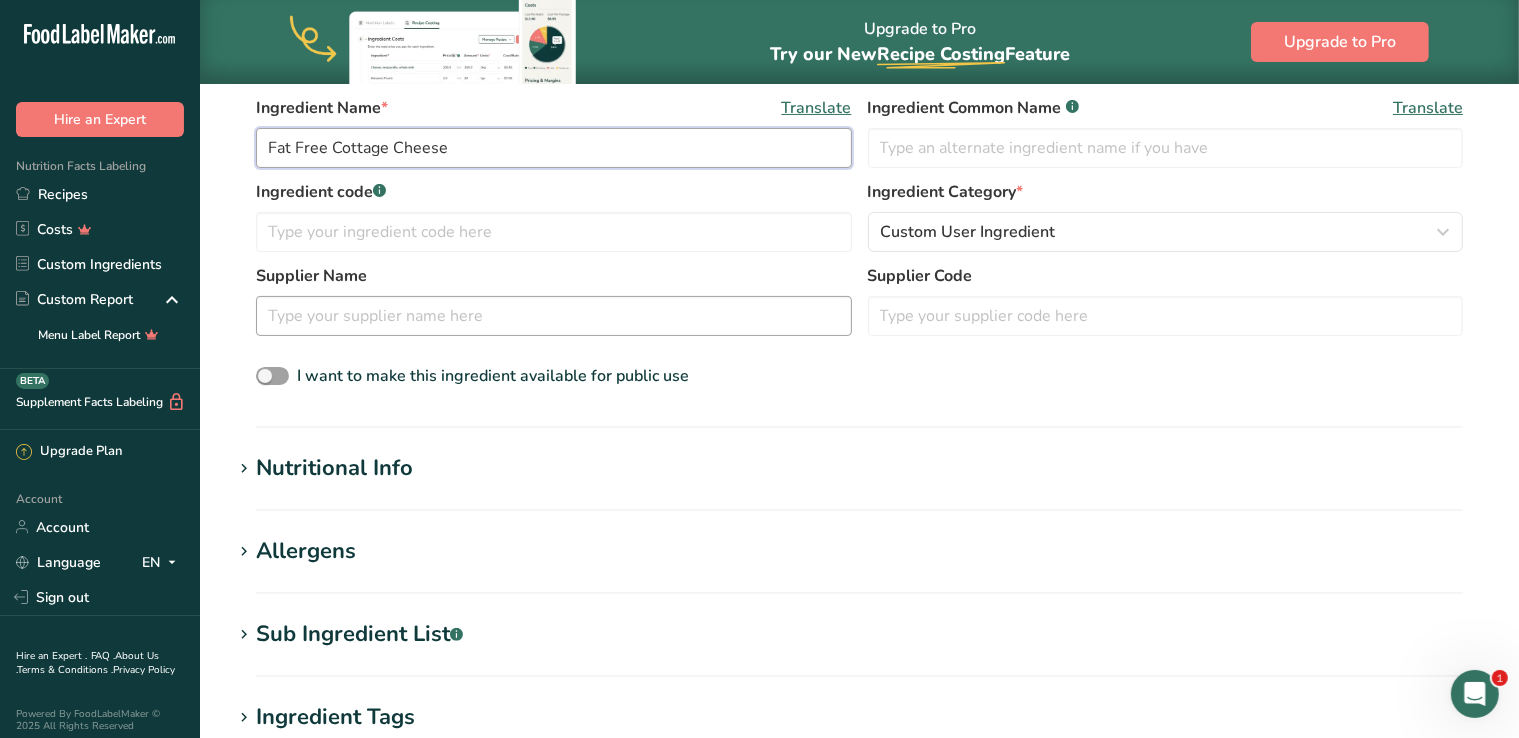 scroll, scrollTop: 333, scrollLeft: 0, axis: vertical 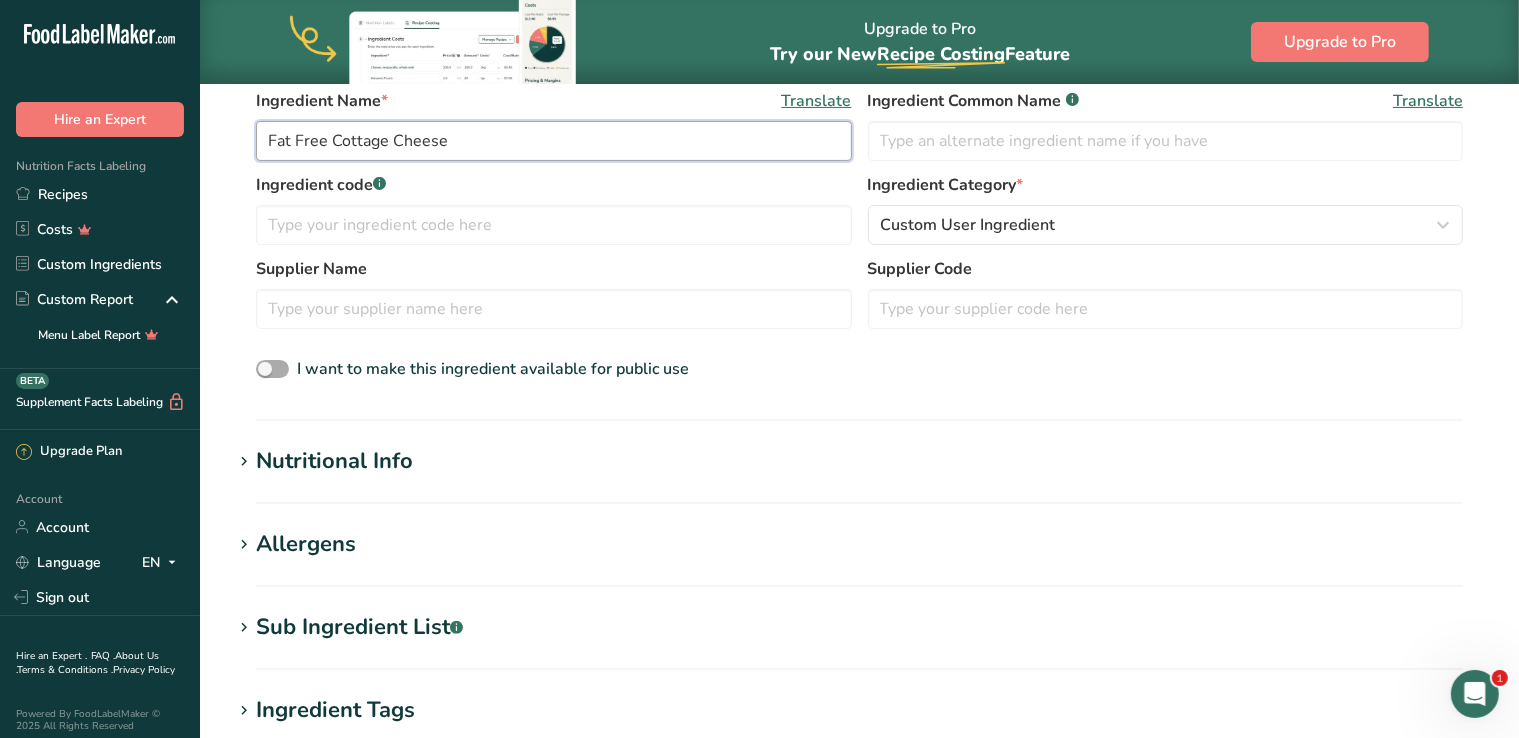 type on "Fat Free Cottage Cheese" 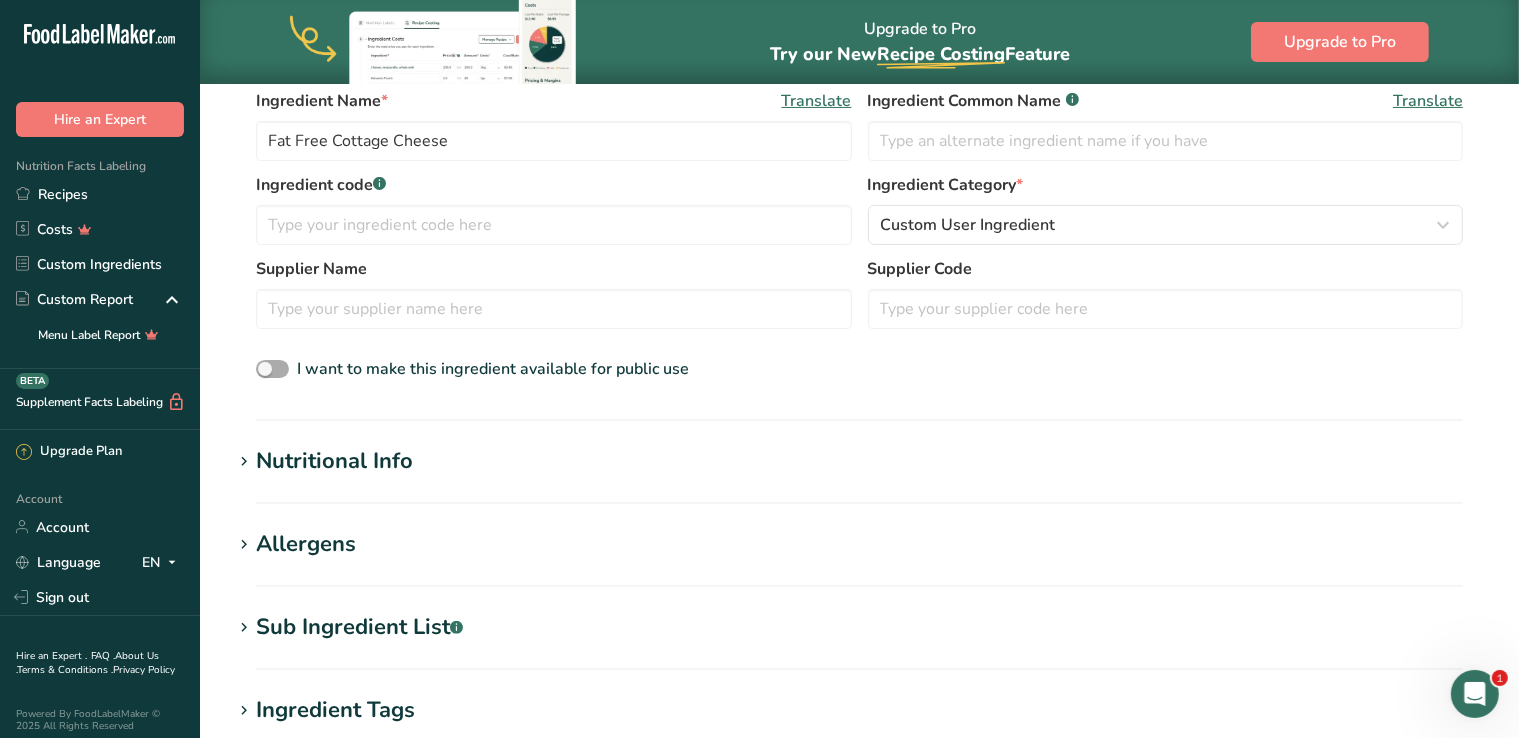 click at bounding box center (272, 369) 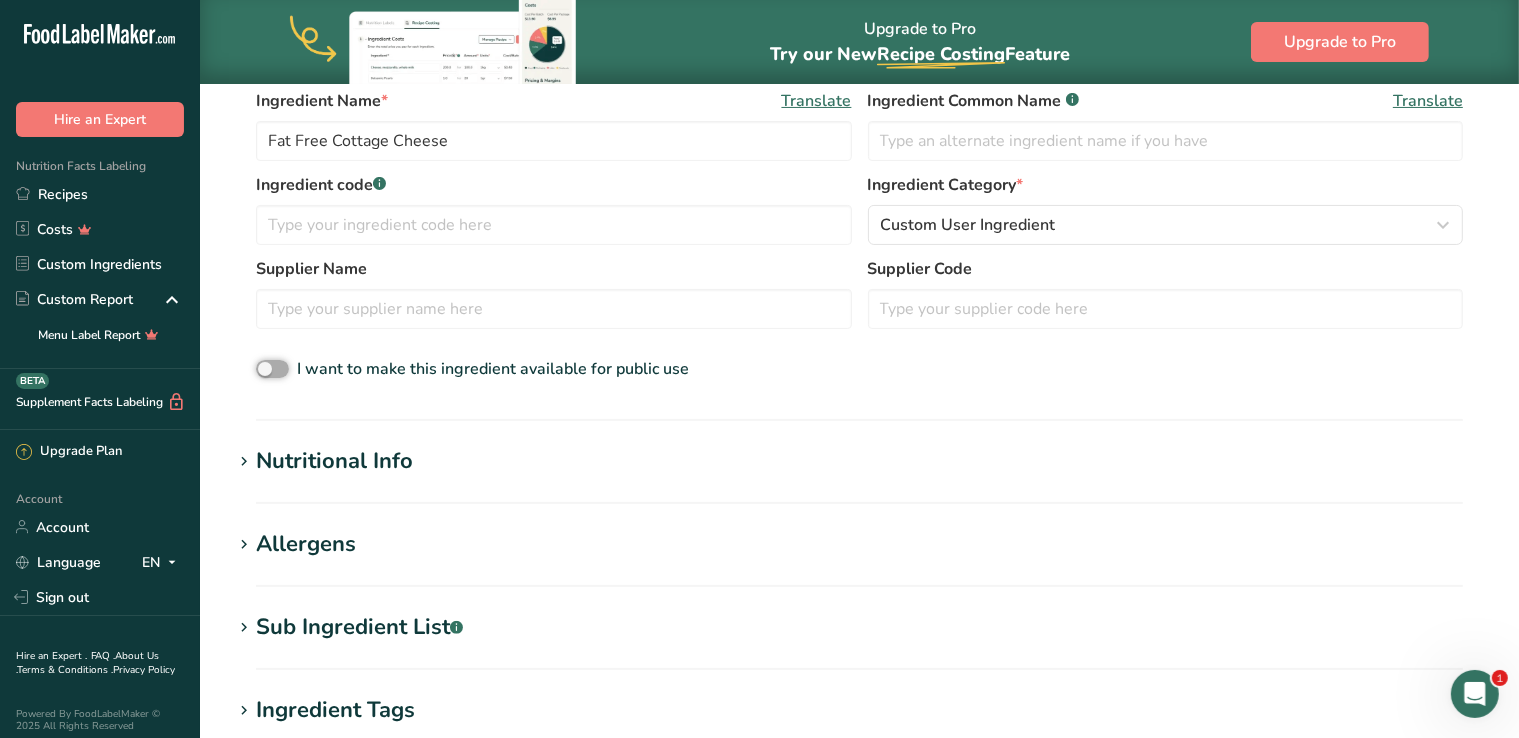 click on "I want to make this ingredient available for public use" at bounding box center [262, 369] 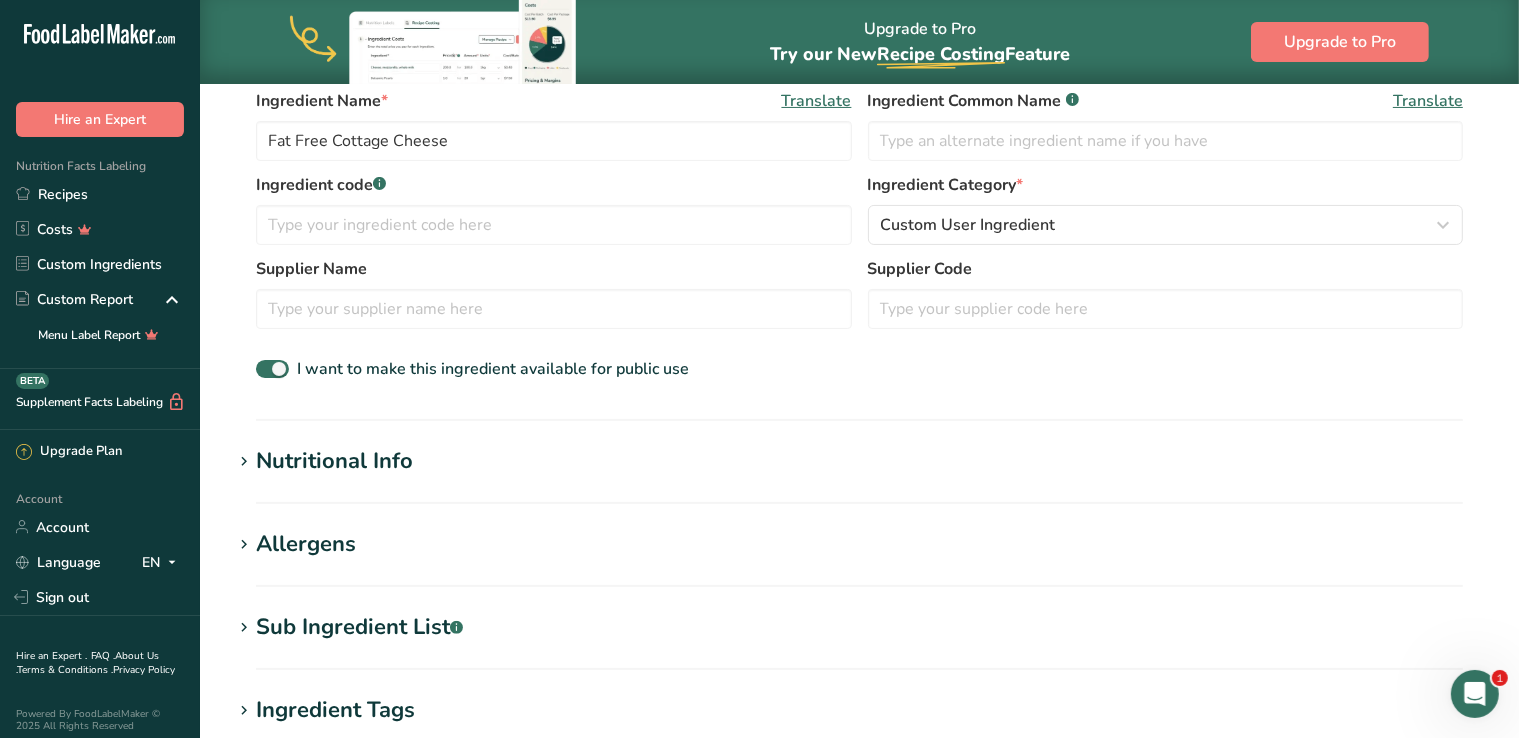 click on "Nutritional Info" at bounding box center [334, 461] 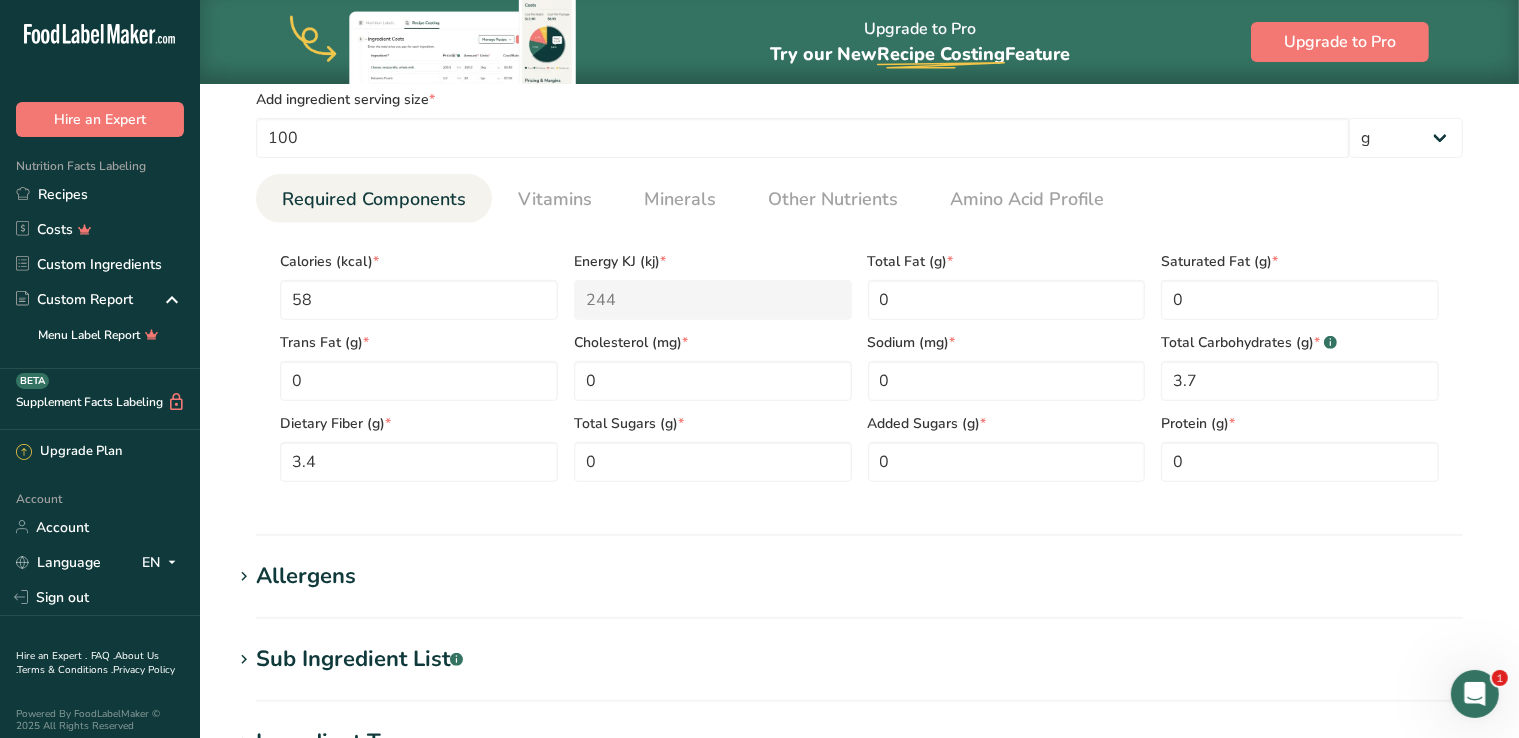 scroll, scrollTop: 750, scrollLeft: 0, axis: vertical 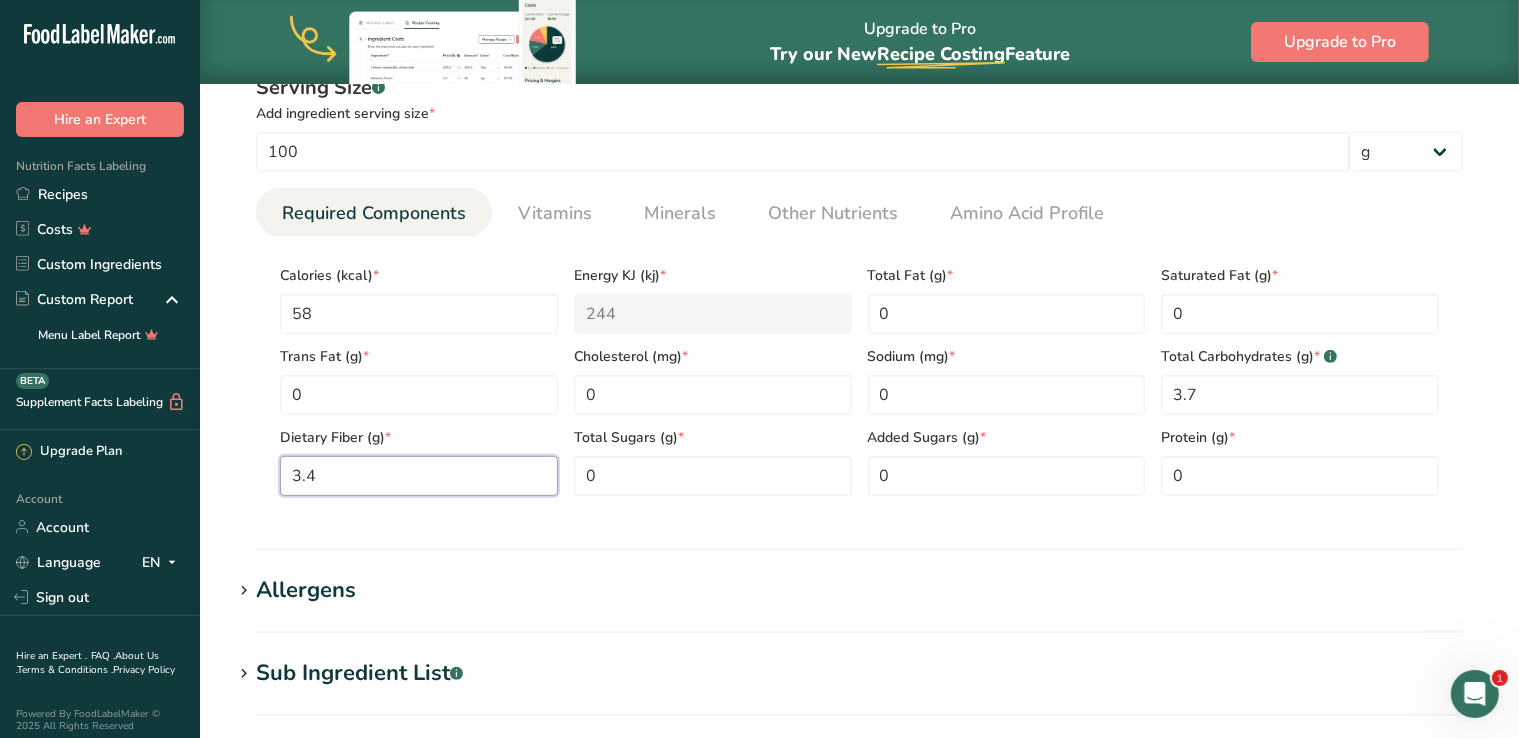 click on "3.4" at bounding box center [419, 476] 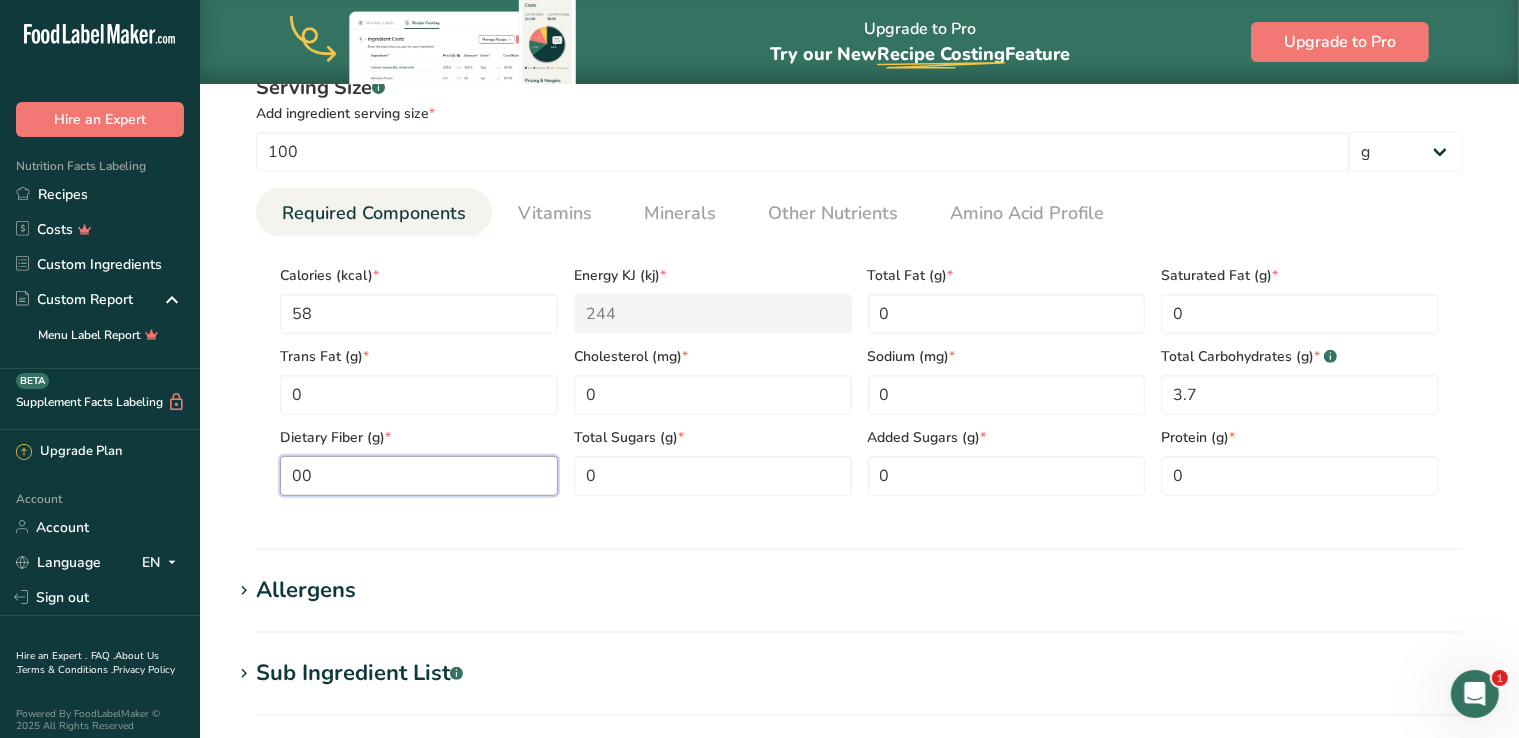 type on "00" 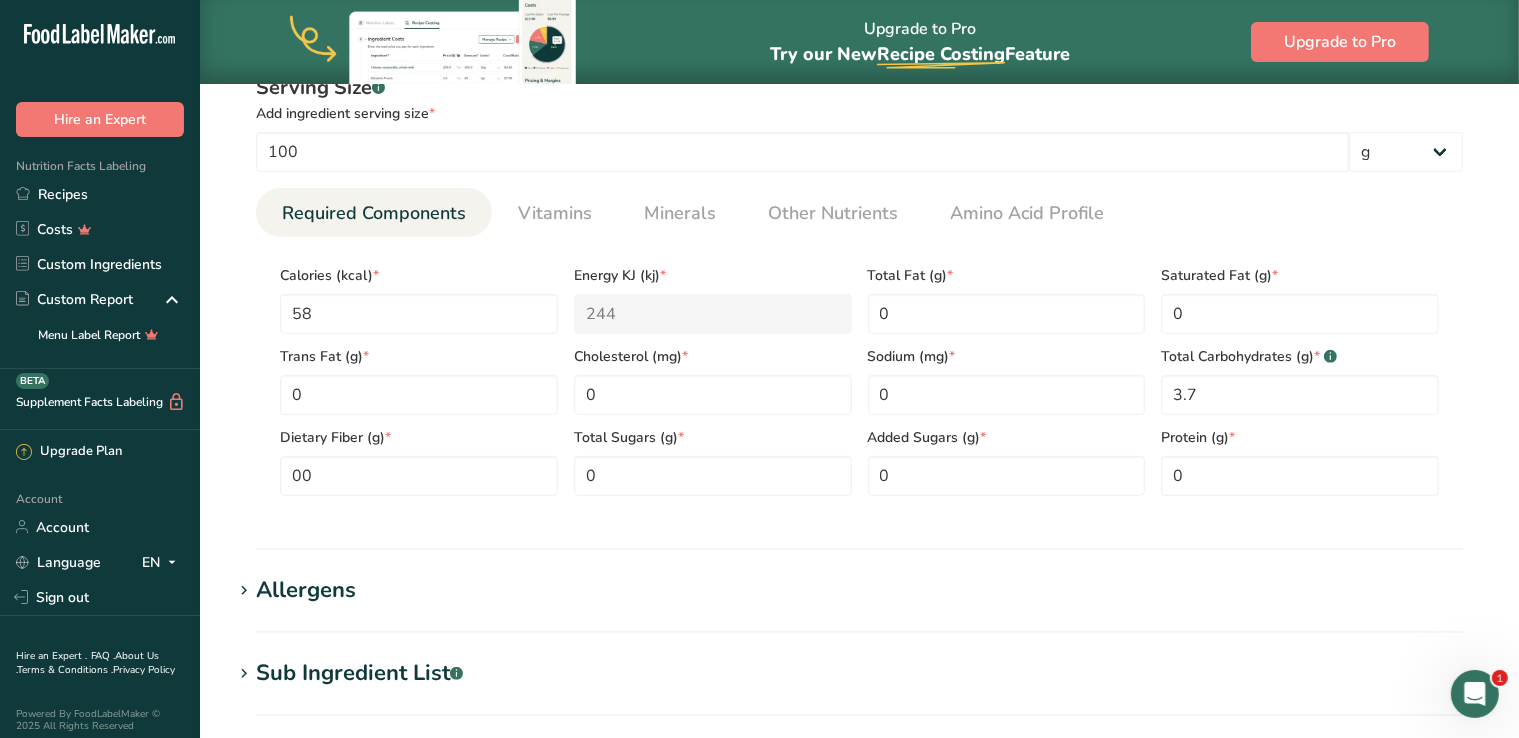 click on "Nutritional Info
Serving Size
.a-a{fill:#347362;}.b-a{fill:#fff;}
Add ingredient serving size *   100
g
kg
mg
mcg
lb
oz
l
mL
fl oz
tbsp
tsp
cup
qt
gallon
Required Components Vitamins Minerals Other Nutrients Amino Acid Profile
Calories
(kcal) *     58
Energy KJ
(kj) *     244
Total Fat
(g) *     0 *     0 *     0 *" at bounding box center (859, 289) 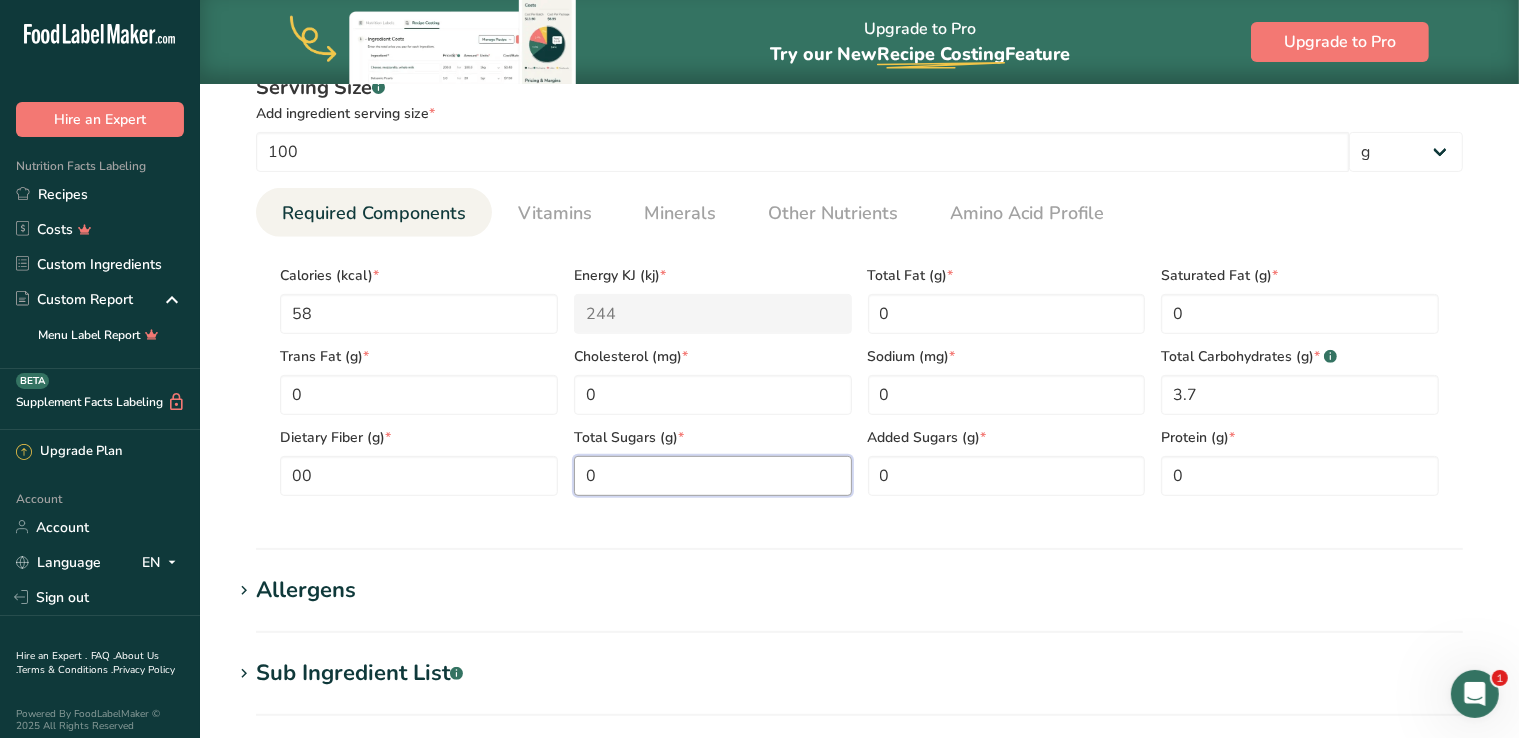 click on "0" at bounding box center [713, 476] 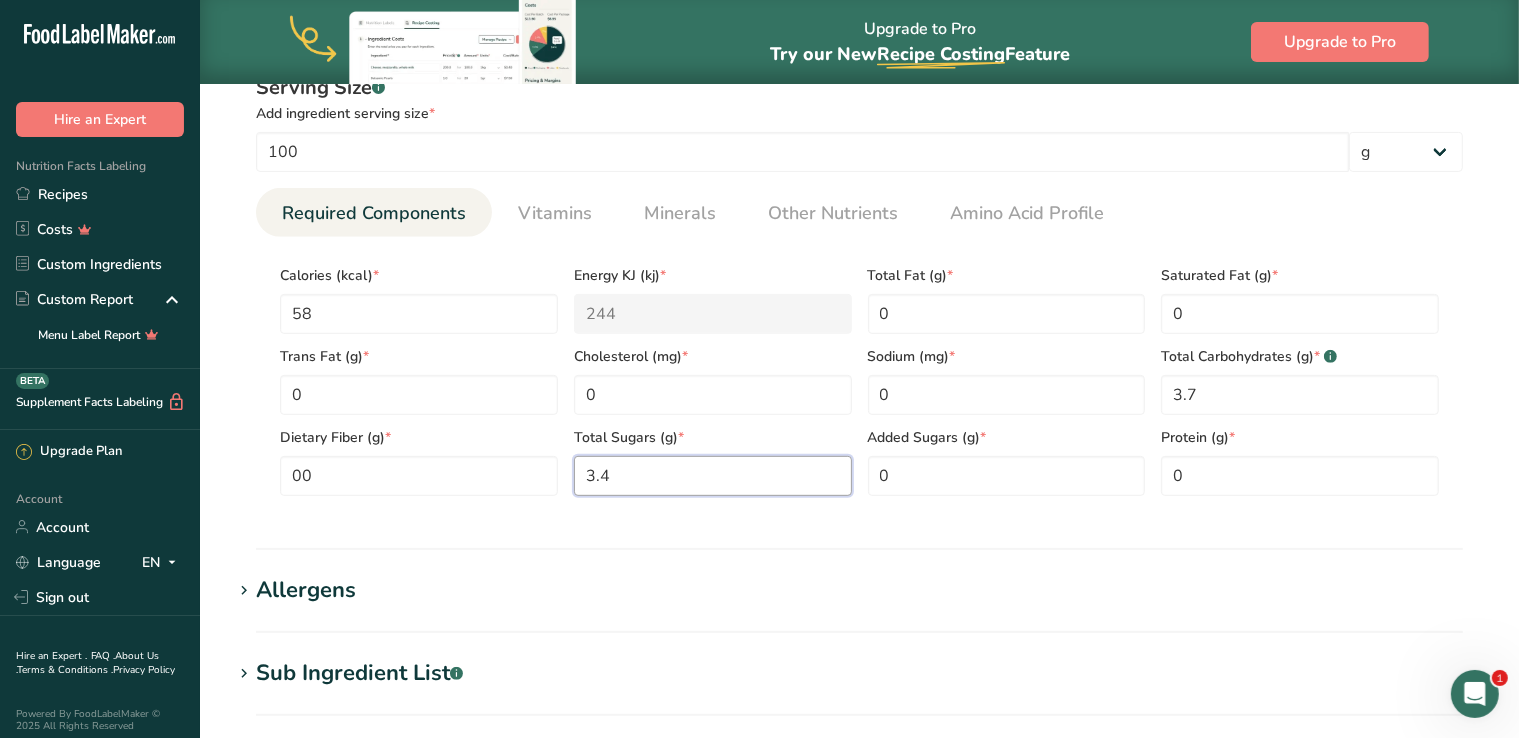 type on "3.4" 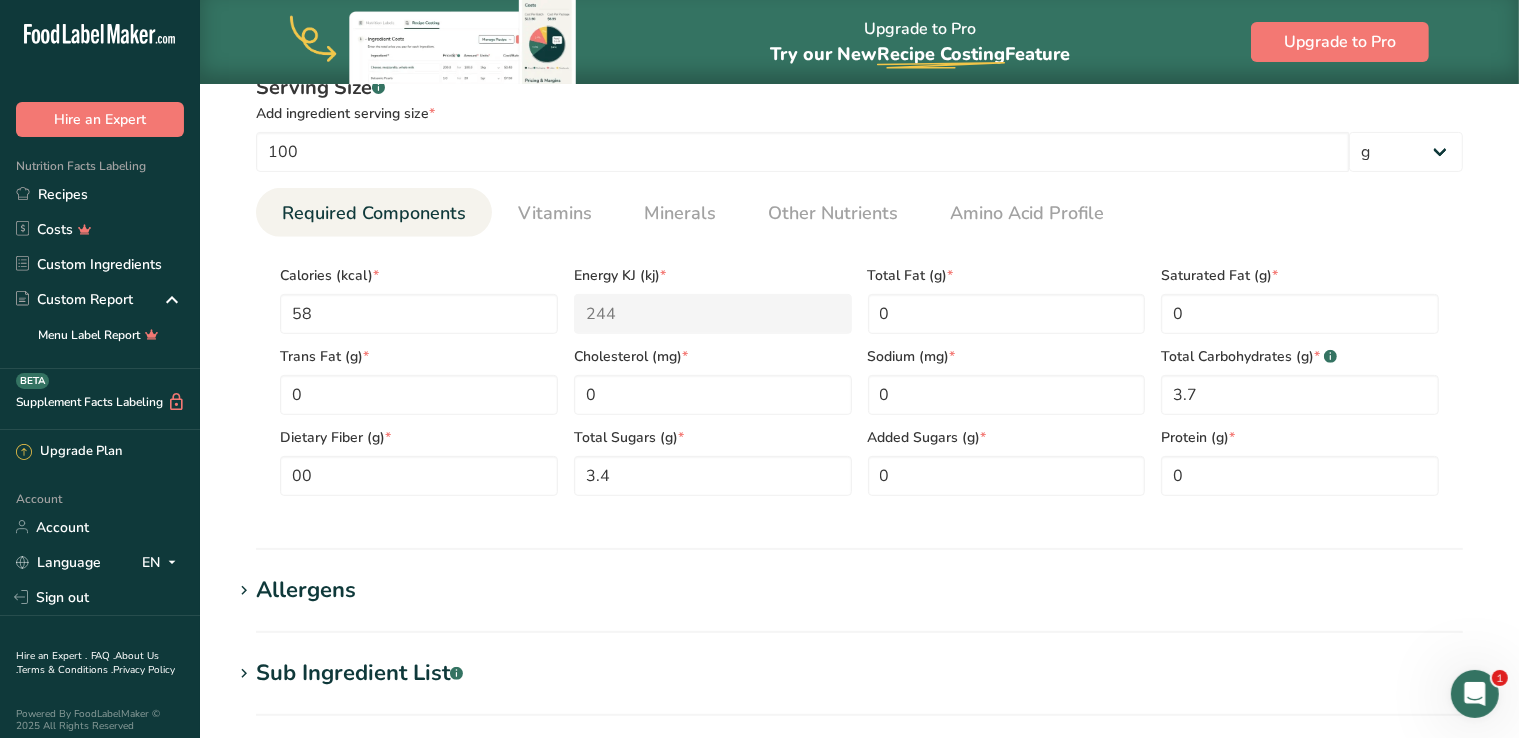 click on "Nutritional Info
Serving Size
.a-a{fill:#347362;}.b-a{fill:#fff;}
Add ingredient serving size *   100
g
kg
mg
mcg
lb
oz
l
mL
fl oz
tbsp
tsp
cup
qt
gallon
Required Components Vitamins Minerals Other Nutrients Amino Acid Profile
Calories
(kcal) *     58
Energy KJ
(kj) *     244
Total Fat
(g) *     0 *     0 *     0 *" at bounding box center [859, 289] 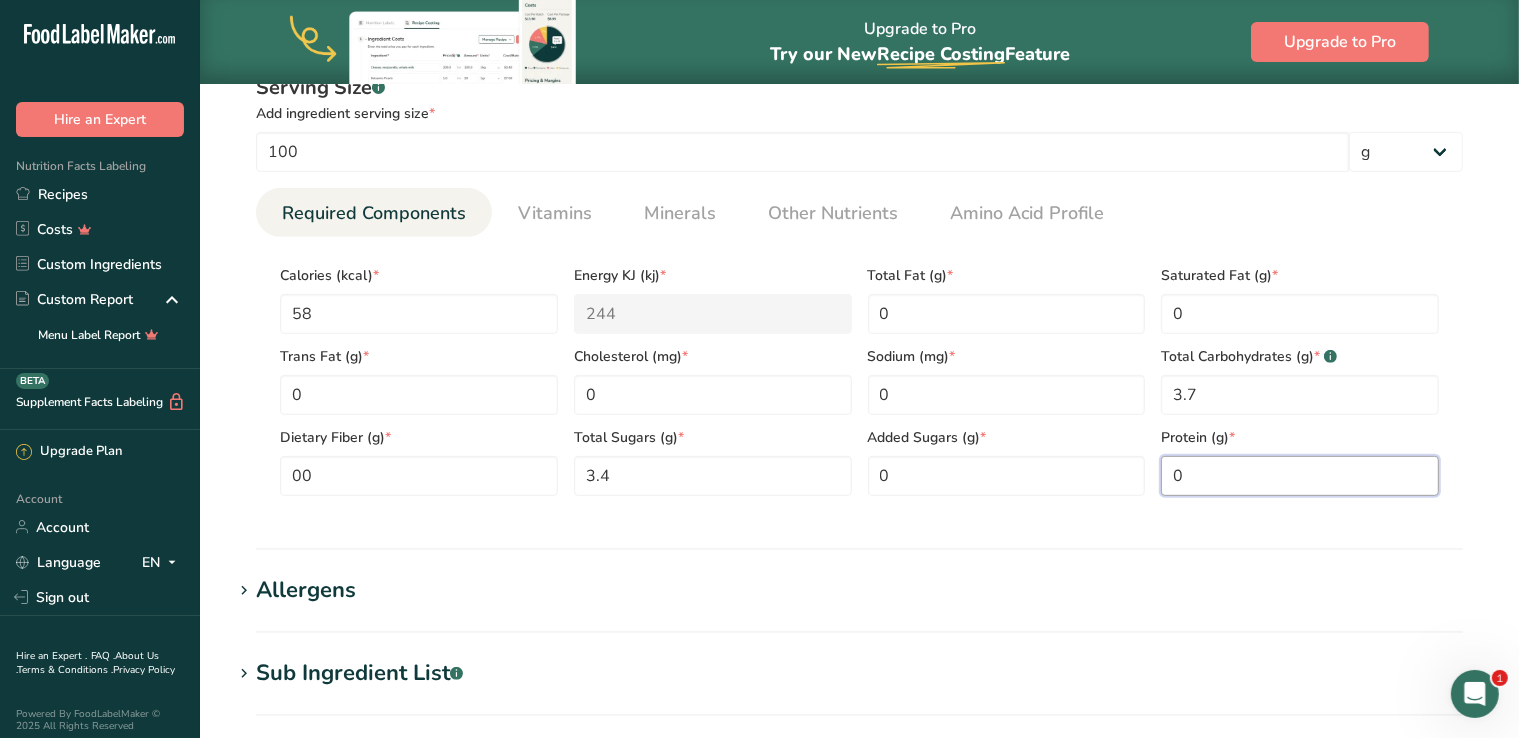click on "0" at bounding box center [1300, 476] 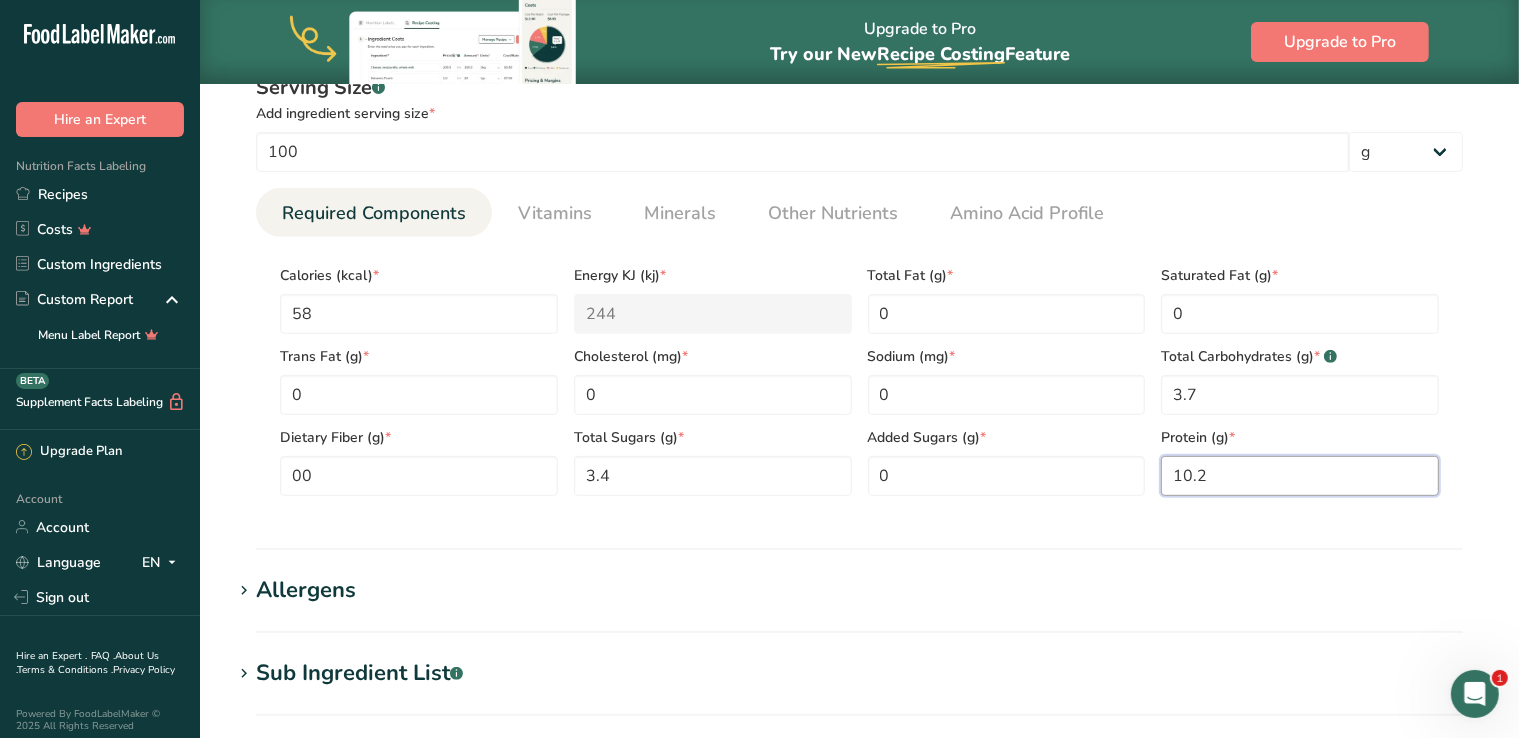 type on "10.2" 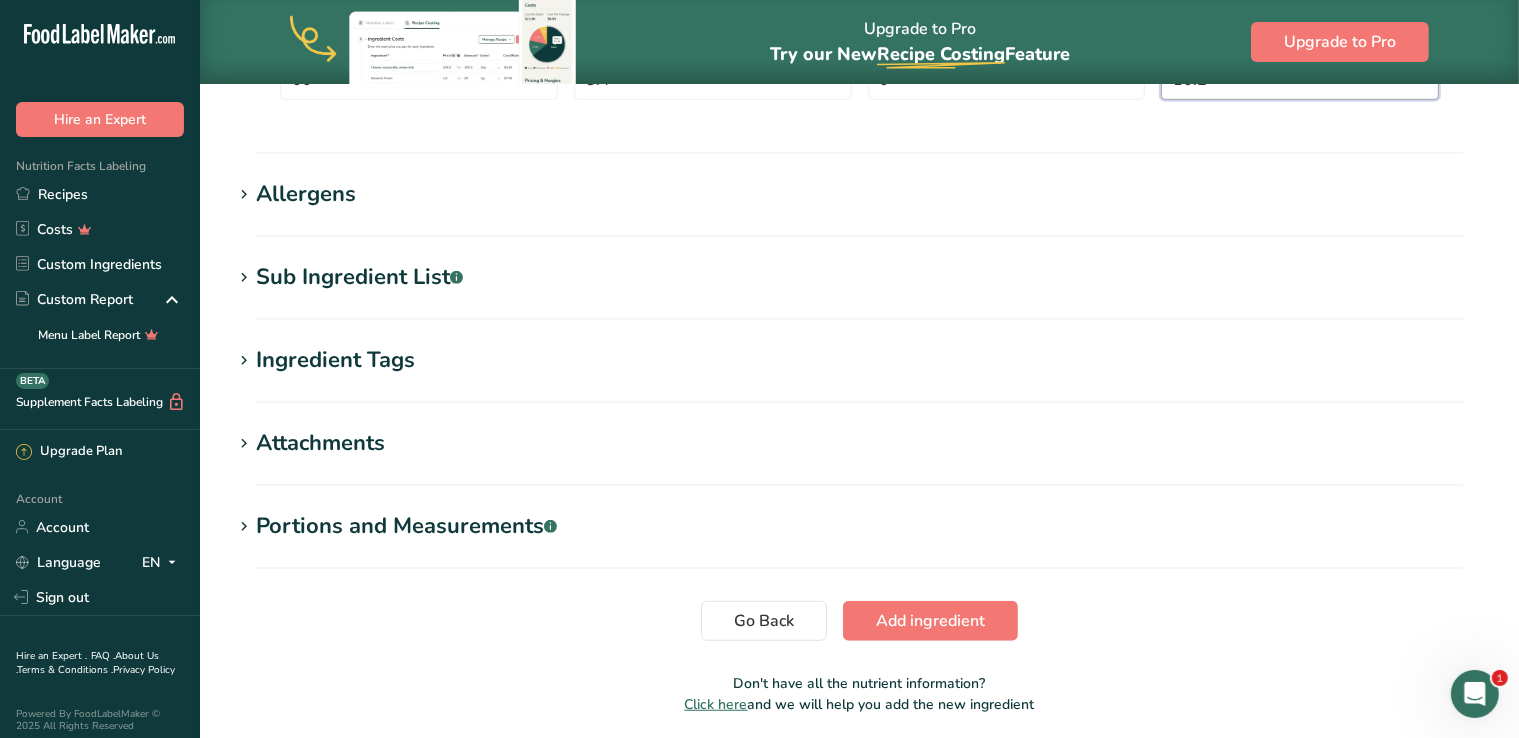 scroll, scrollTop: 1216, scrollLeft: 0, axis: vertical 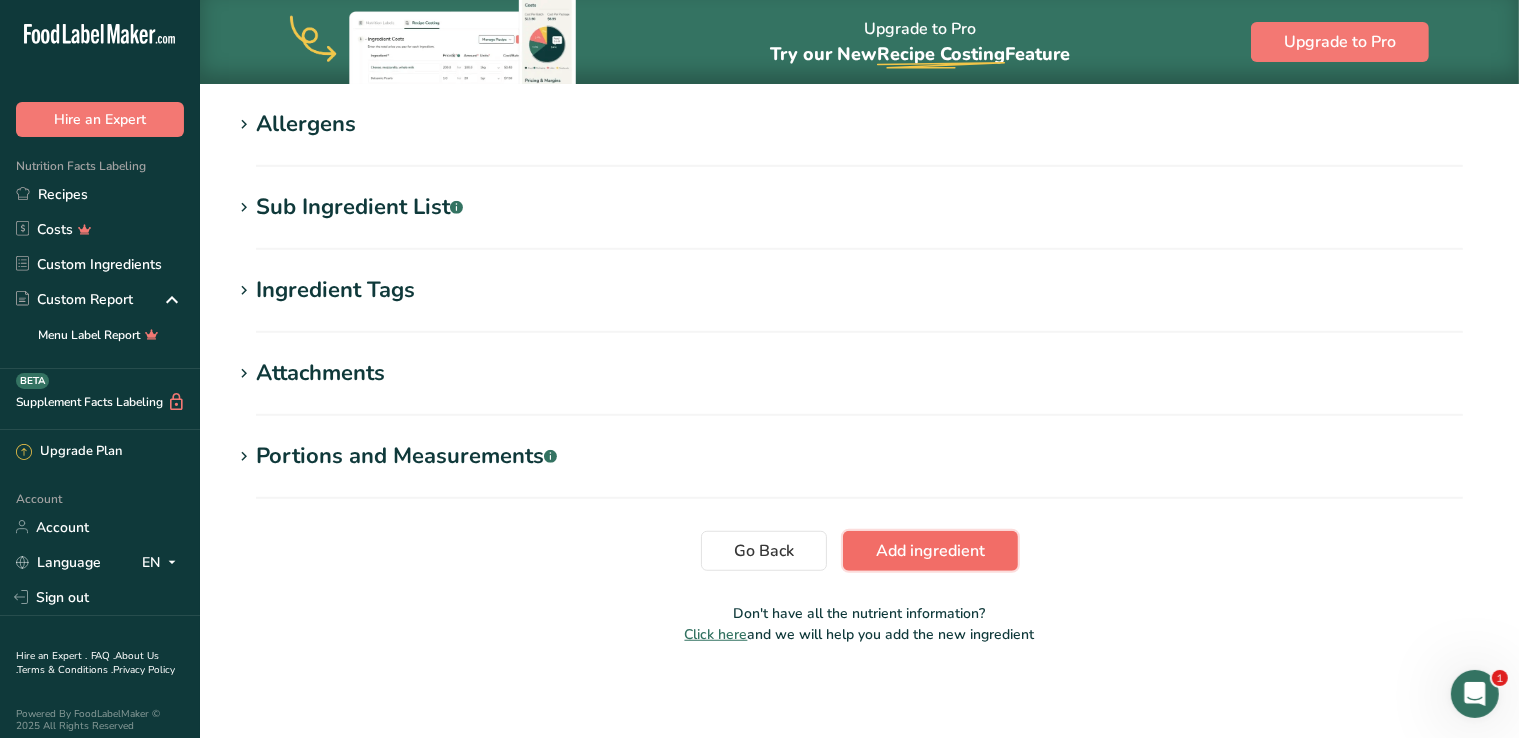click on "Add ingredient" at bounding box center (930, 551) 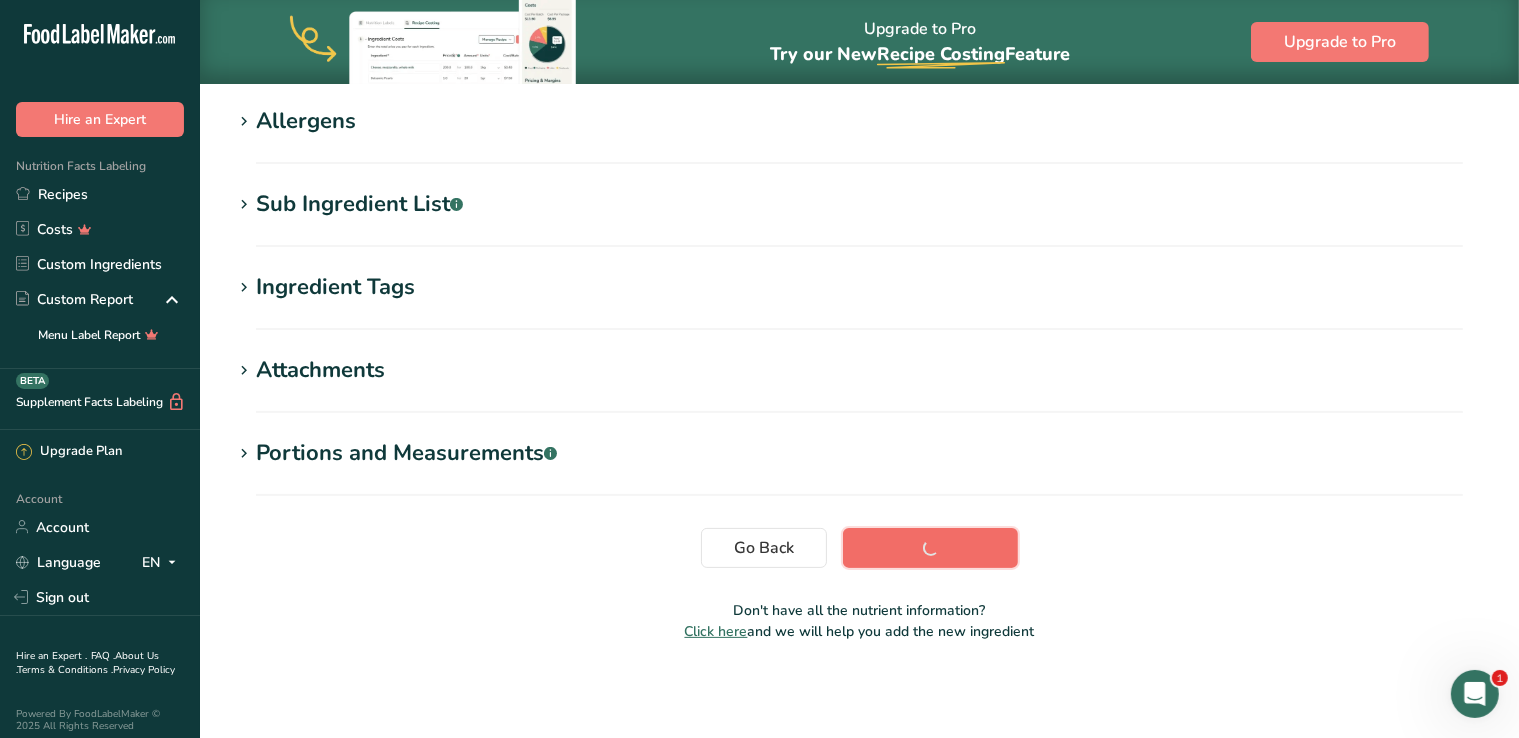 scroll, scrollTop: 336, scrollLeft: 0, axis: vertical 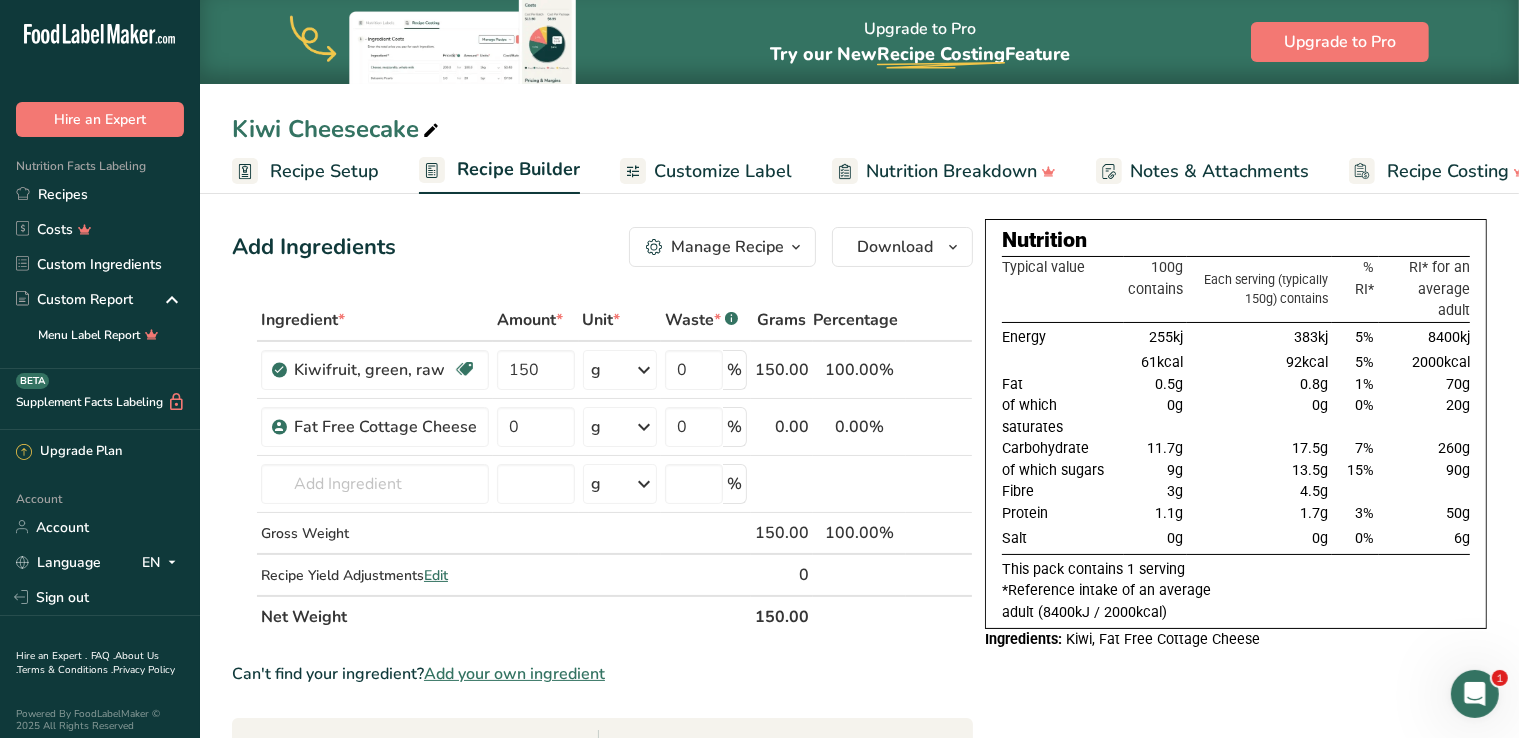 click on "Add your own ingredient" at bounding box center (514, 674) 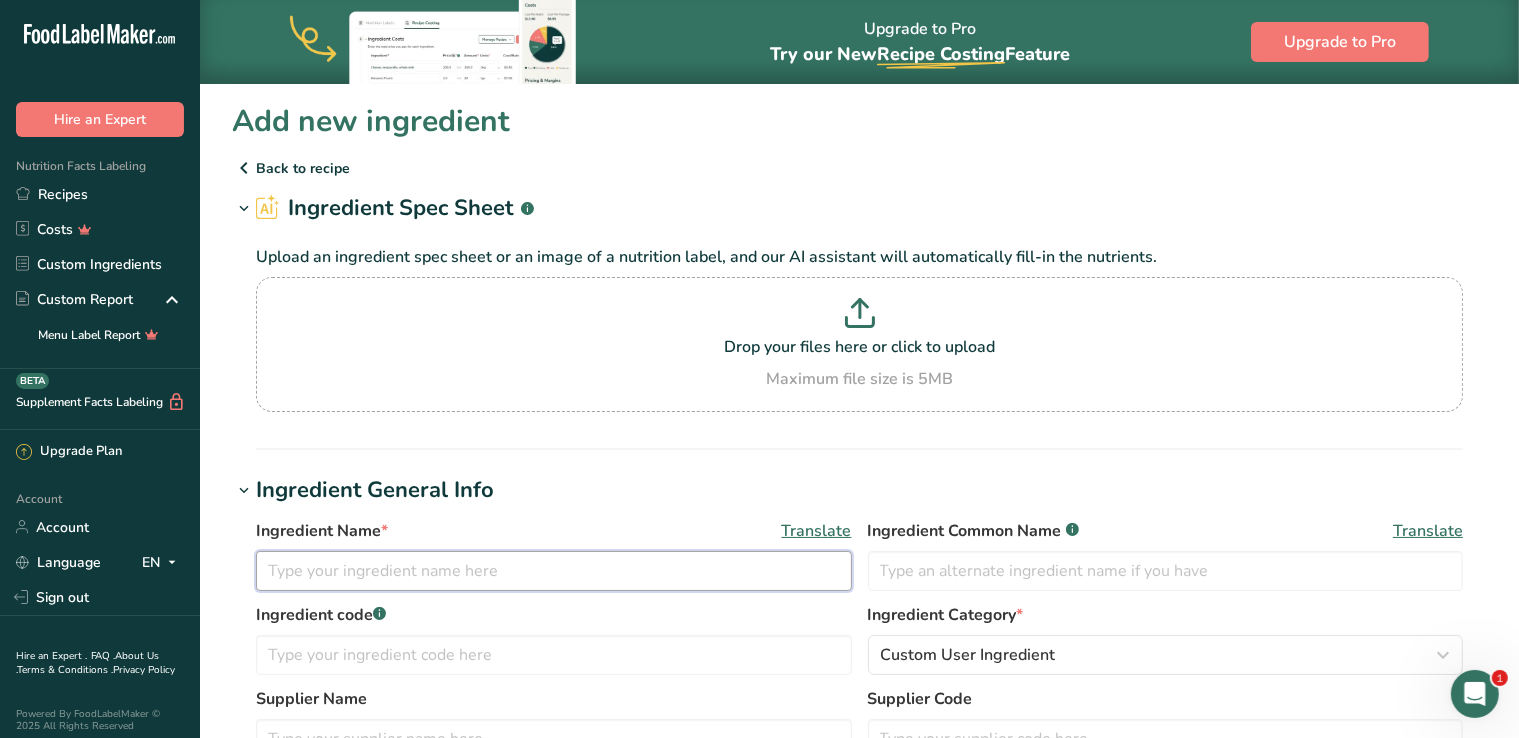click at bounding box center (554, 571) 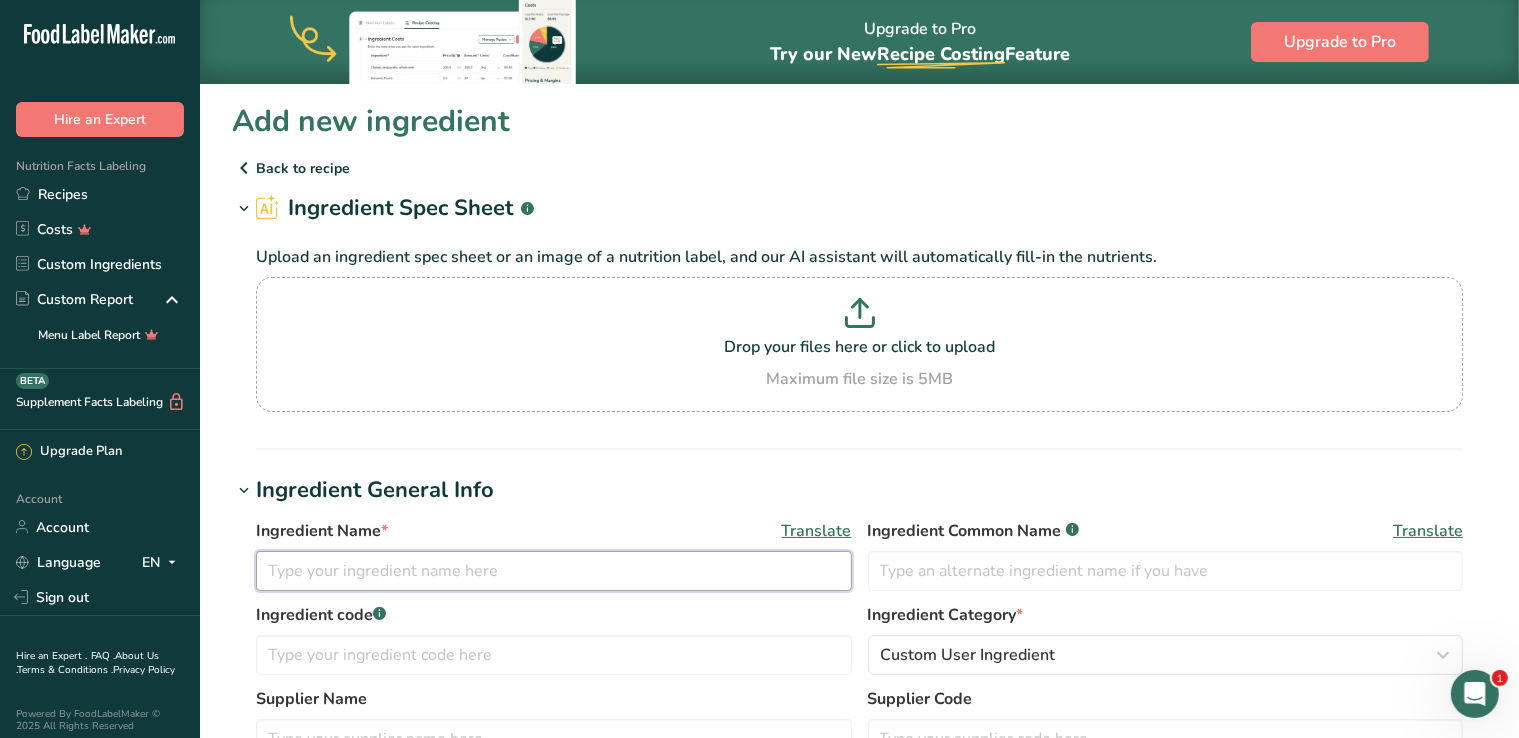 paste on "Fat Free Cottage Cheese" 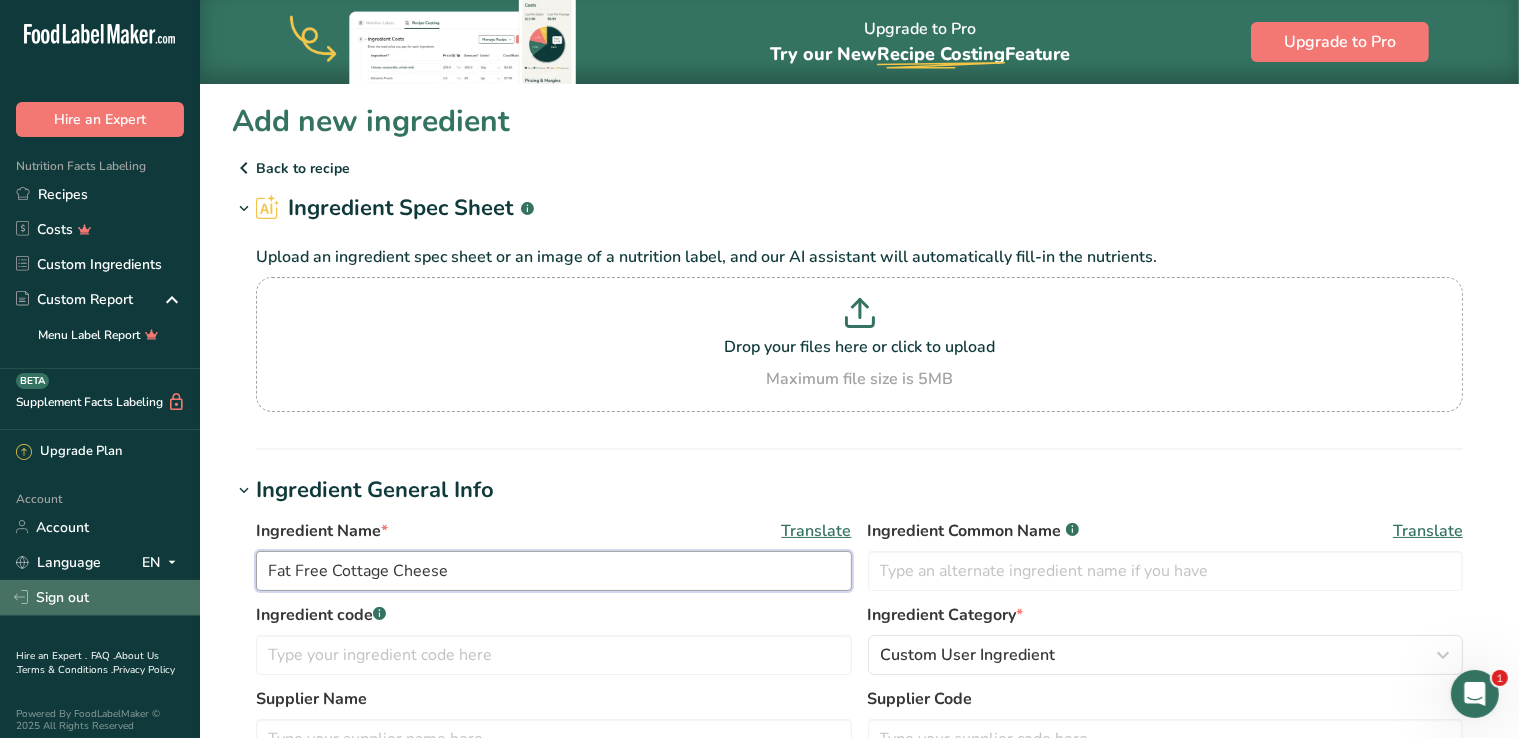 drag, startPoint x: 328, startPoint y: 565, endPoint x: 74, endPoint y: 598, distance: 256.13474 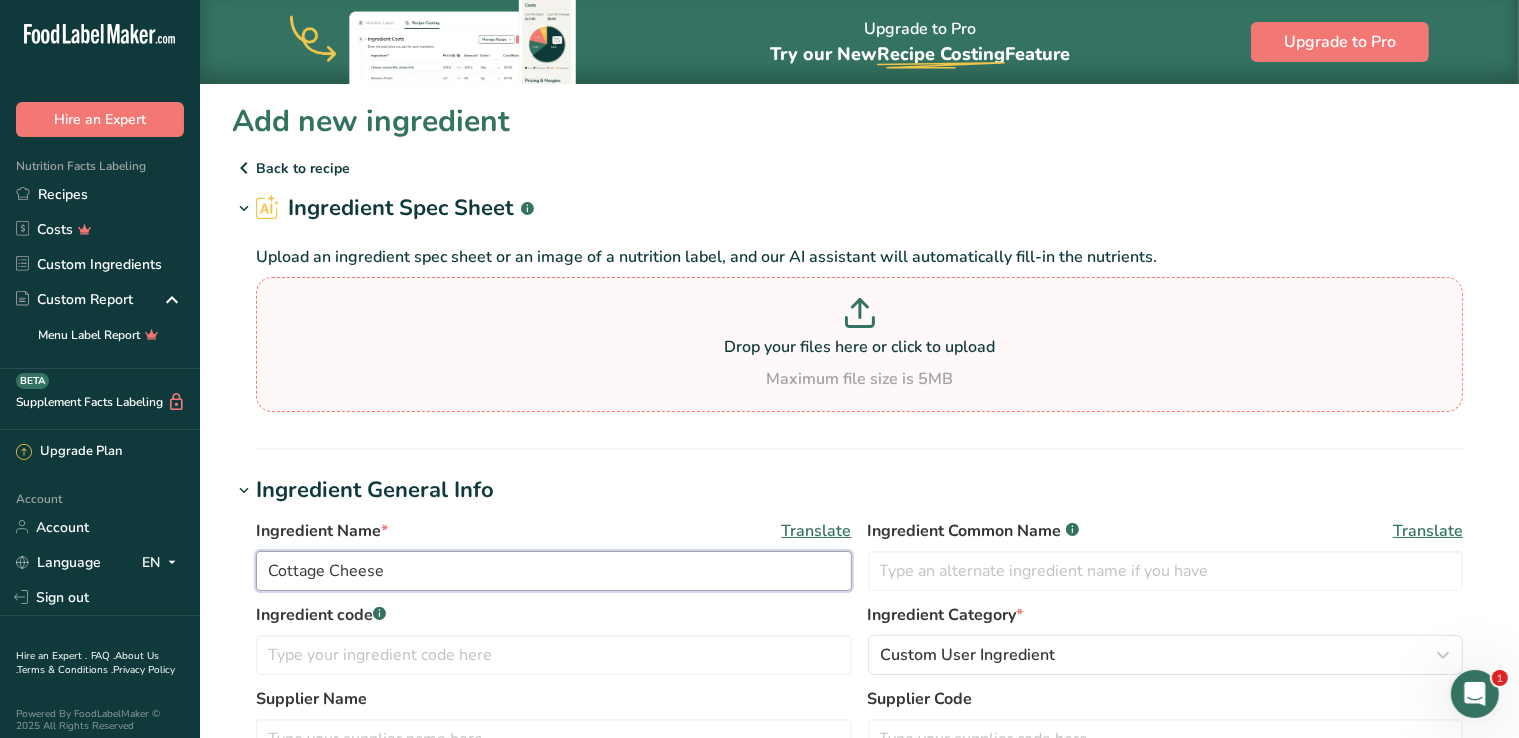 type on "Cottage Cheese" 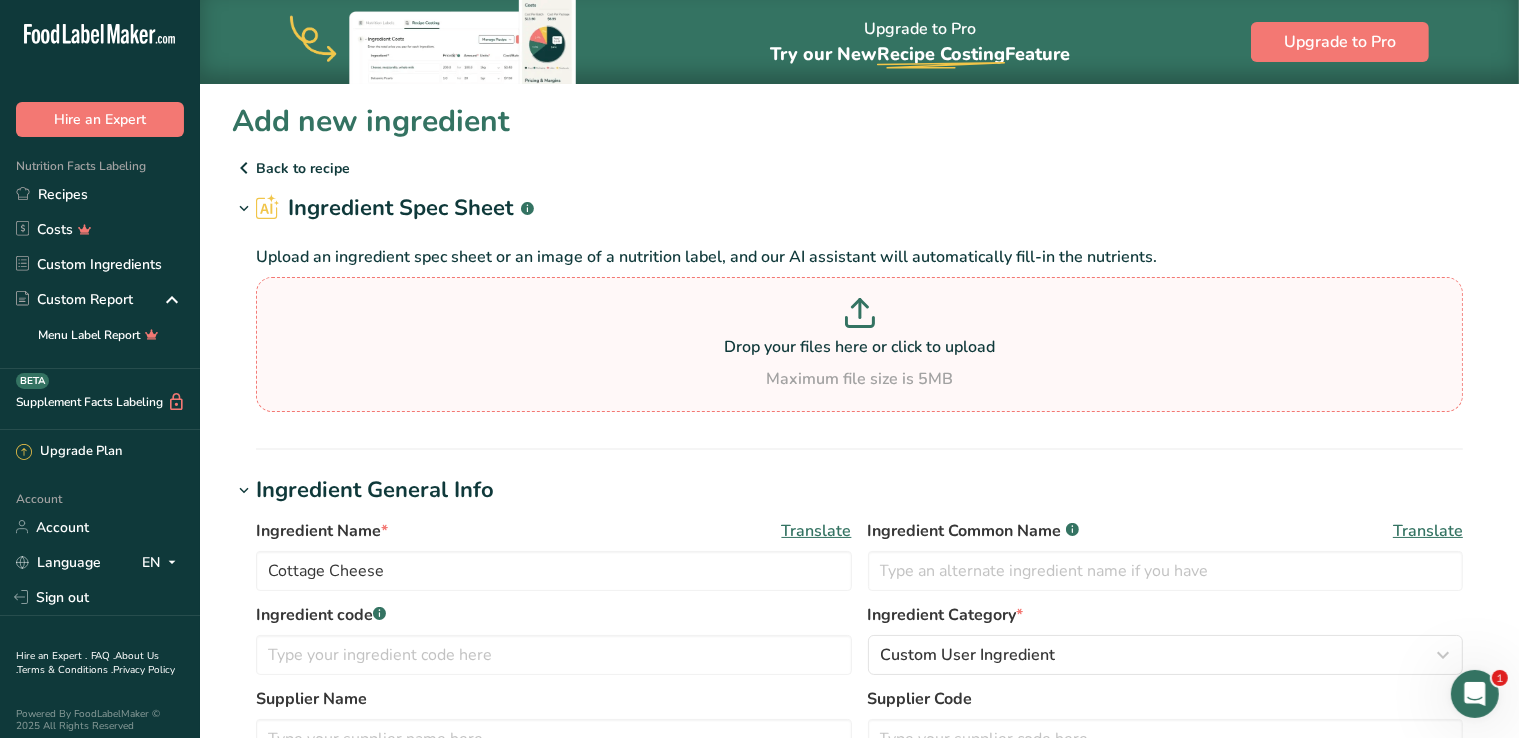 click on "Drop your files here or click to upload" at bounding box center (859, 347) 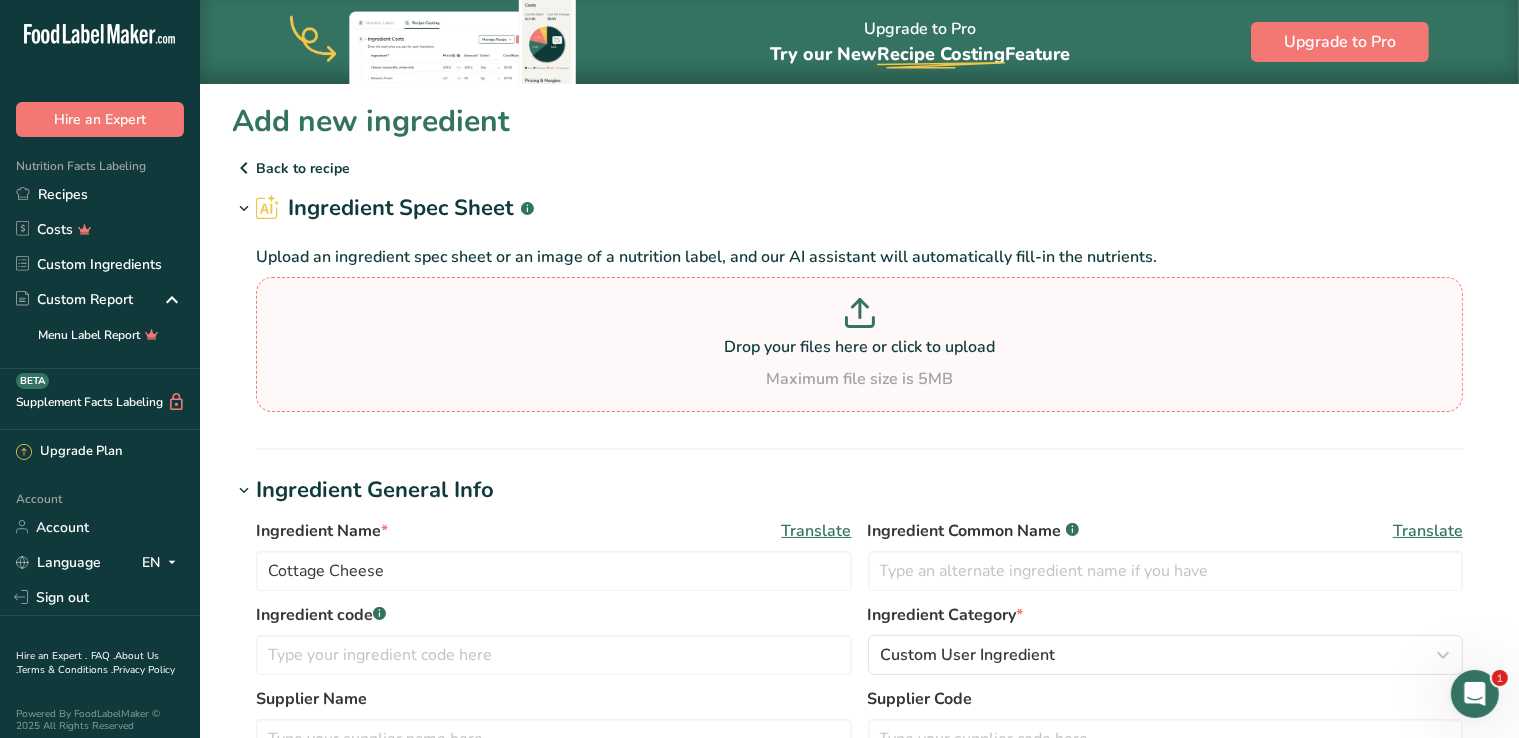 type on "C:\fakepath\Cottage Cheese.jpg" 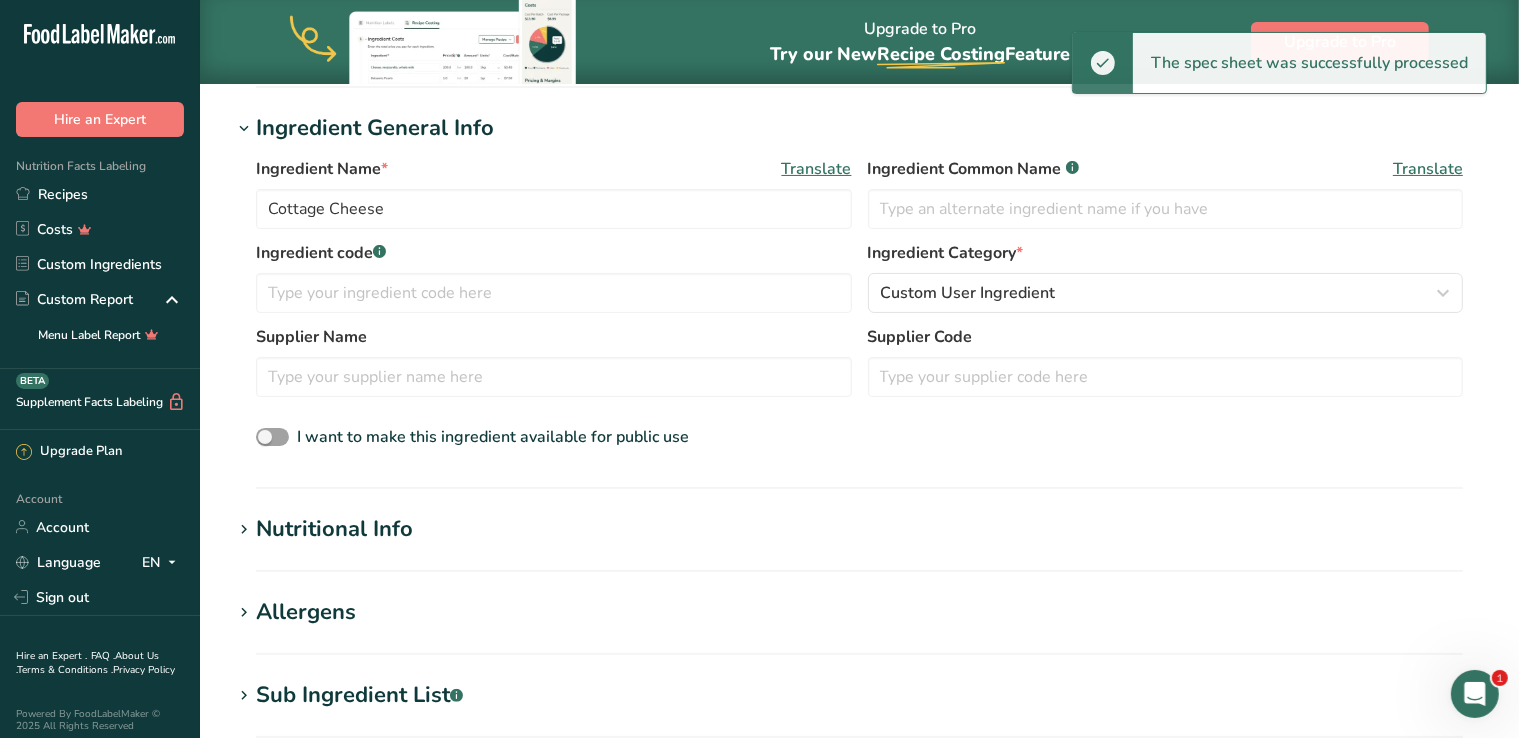 scroll, scrollTop: 266, scrollLeft: 0, axis: vertical 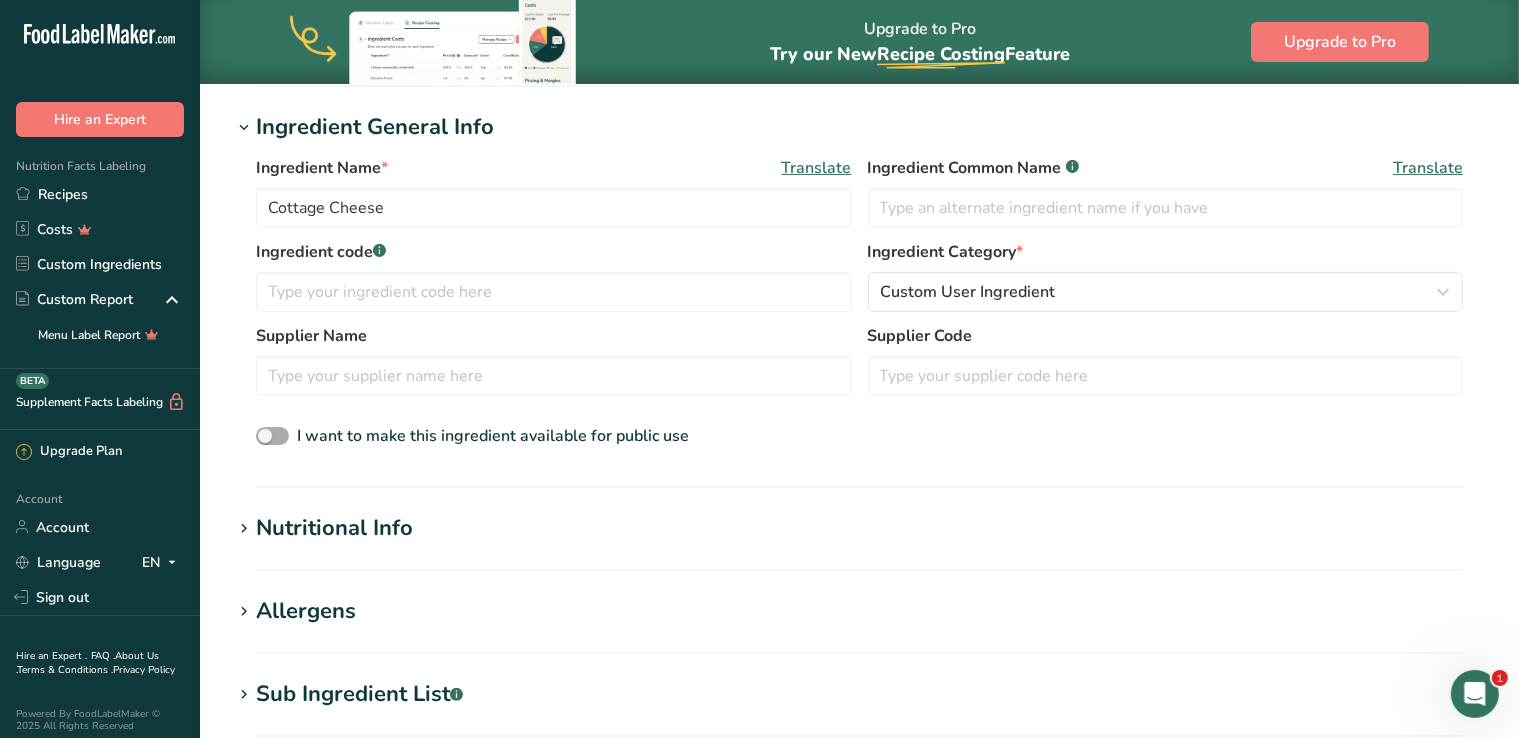 click on "I want to make this ingredient available for public use" at bounding box center (489, 436) 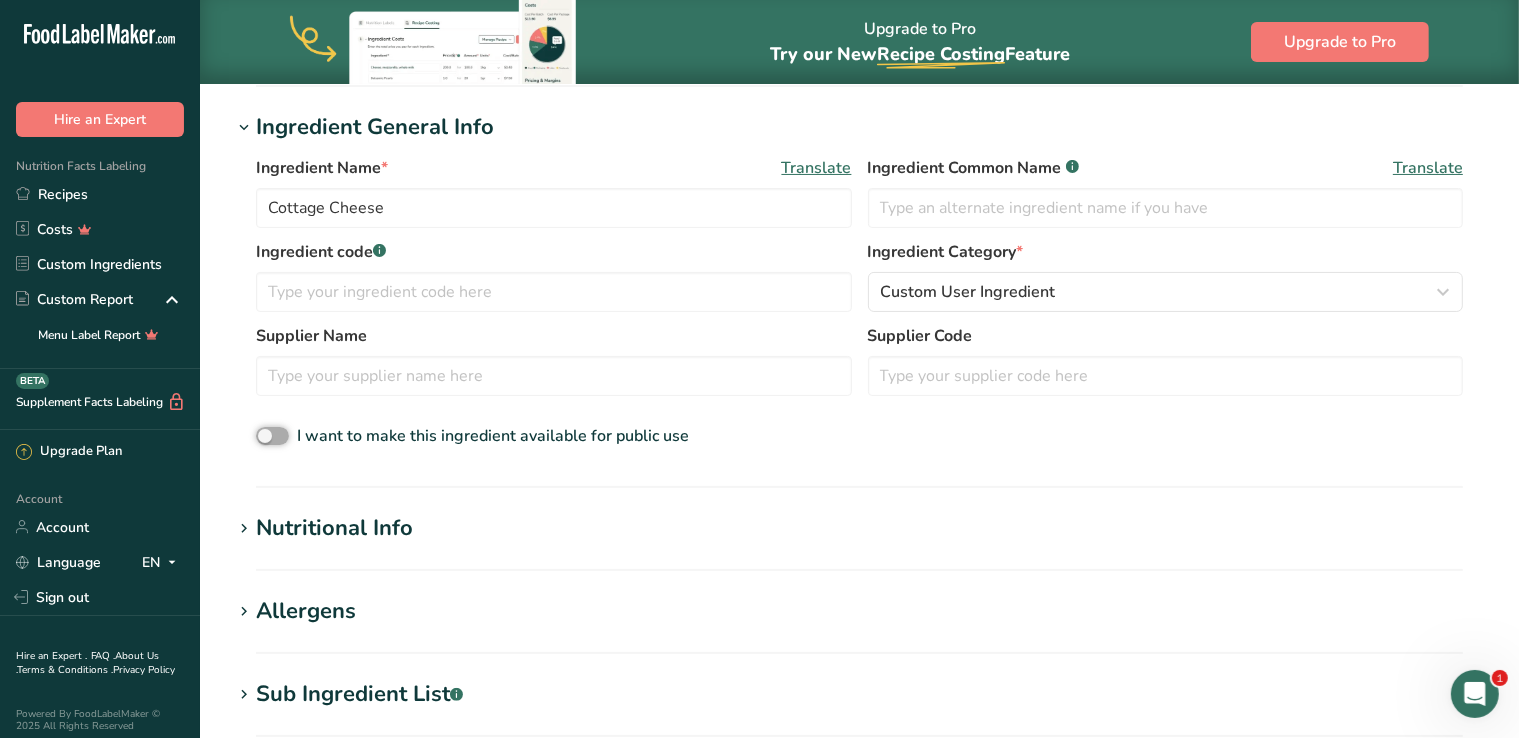 click on "I want to make this ingredient available for public use" at bounding box center [262, 436] 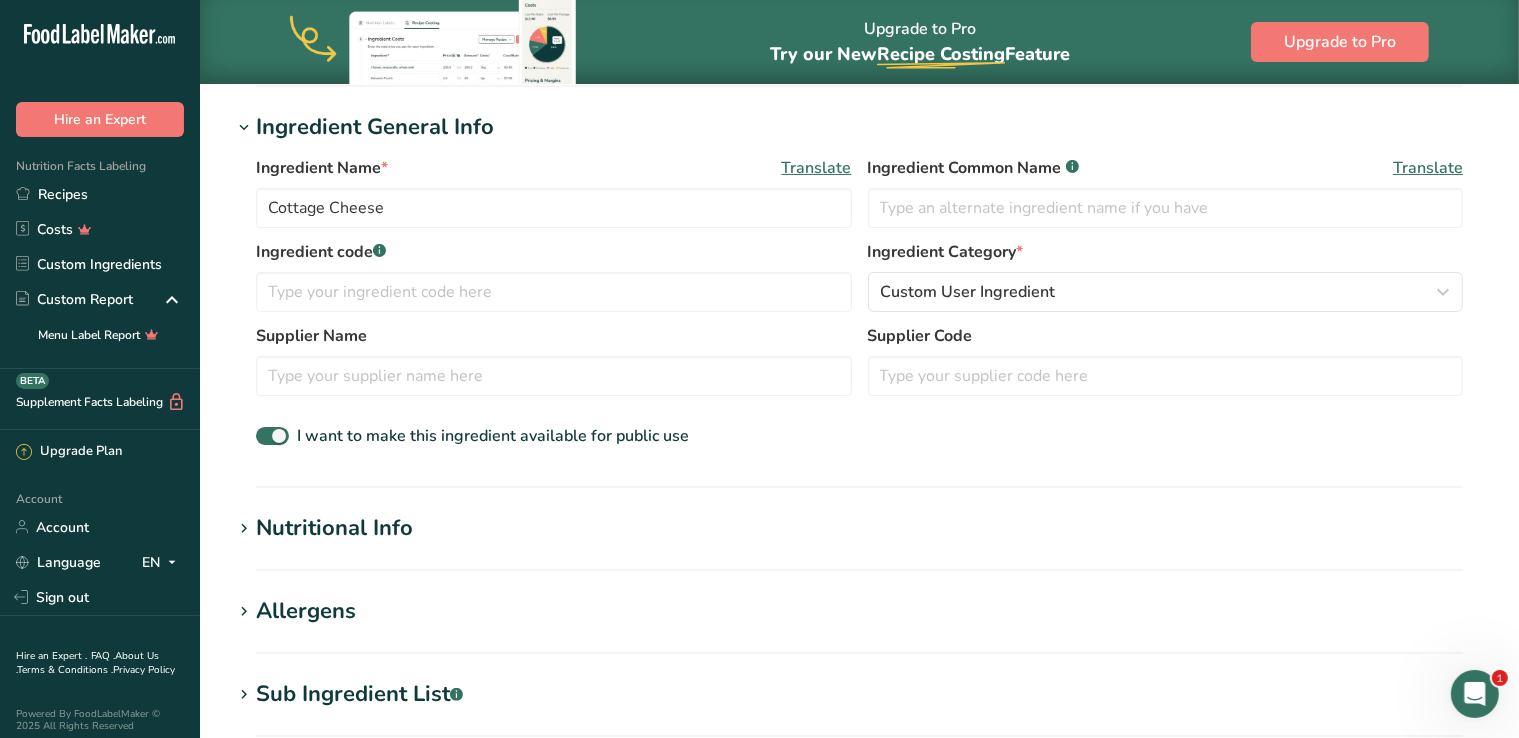click on "Nutritional Info" at bounding box center [334, 528] 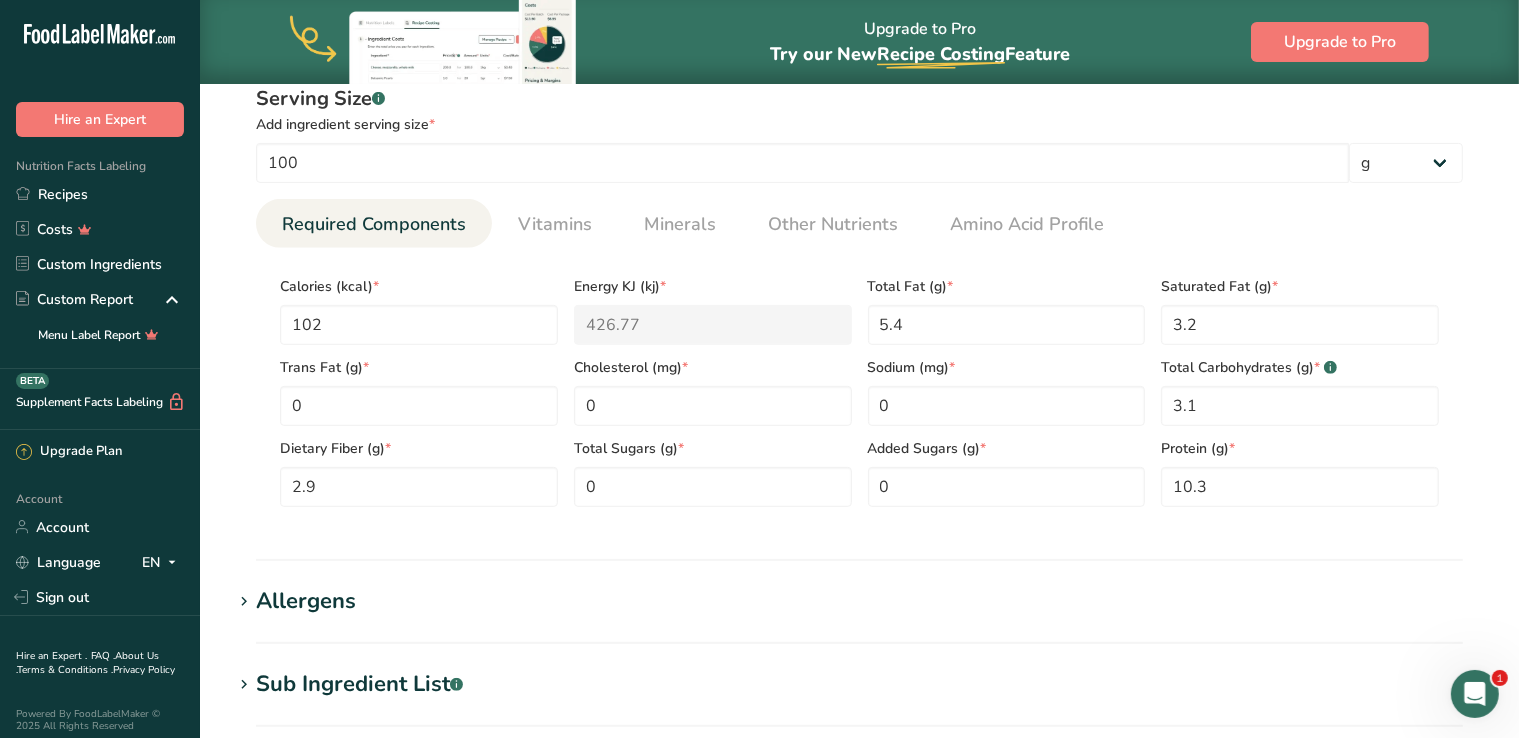 scroll, scrollTop: 749, scrollLeft: 0, axis: vertical 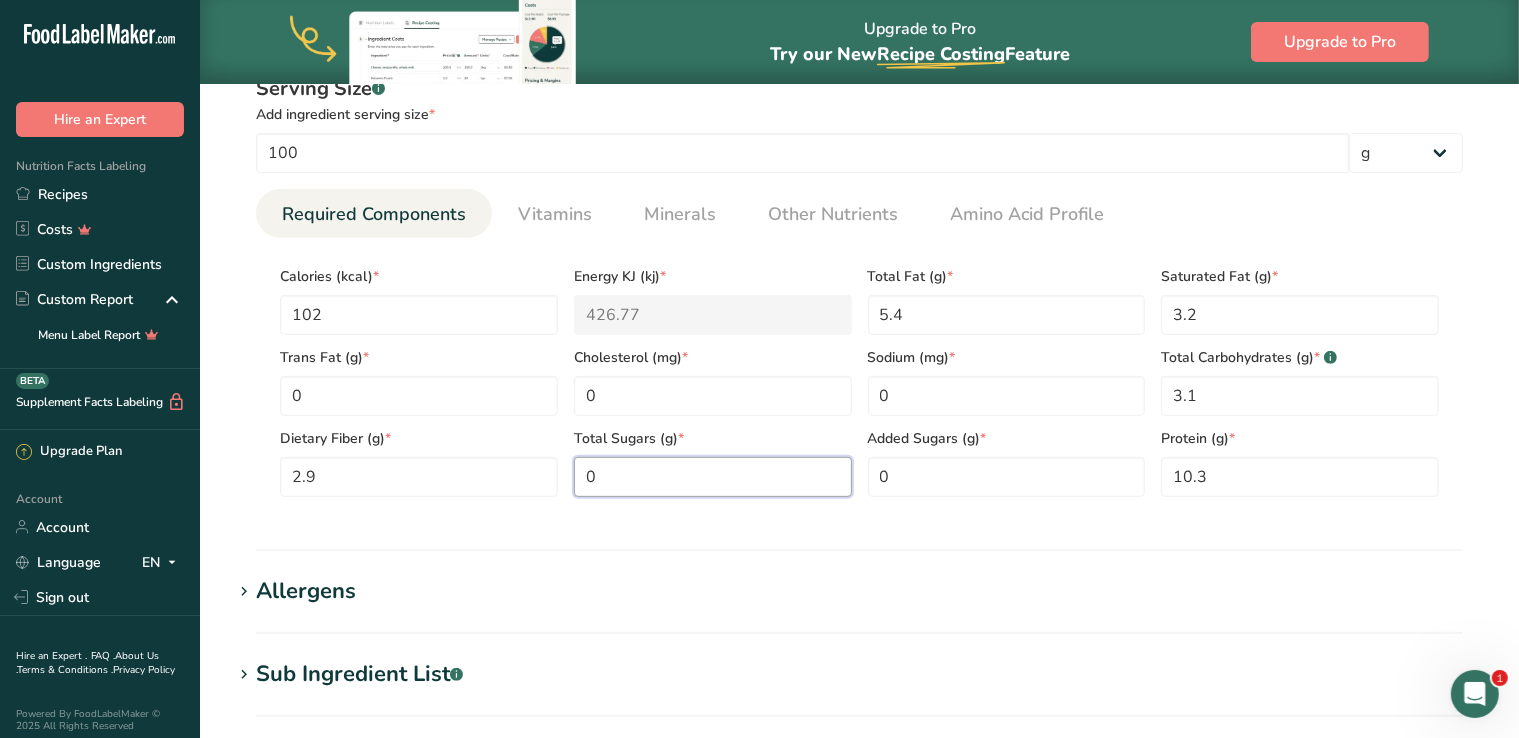 click on "0" at bounding box center (713, 477) 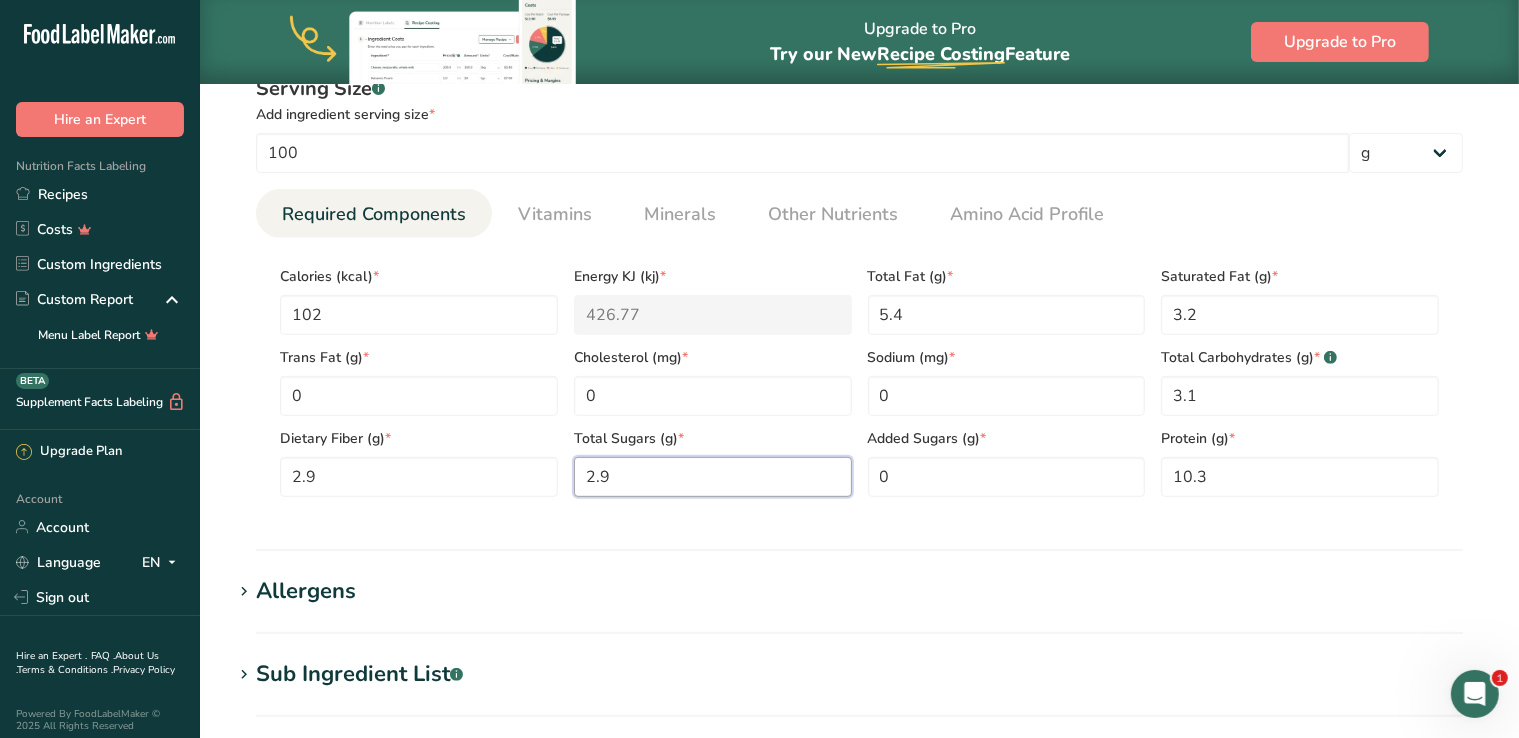 type on "2.9" 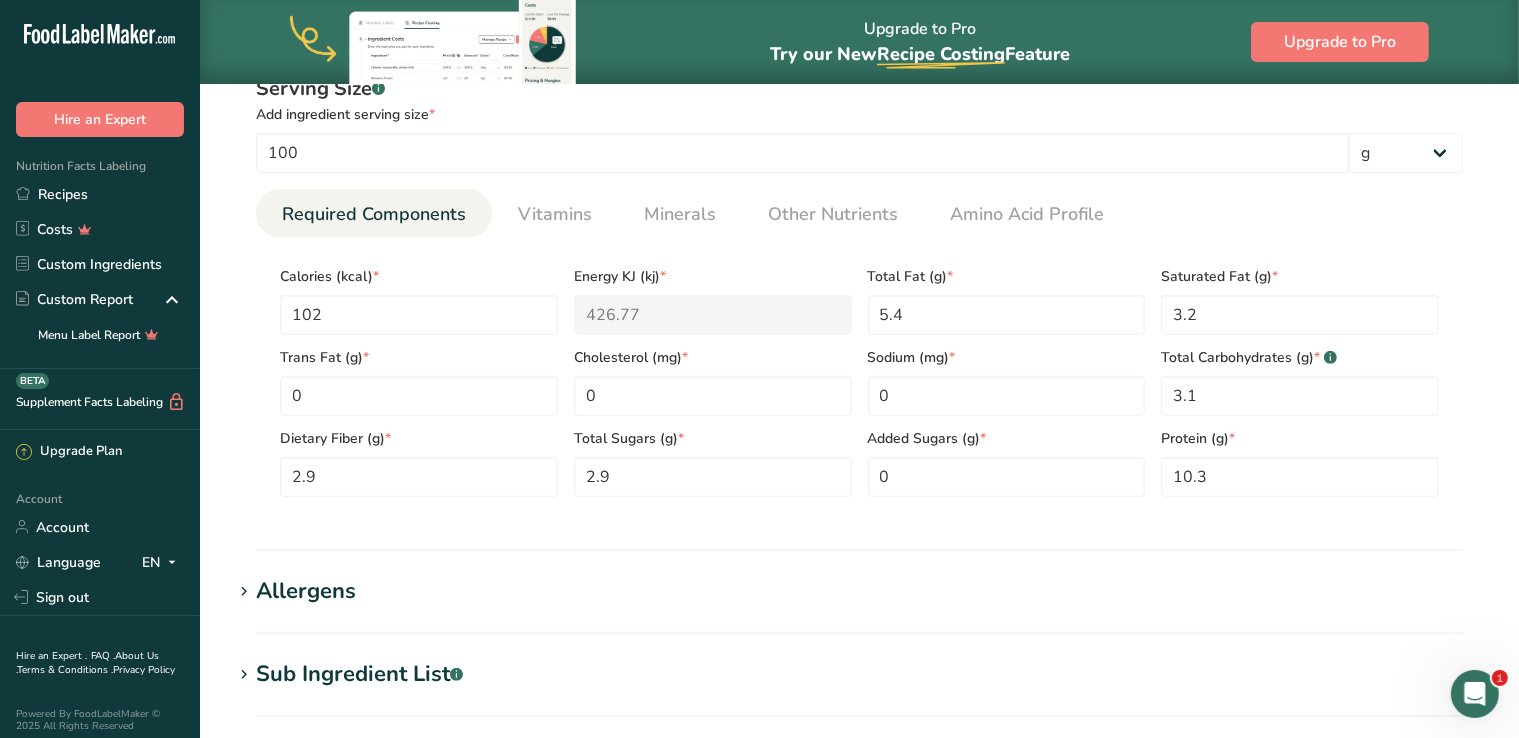 click on "Nutritional Info
Serving Size
.a-a{fill:#347362;}.b-a{fill:#fff;}
Add ingredient serving size *   100
g
kg
mg
mcg
lb
oz
l
mL
fl oz
tbsp
tsp
cup
qt
gallon
Required Components Vitamins Minerals Other Nutrients Amino Acid Profile
Calories
(kcal) *     102
Energy KJ
(kj) *     426.77
Total Fat
(g) *     5.4 *     3.2 *" at bounding box center [859, 290] 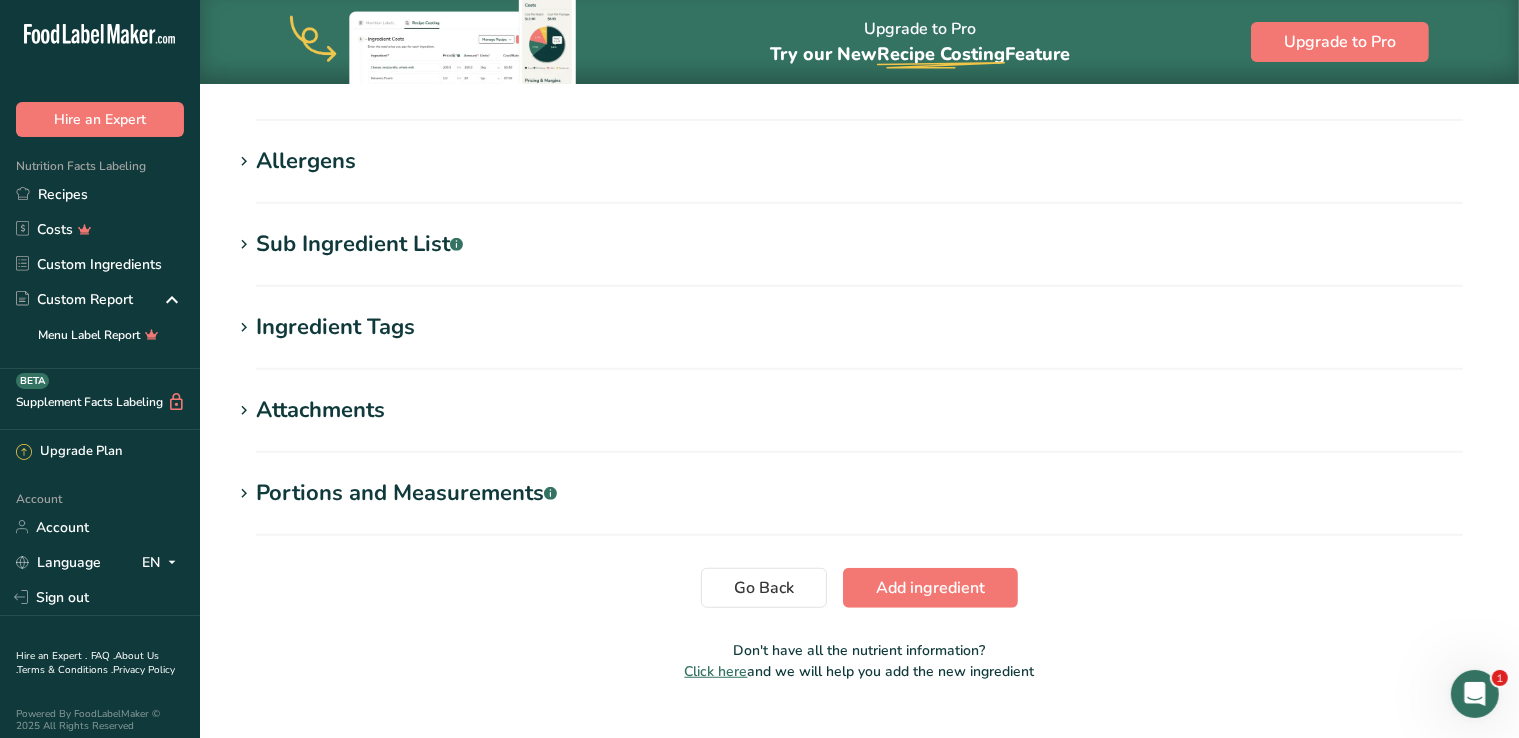 scroll, scrollTop: 1219, scrollLeft: 0, axis: vertical 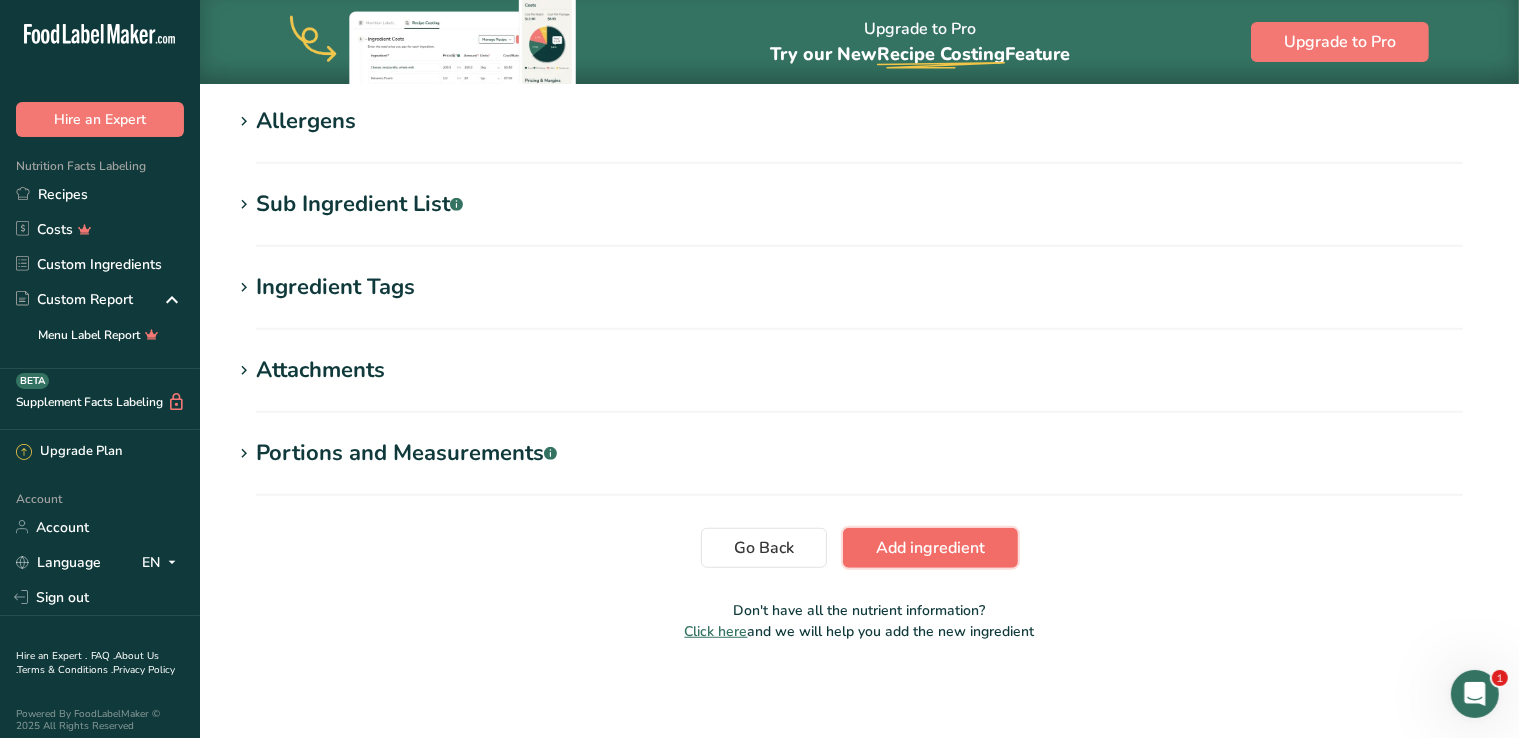 click on "Add ingredient" at bounding box center (930, 548) 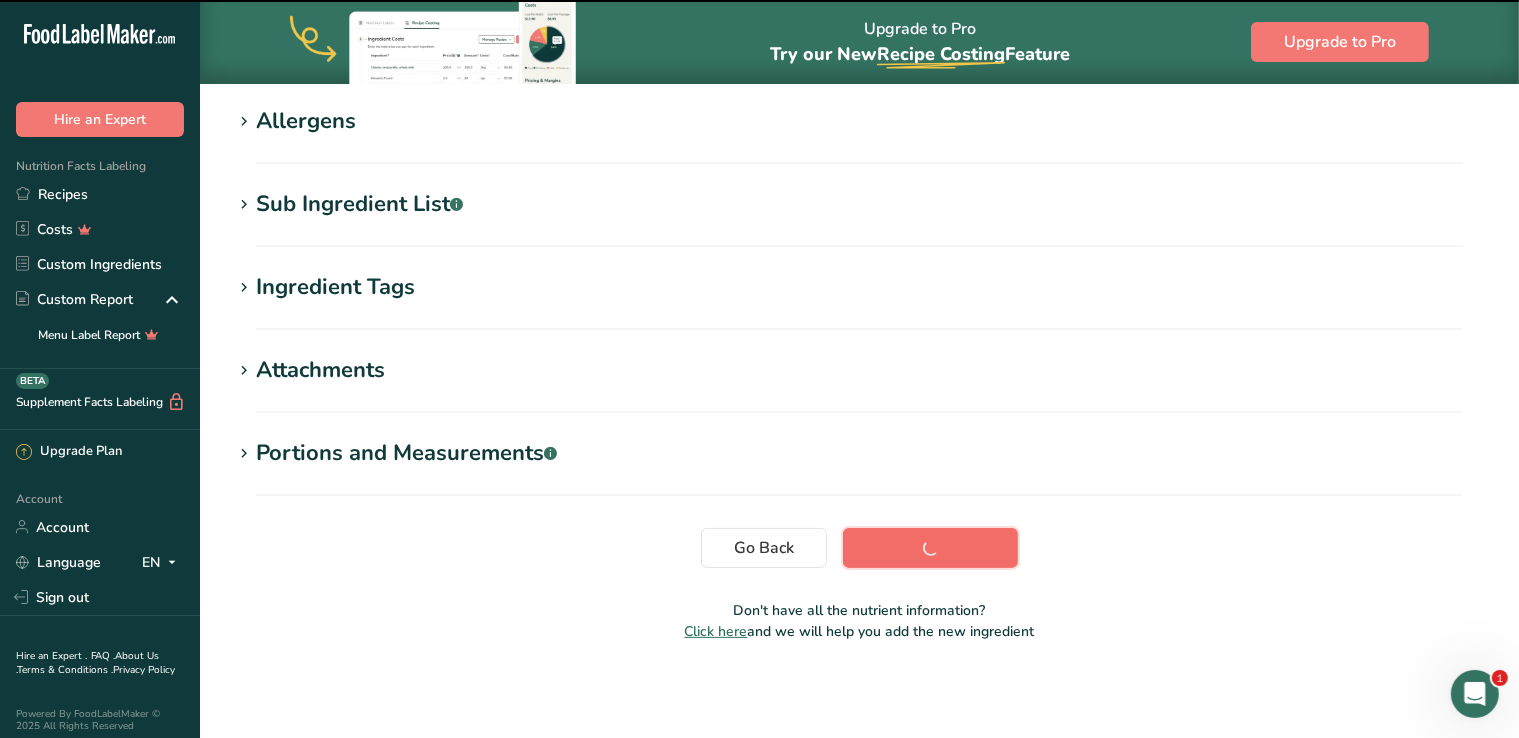 scroll, scrollTop: 336, scrollLeft: 0, axis: vertical 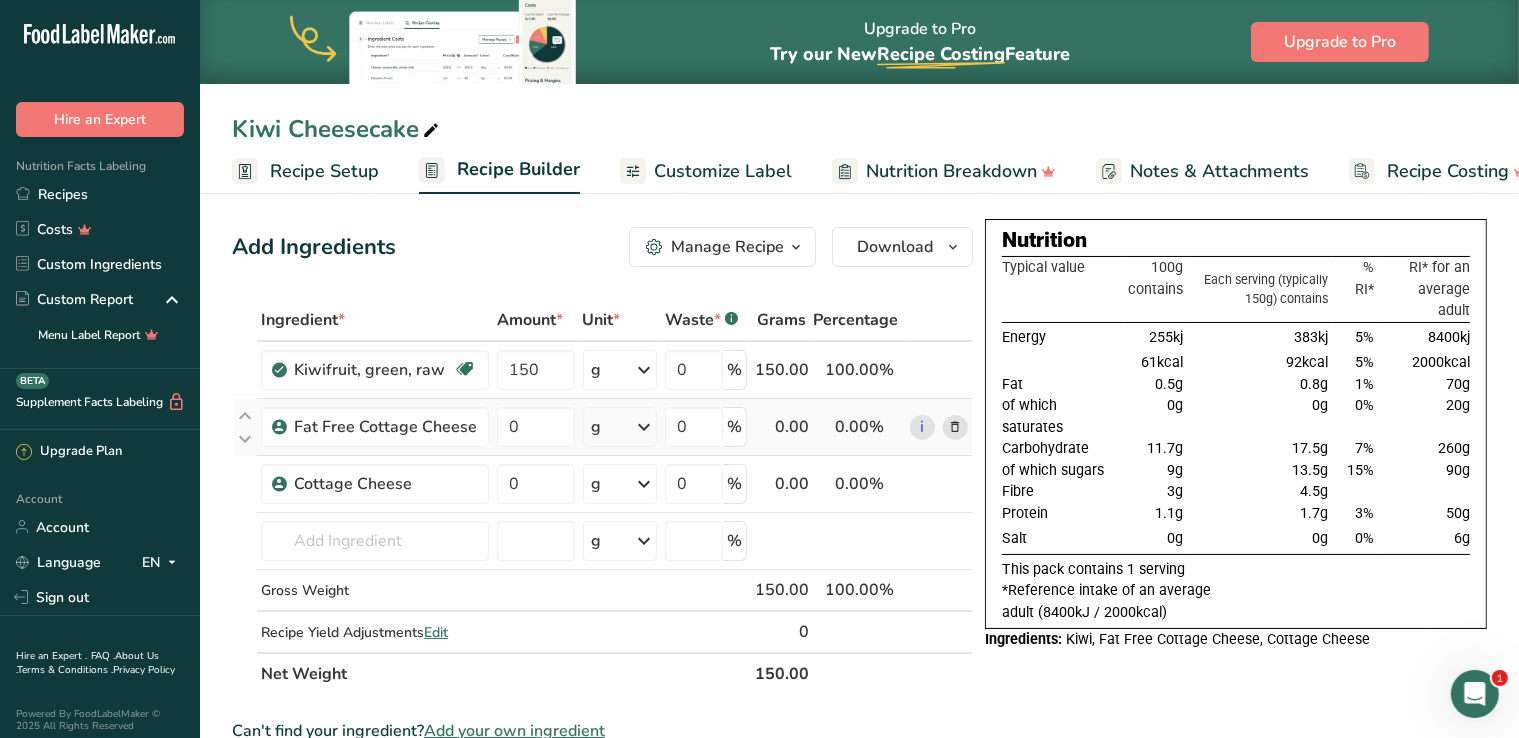 click at bounding box center (955, 427) 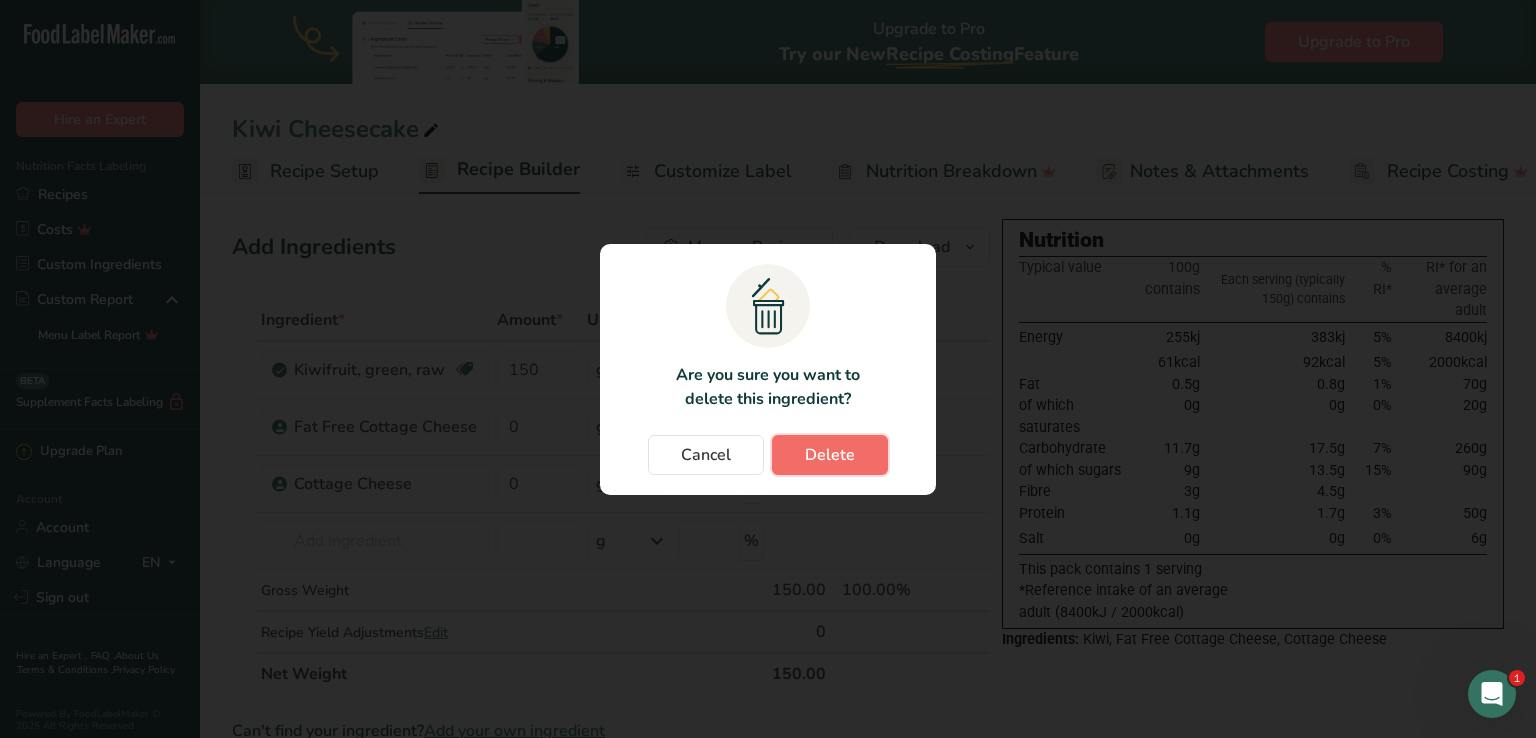 click on "Delete" at bounding box center (830, 455) 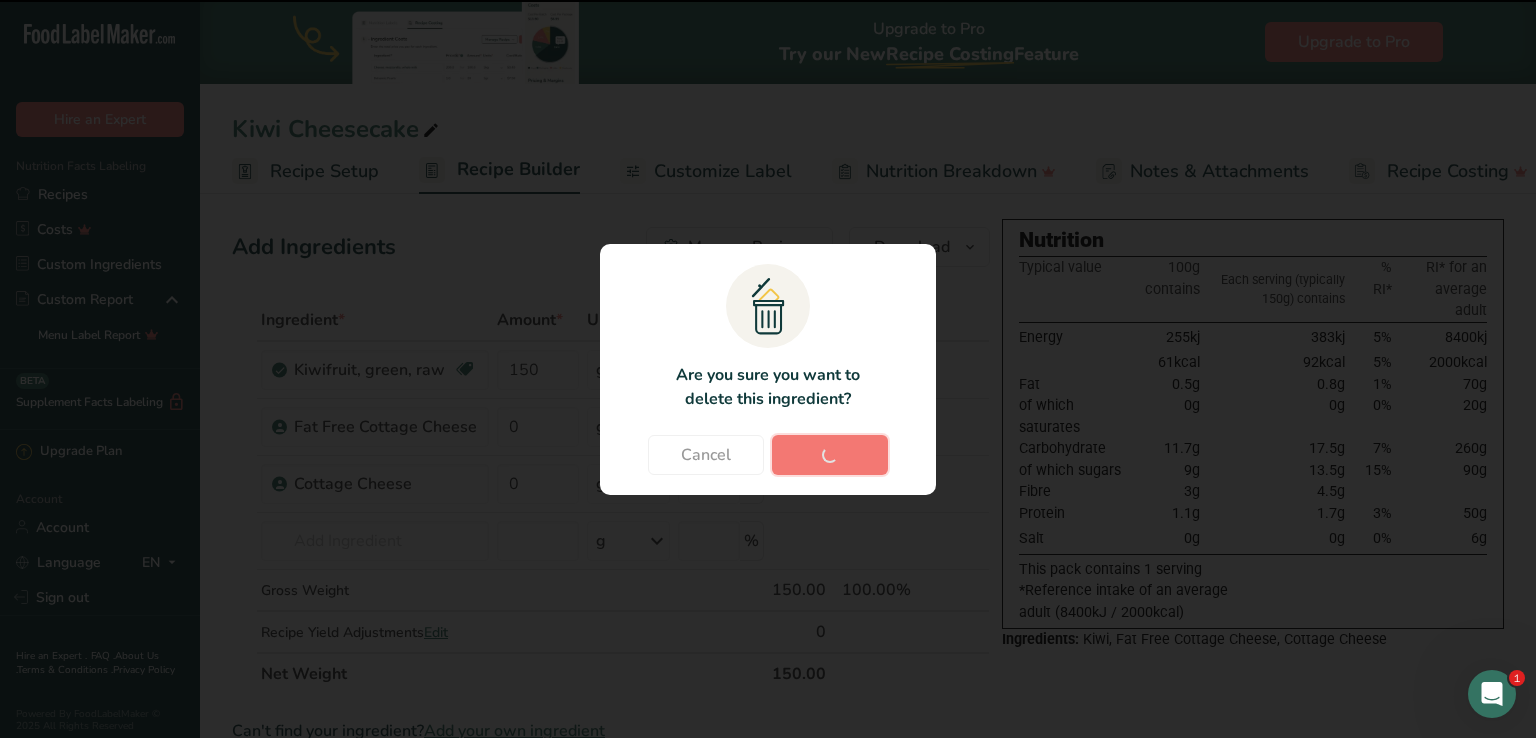 type 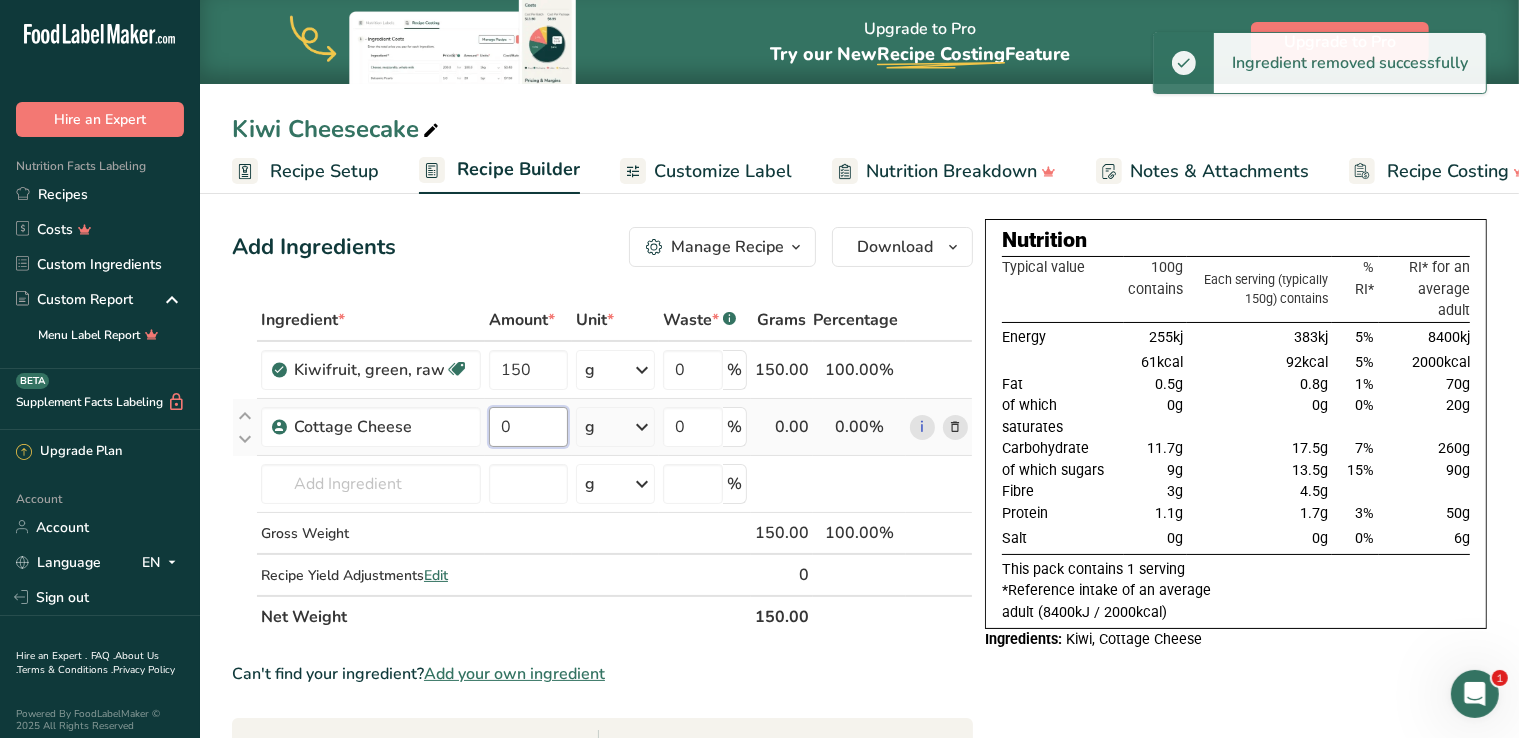 click on "0" at bounding box center (528, 427) 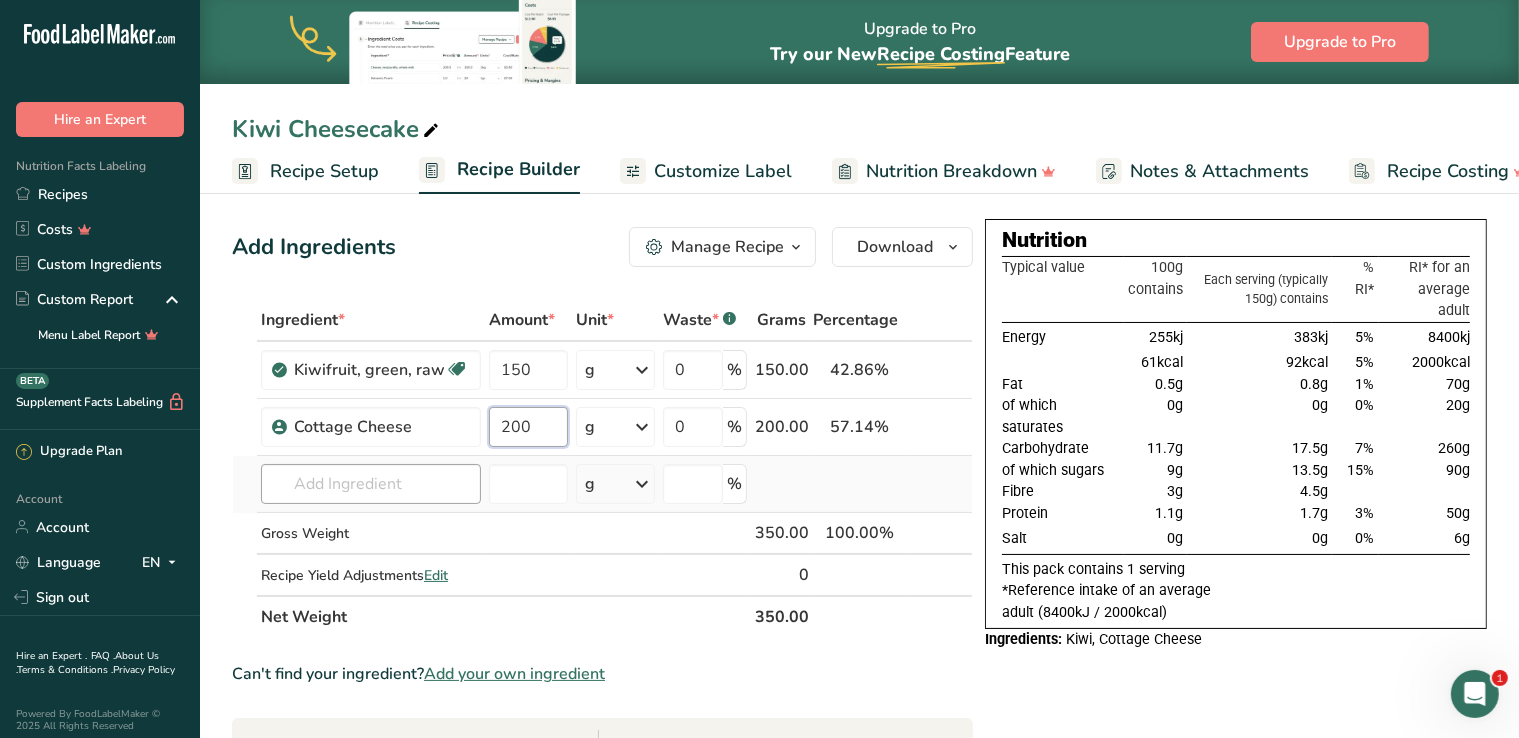type on "200" 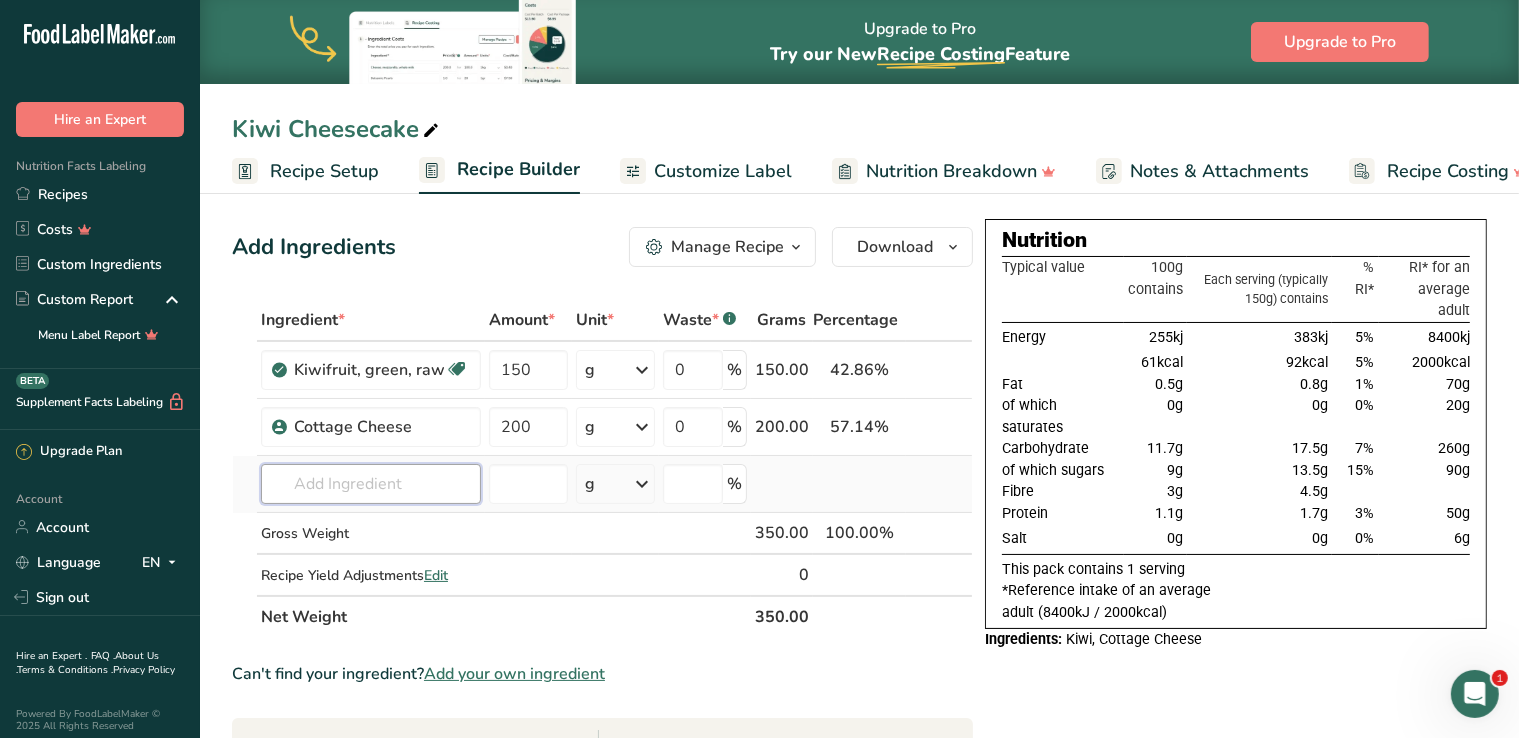 click on "Ingredient *
Amount *
Unit *
Waste *   .a-a{fill:#347362;}.b-a{fill:#fff;}          Grams
Percentage
Kiwifruit, green, raw
Dairy free
Gluten free
Vegan
Vegetarian
Soy free
150
g
Portions
1 cup, sliced
1 fruit (2" dia)
1 NLEA serving
Weight Units
g
kg
mg
See more
Volume Units
l
Volume units require a density conversion. If you know your ingredient's density enter it below. Otherwise, click on "RIA" our AI Regulatory bot - she will be able to help you
lb/ft3
g/cm3
Confirm
mL" at bounding box center [602, 468] 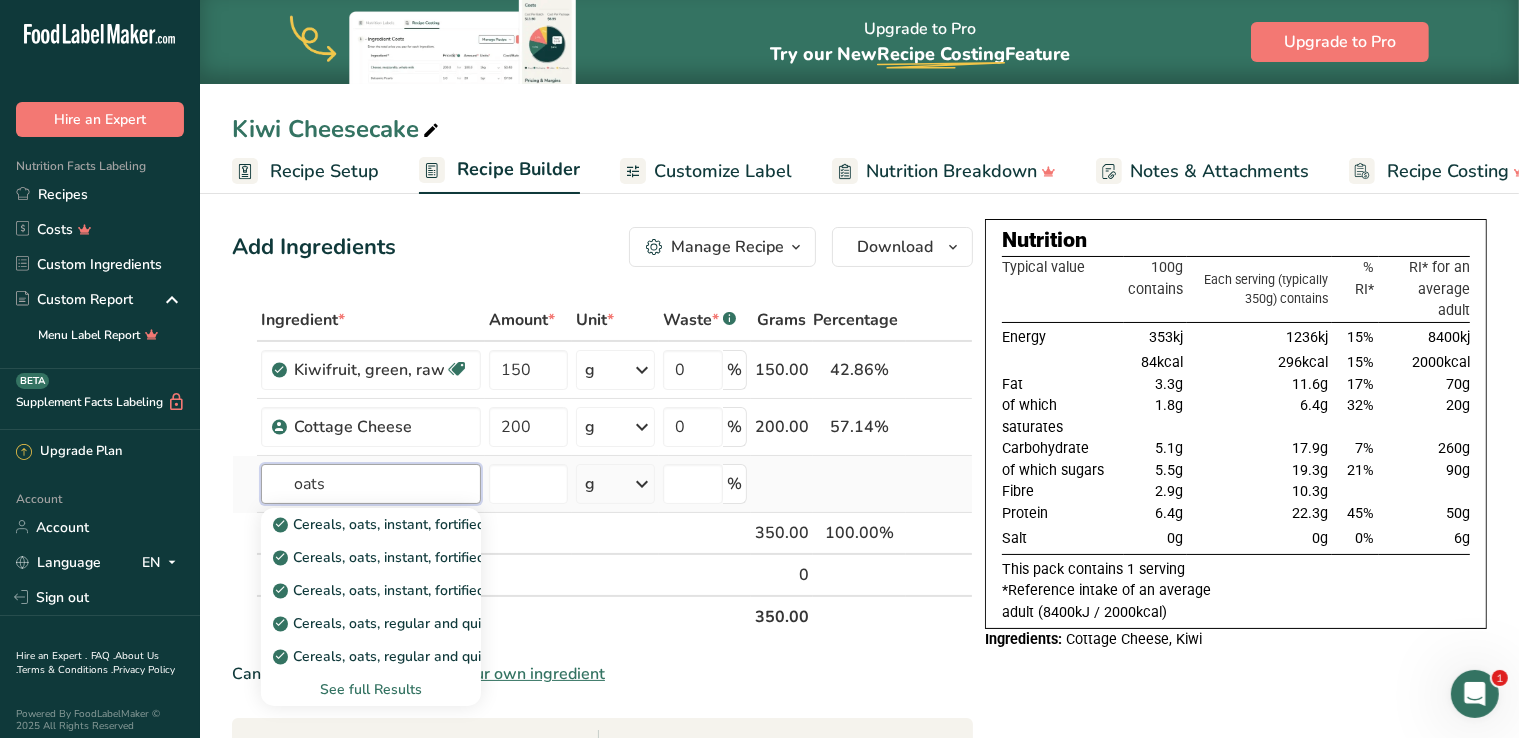 type on "oats" 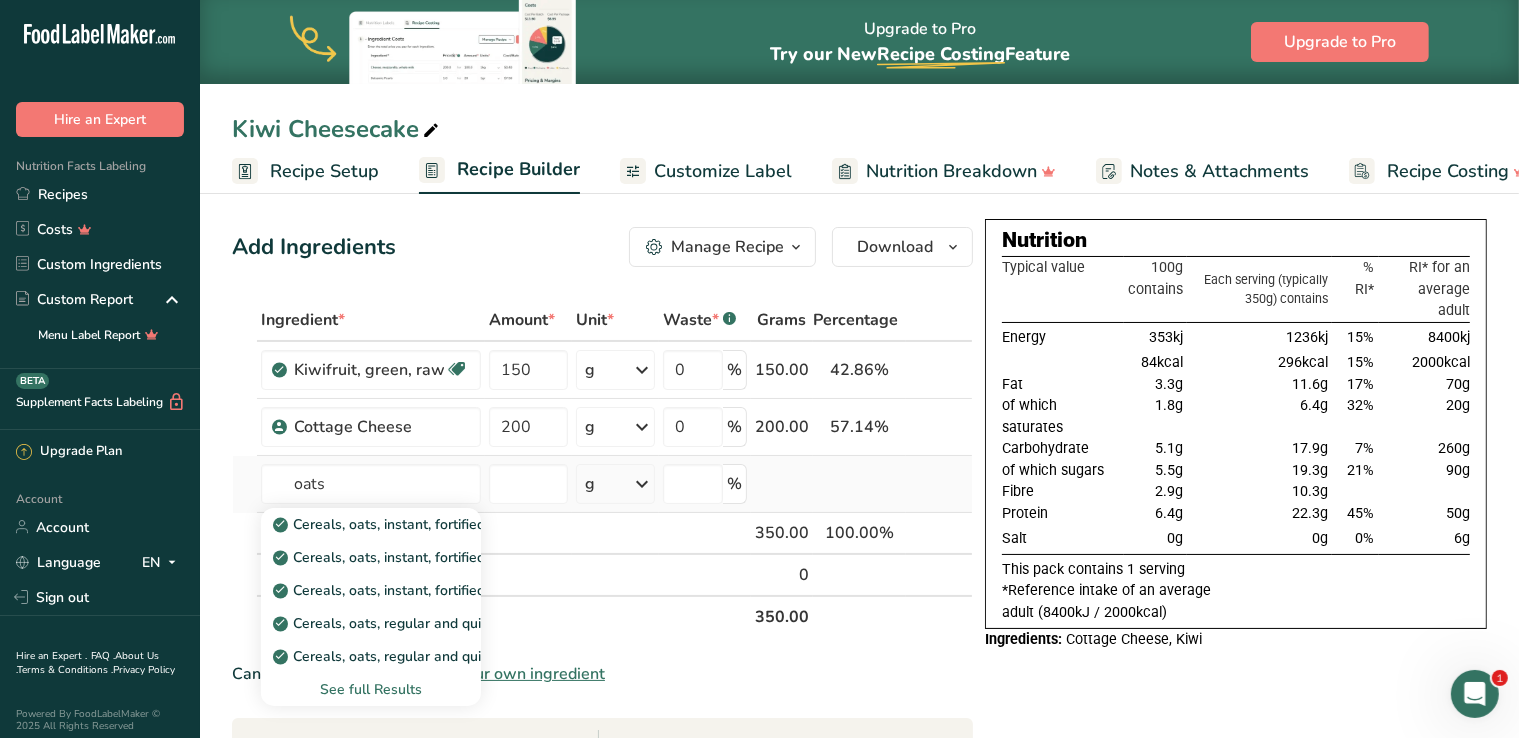 click on "See full Results" at bounding box center (371, 689) 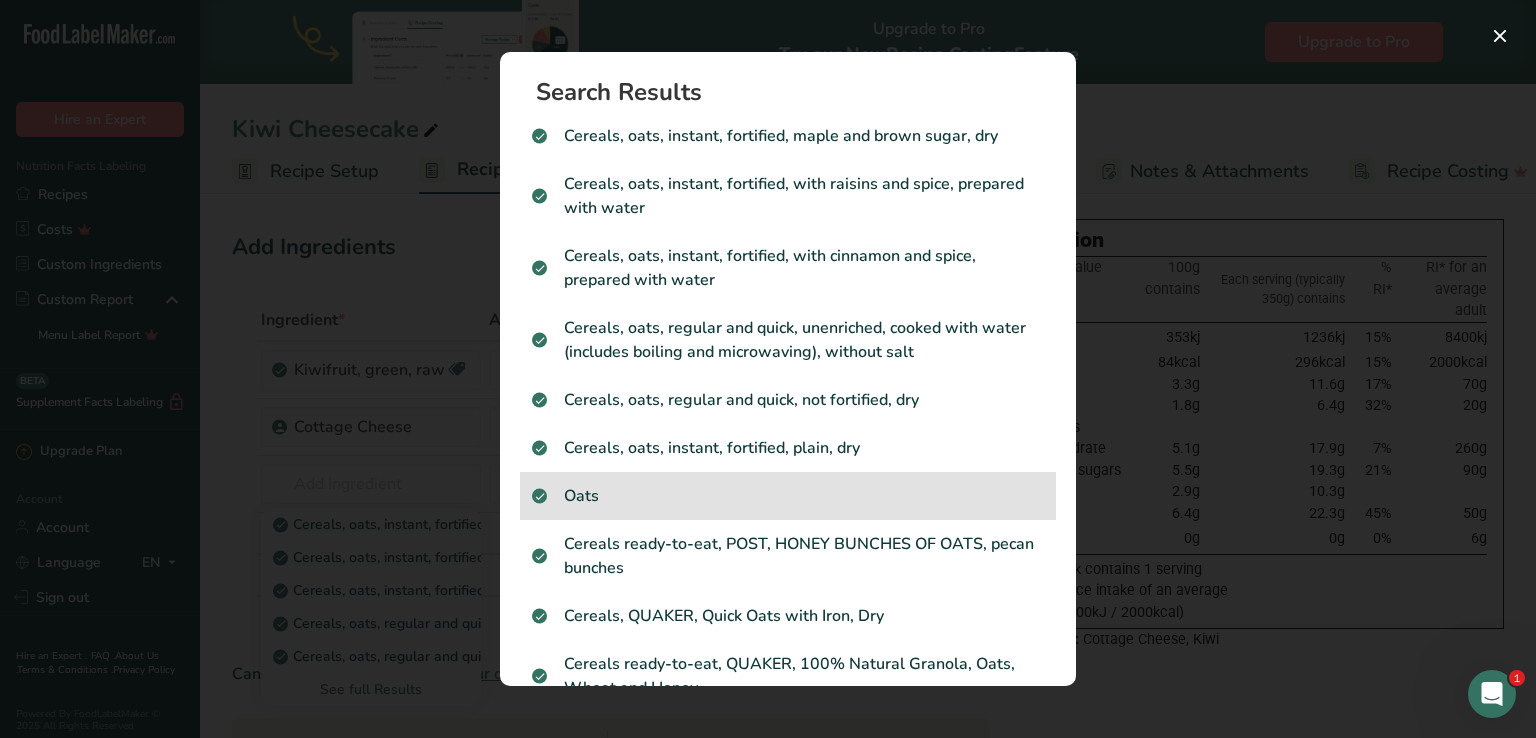 click on "Oats" at bounding box center [788, 496] 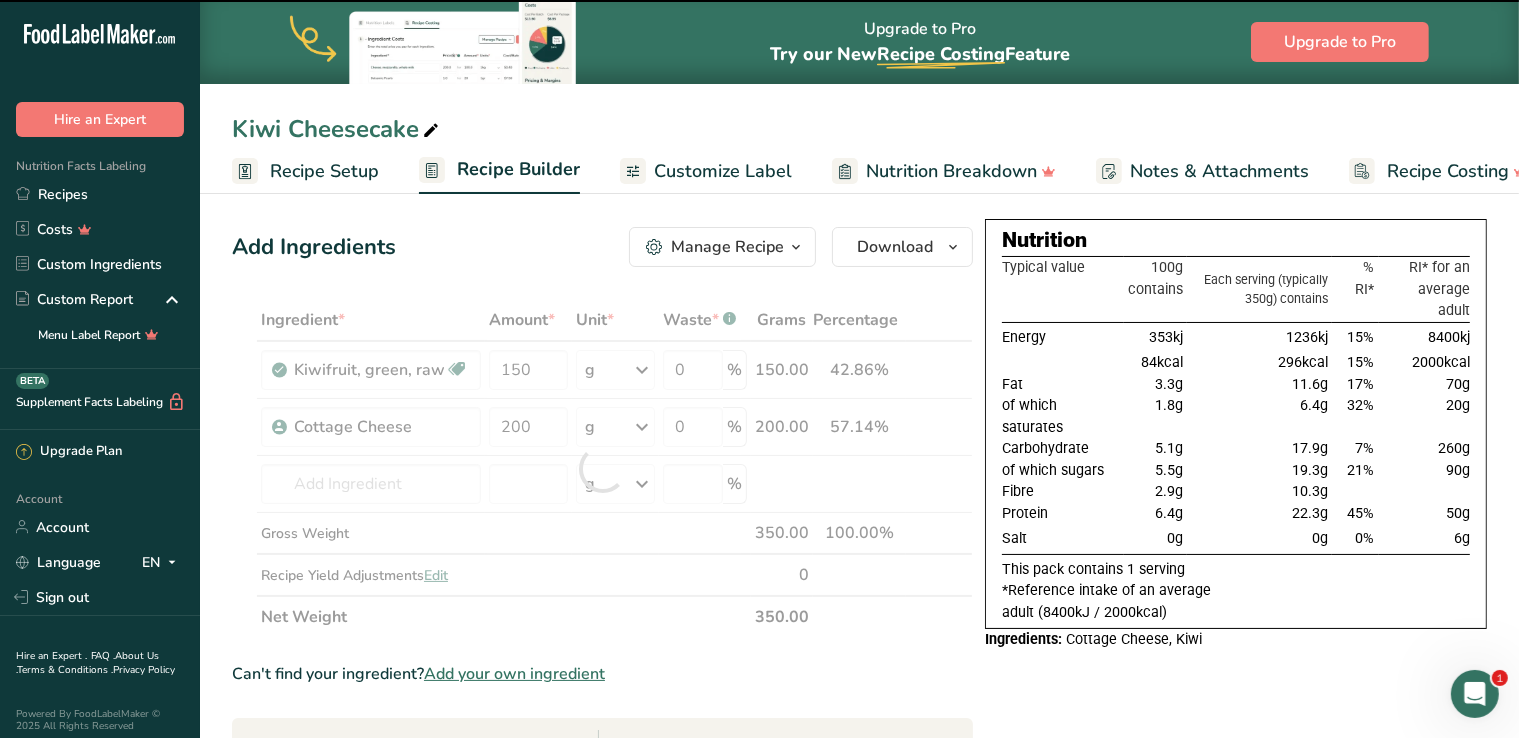 type on "0" 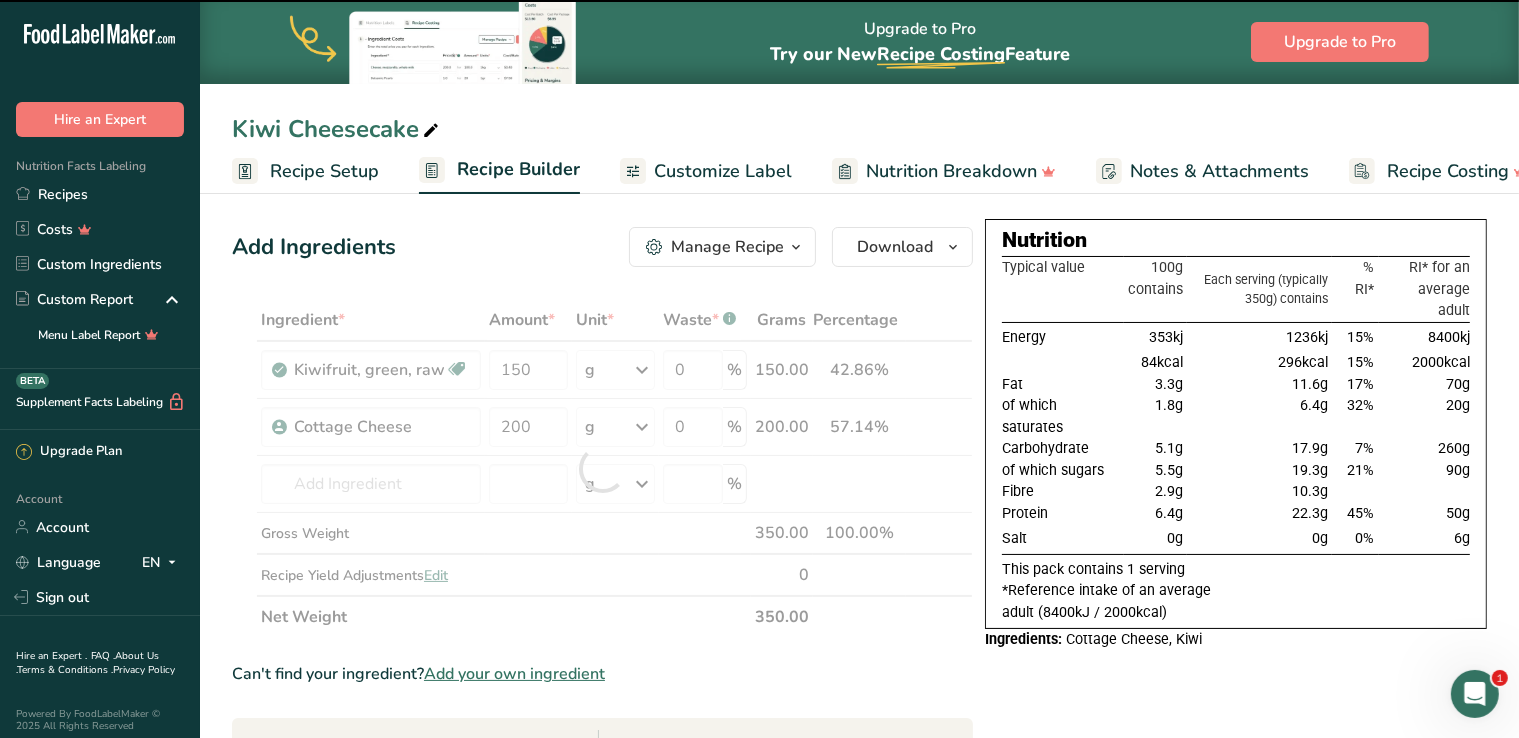 type on "0" 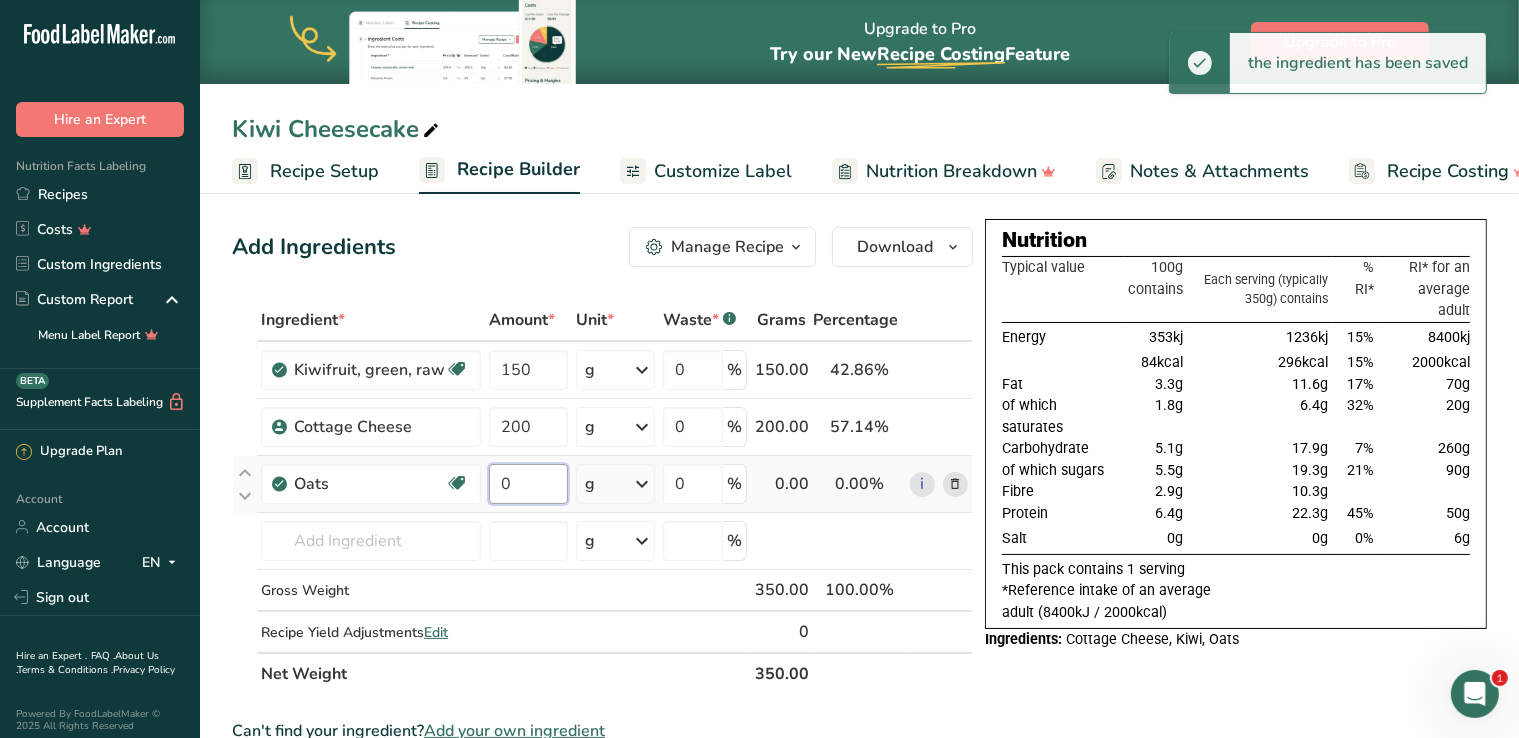 click on "0" at bounding box center (528, 484) 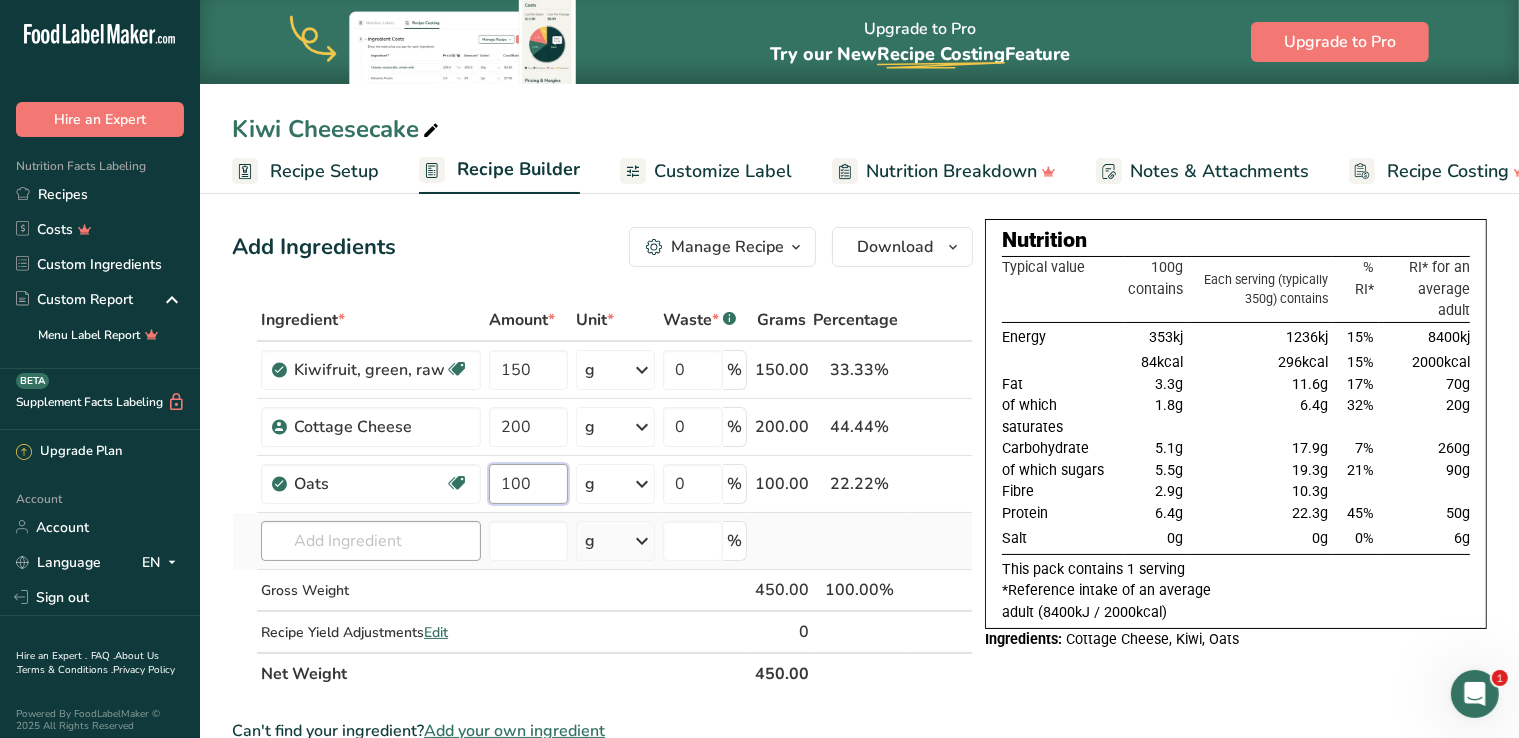 type on "100" 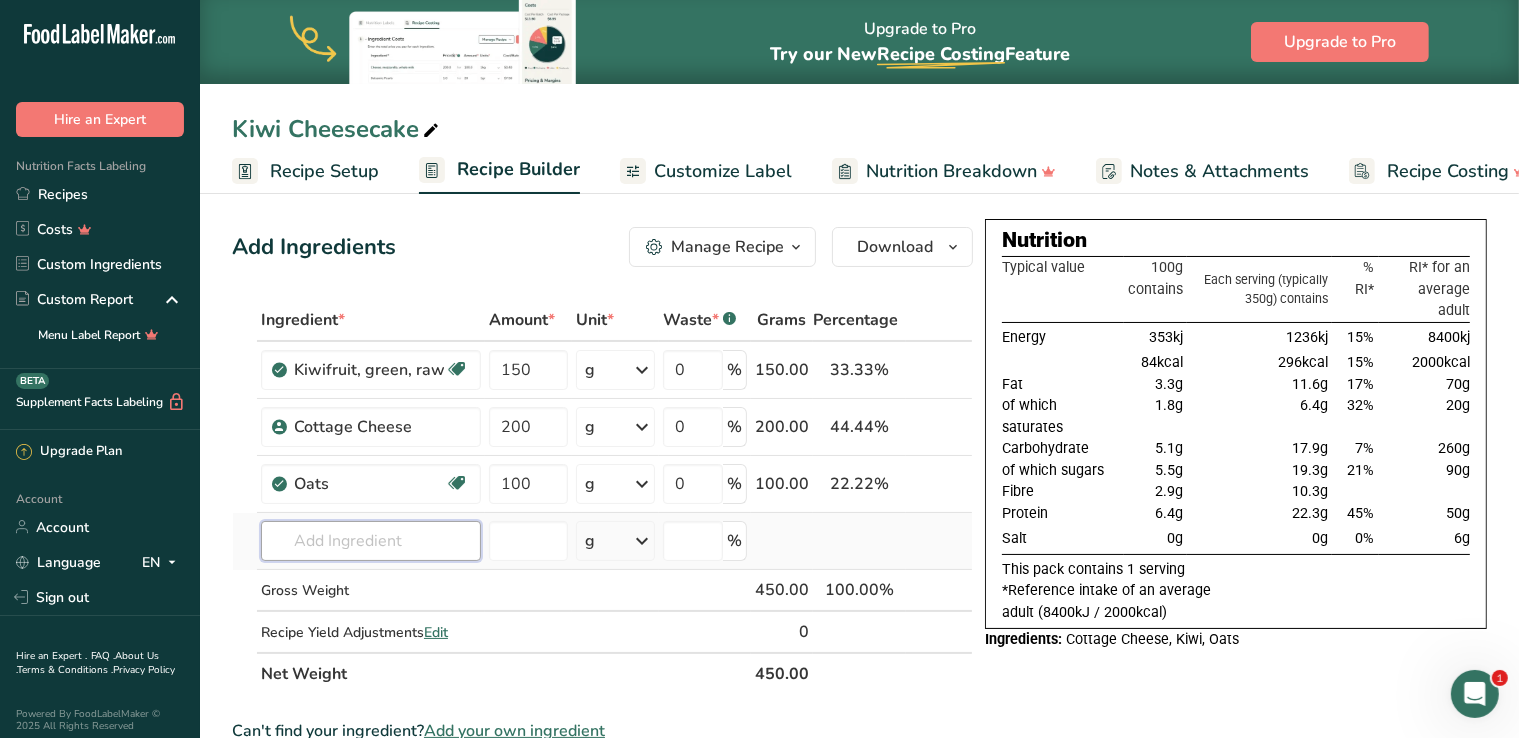 click on "Ingredient *
Amount *
Unit *
Waste *   .a-a{fill:#347362;}.b-a{fill:#fff;}          Grams
Percentage
Kiwifruit, green, raw
Dairy free
Gluten free
Vegan
Vegetarian
Soy free
150
g
Portions
1 cup, sliced
1 fruit (2" dia)
1 NLEA serving
Weight Units
g
kg
mg
See more
Volume Units
l
Volume units require a density conversion. If you know your ingredient's density enter it below. Otherwise, click on "RIA" our AI Regulatory bot - she will be able to help you
lb/ft3
g/cm3
Confirm
mL" at bounding box center [602, 497] 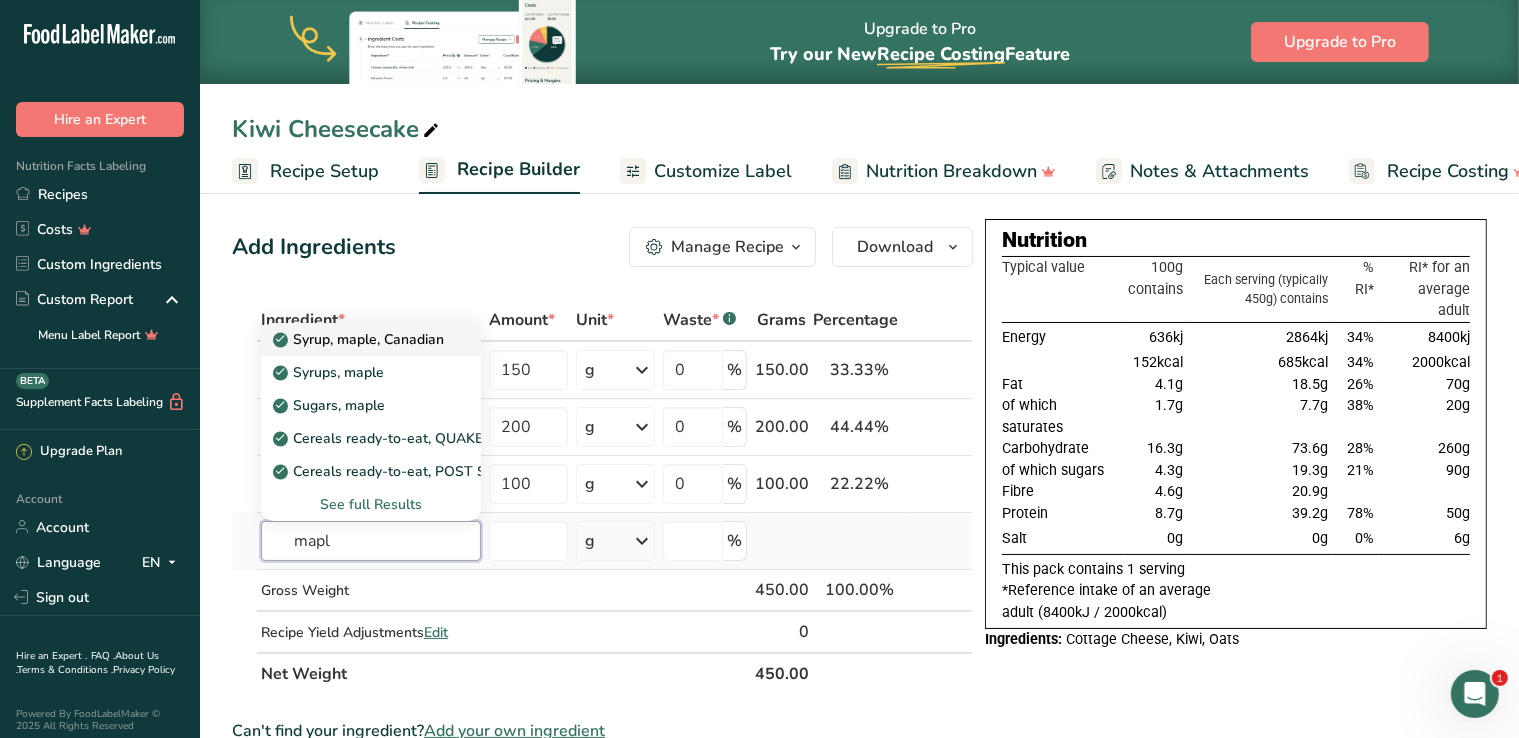 type on "mapl" 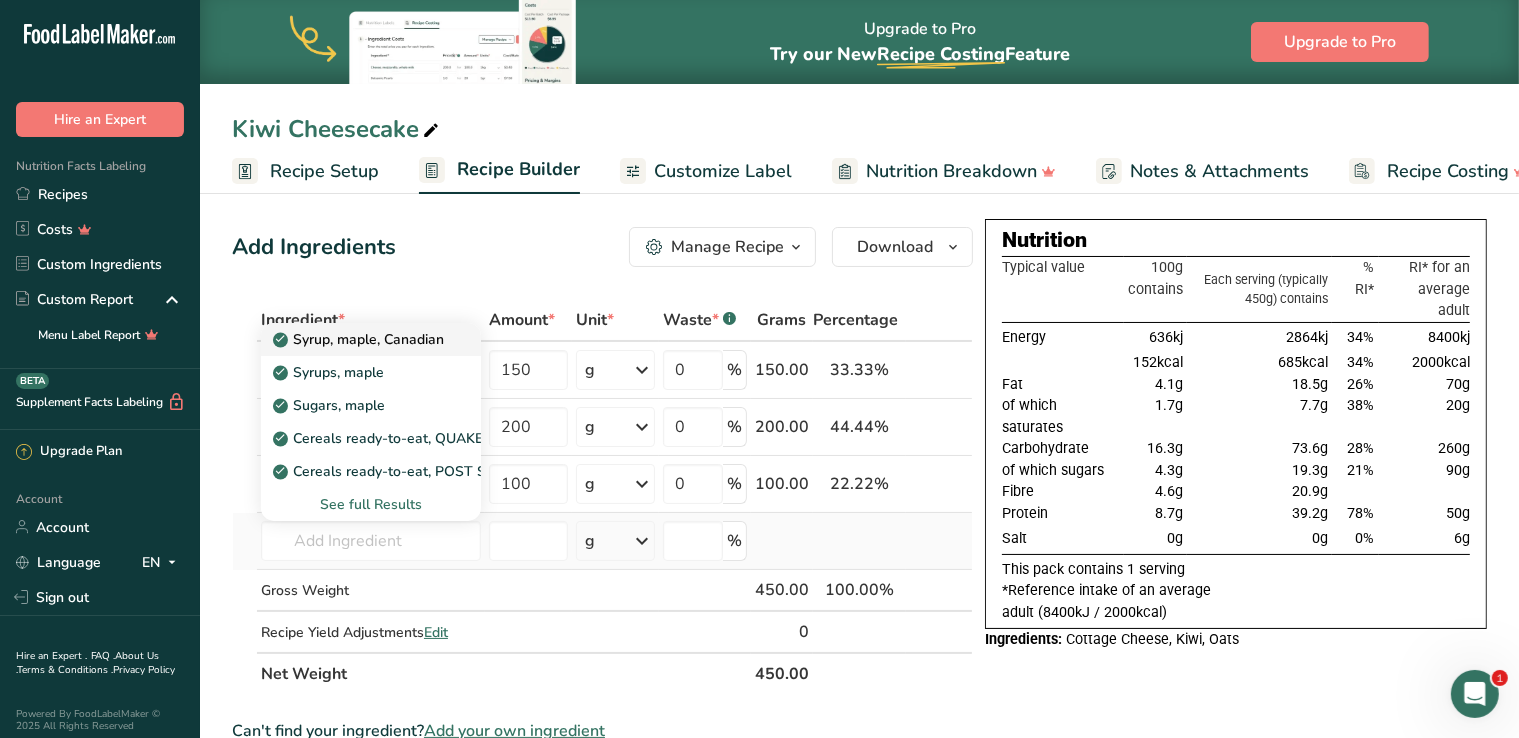 click on "Syrup, maple, Canadian" at bounding box center (371, 339) 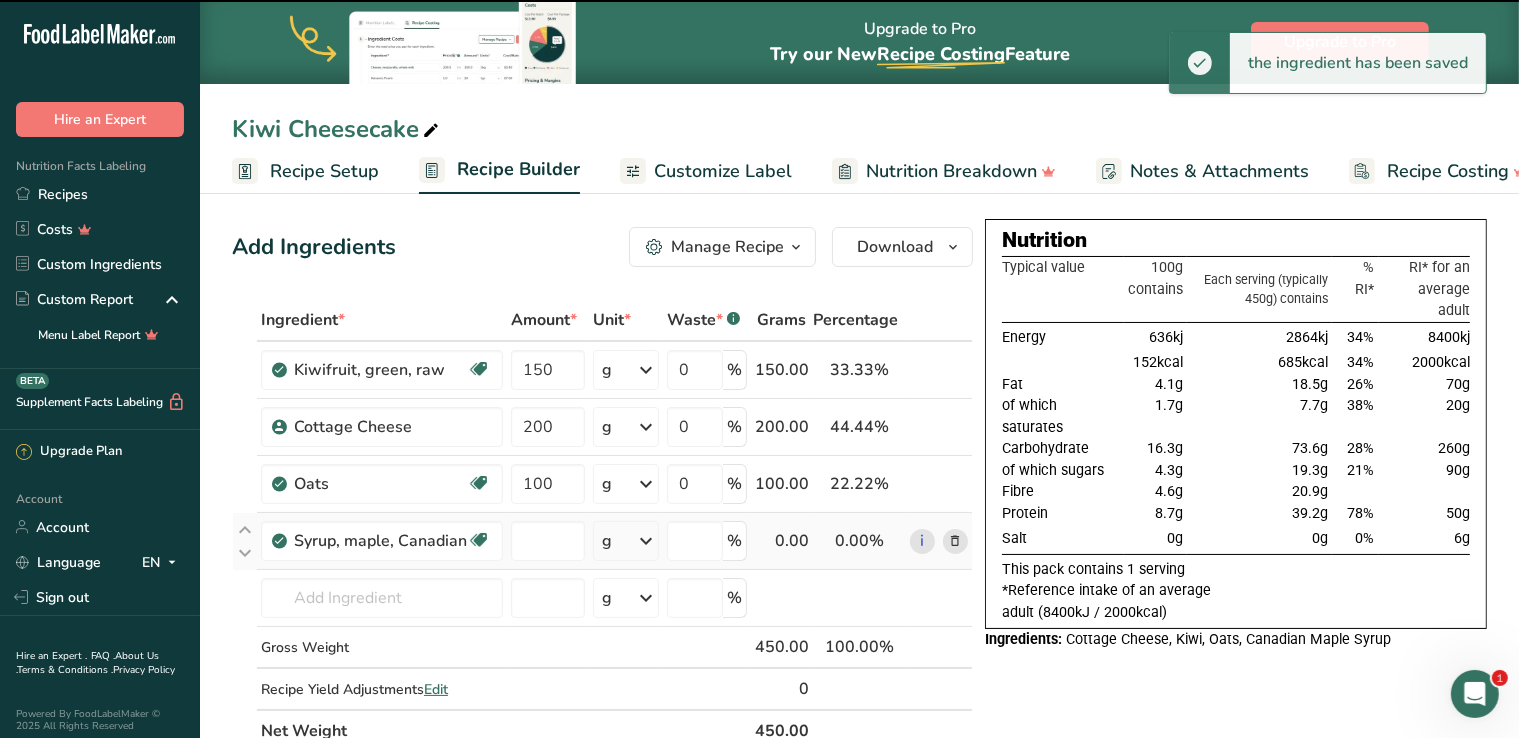 type on "0" 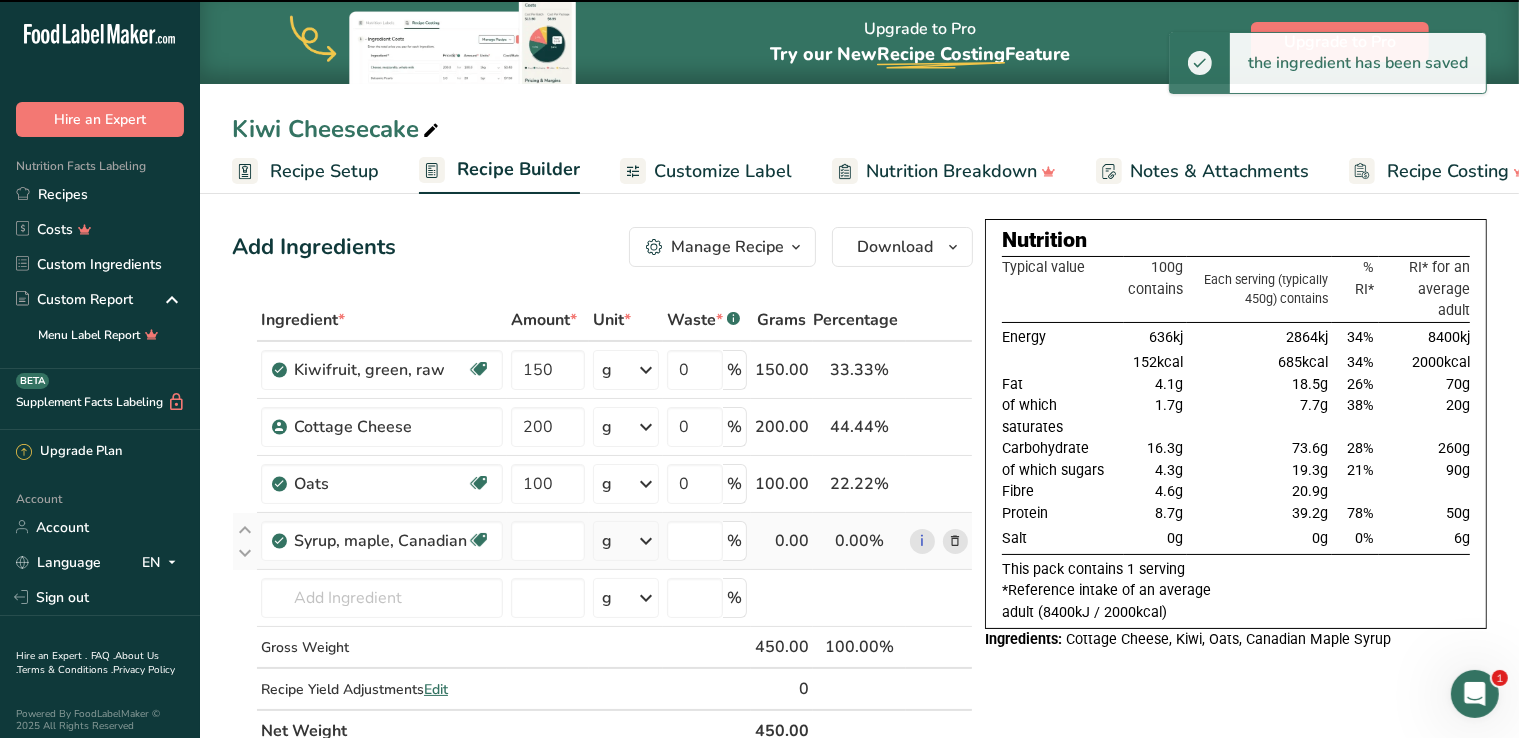 type on "0" 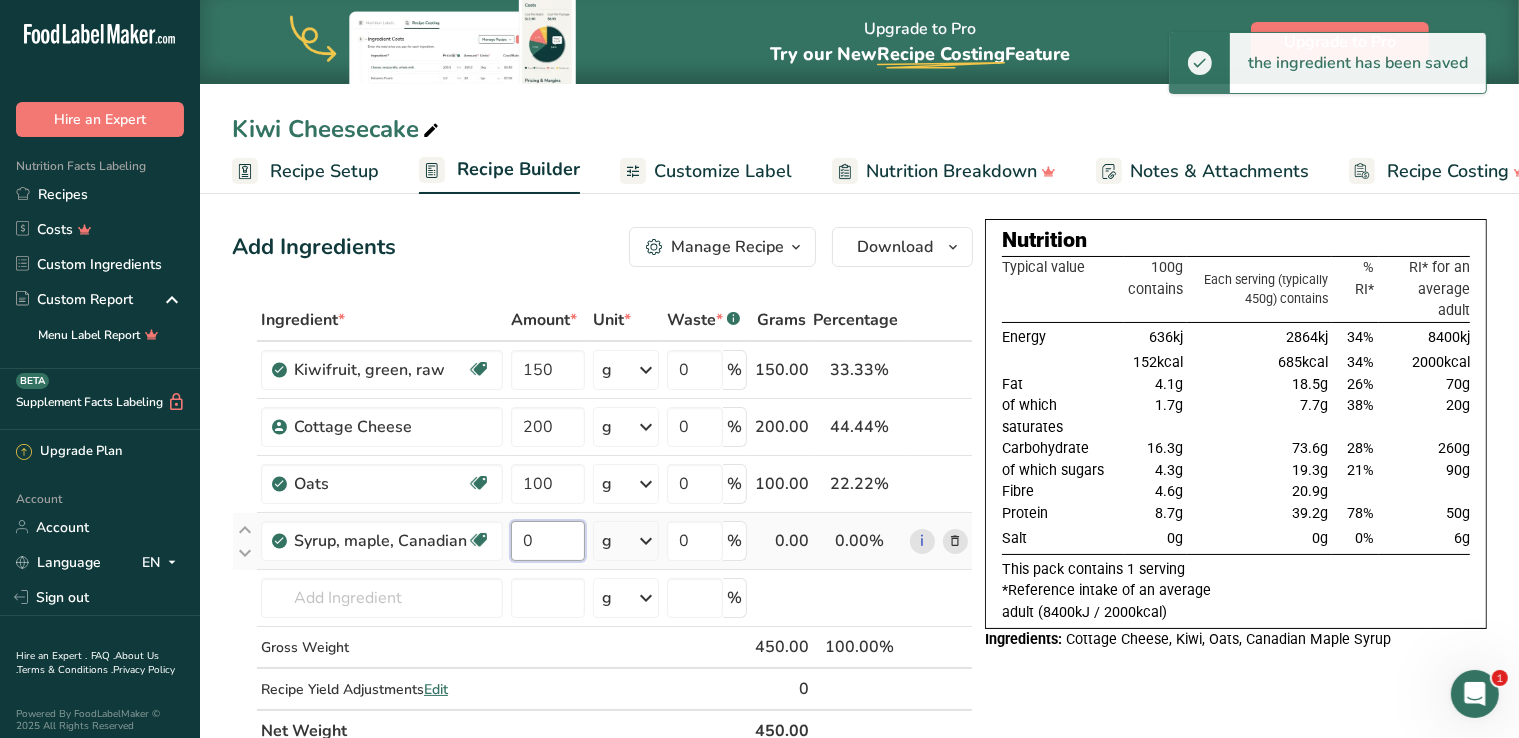 click on "0" at bounding box center [548, 541] 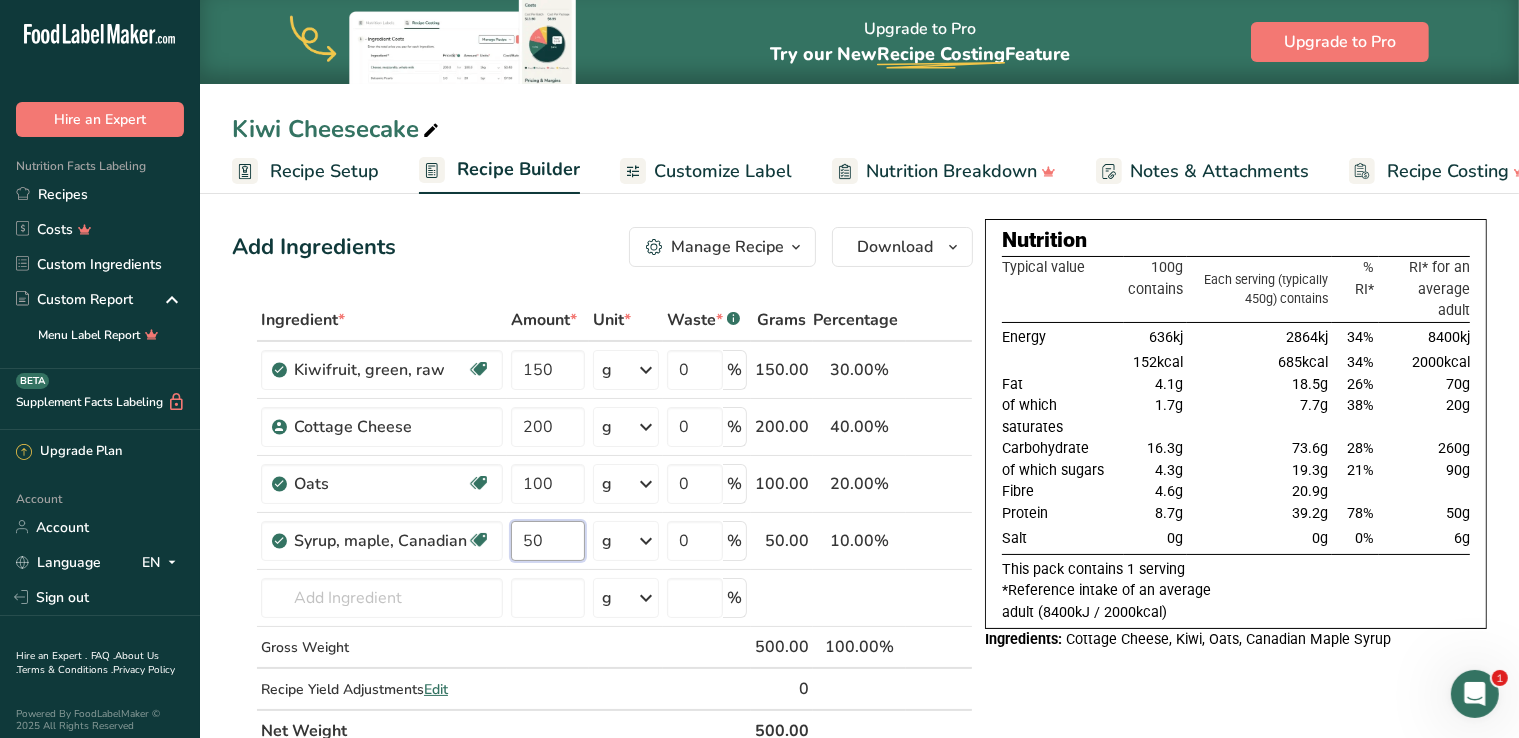 type on "50" 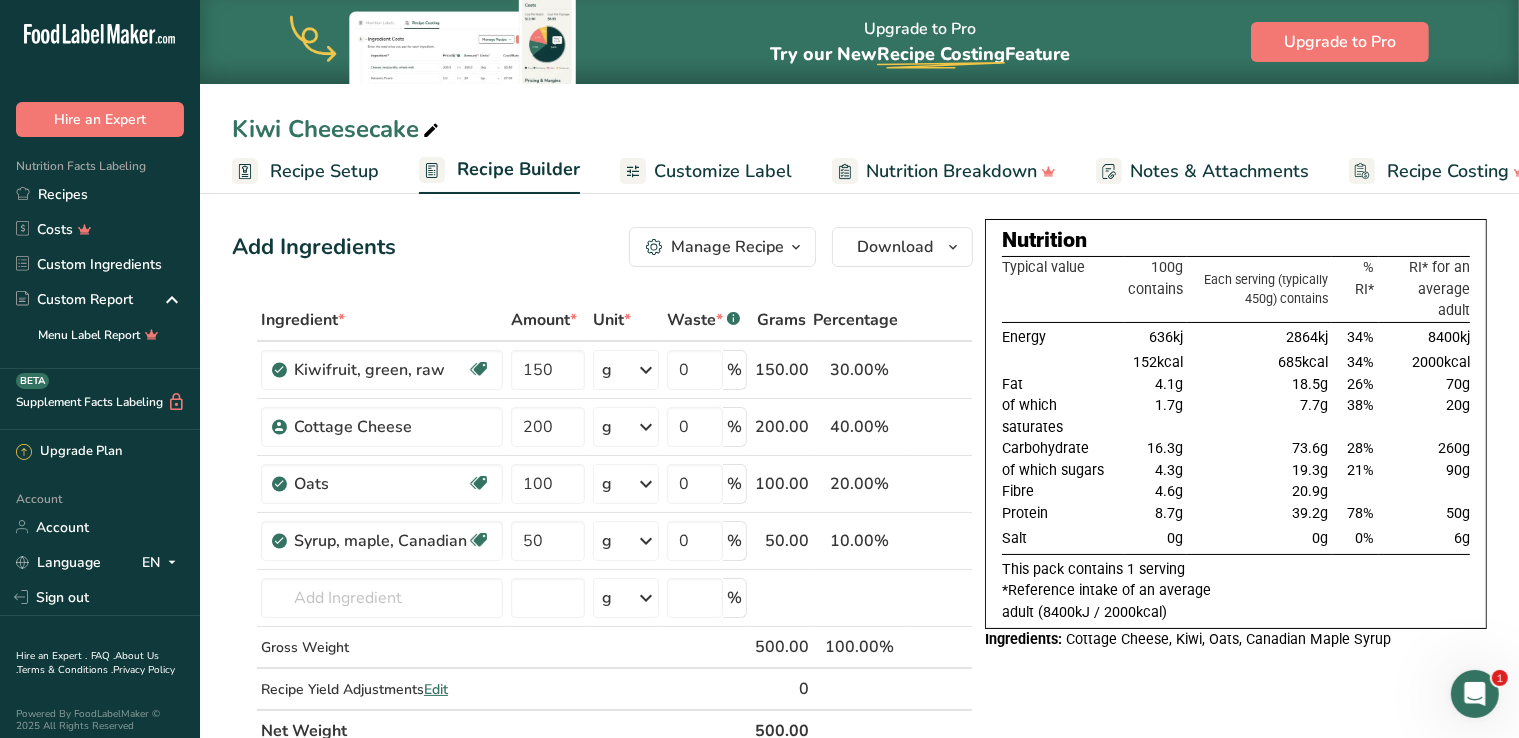 click on "Nutrition
Typical value
100g
contains
Each serving (typically
450g) contains
%
RI*   RI* for an
average adult
Energy
636kj
2864kj
34%
8400kj
152kcal
685kcal
34%
2000kcal
Fat
4.1g
18.5g
26%
70g
of which saturates
1.7g
7.7g
38%
20g" at bounding box center (1236, 827) 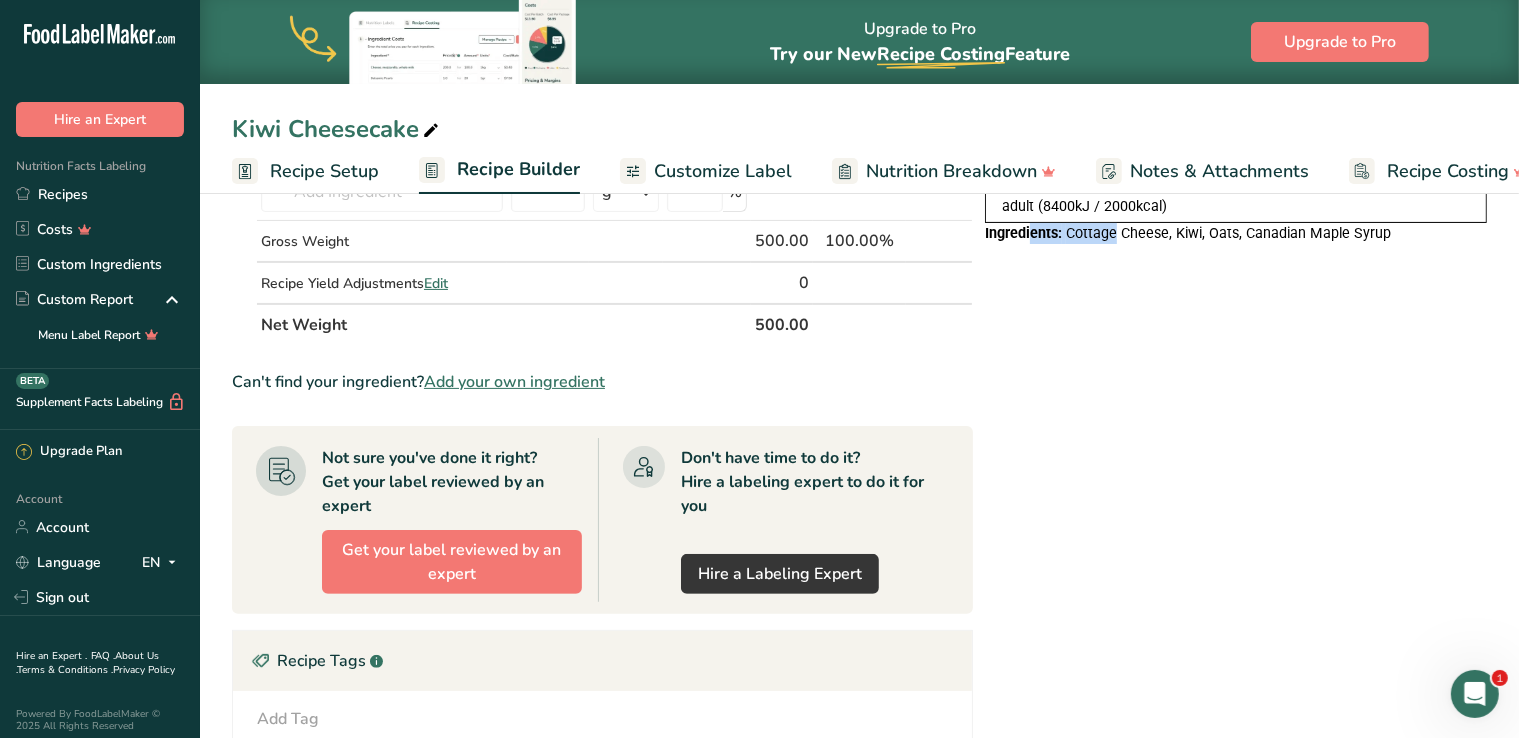 scroll, scrollTop: 461, scrollLeft: 0, axis: vertical 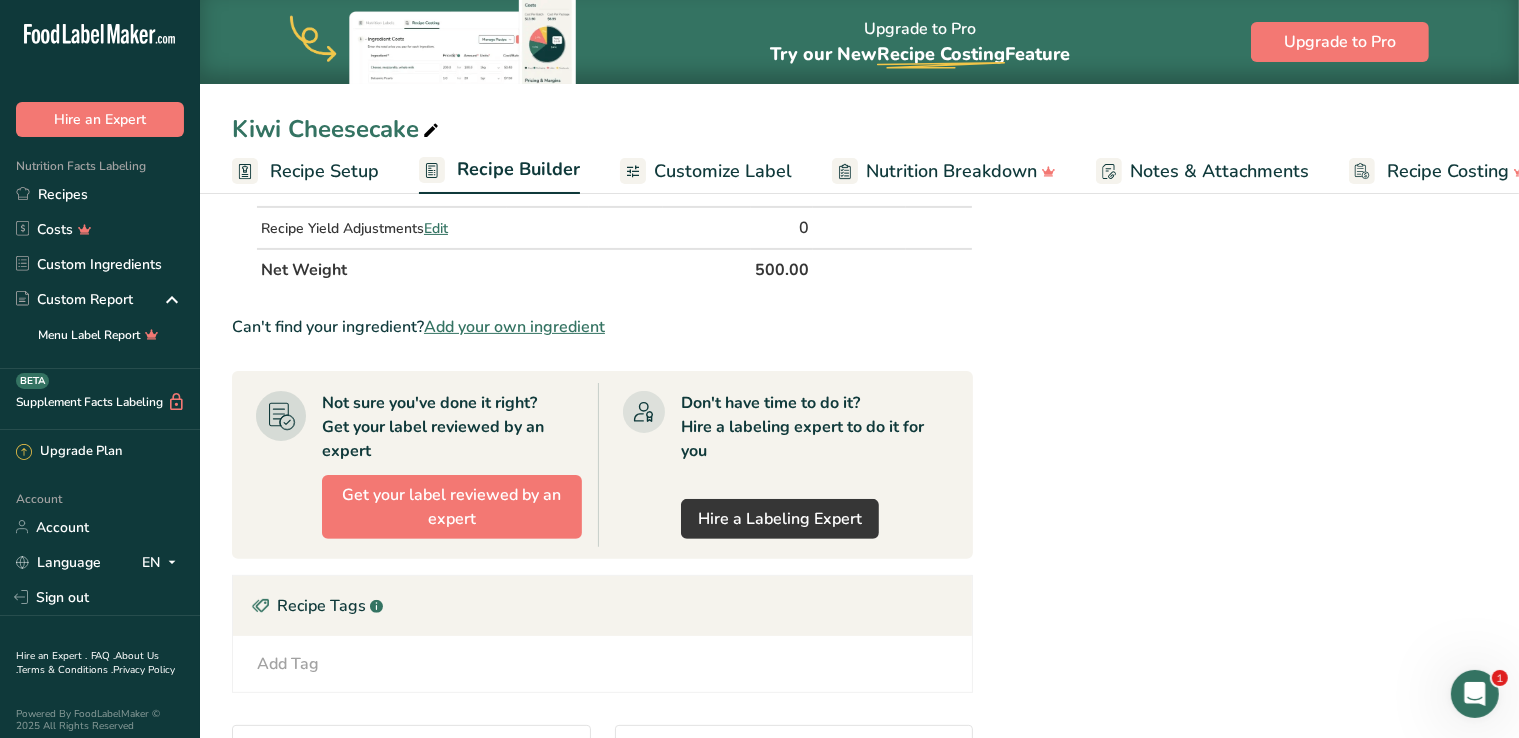 drag, startPoint x: 1114, startPoint y: 733, endPoint x: 1075, endPoint y: 676, distance: 69.065186 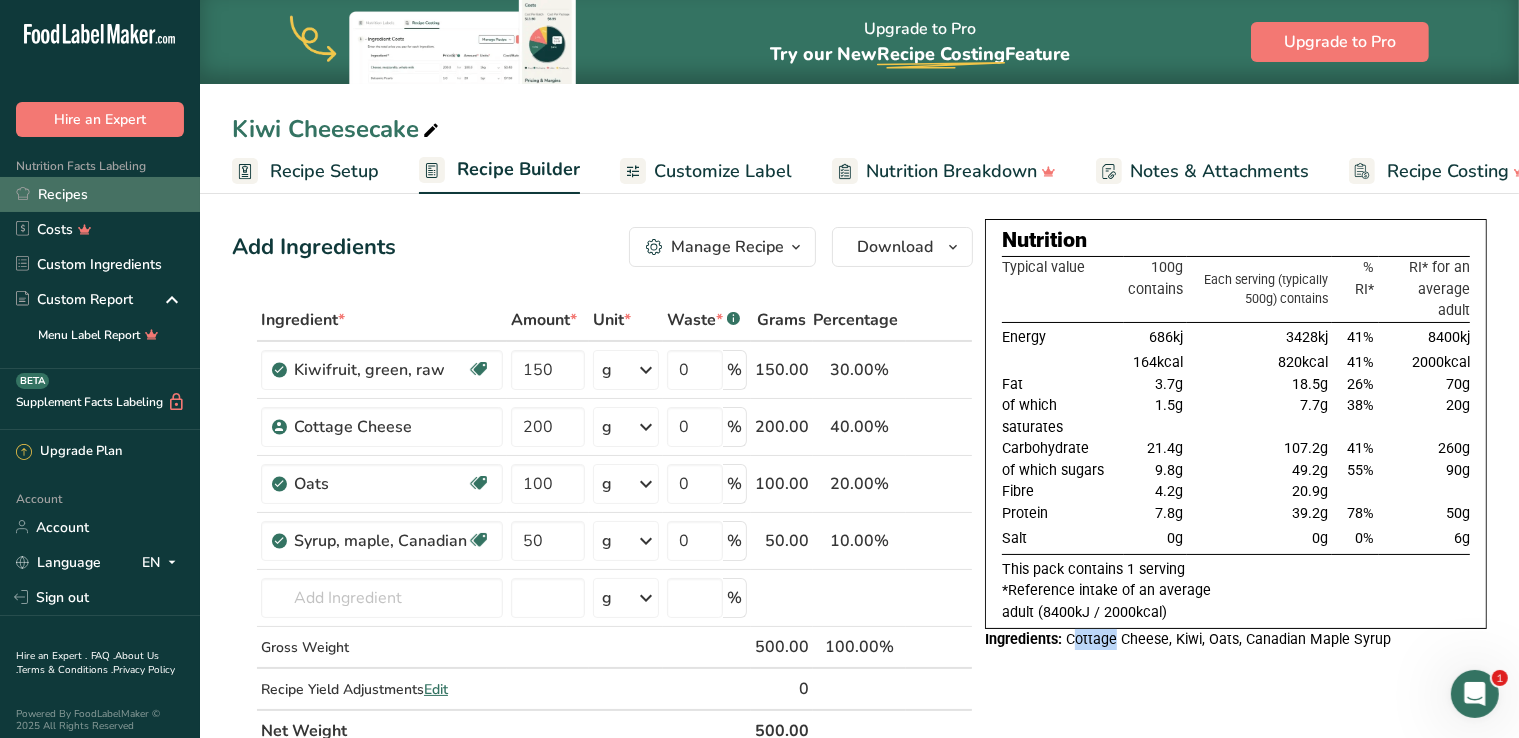 click on "Recipes" at bounding box center (100, 194) 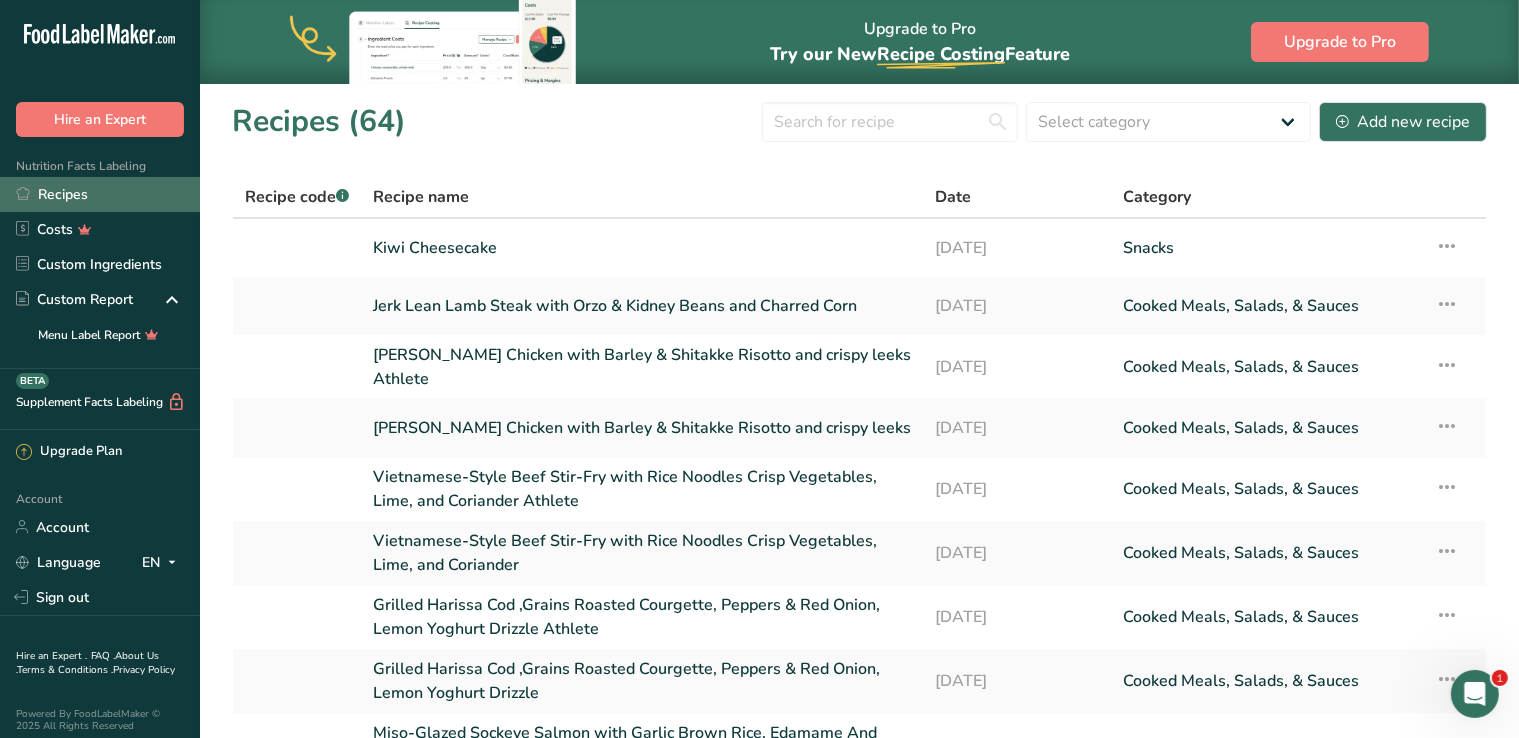 click on "Recipes" at bounding box center (100, 194) 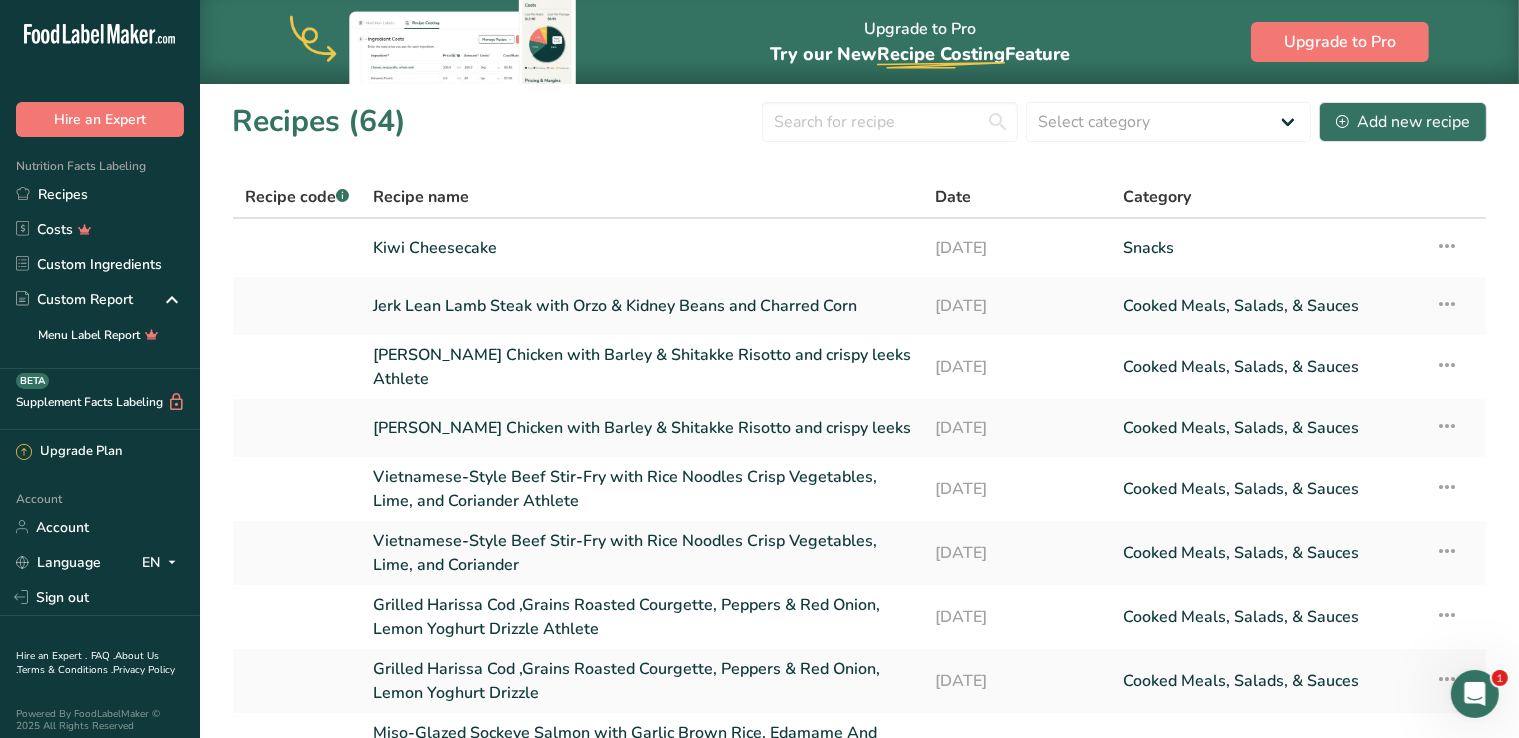 click on "Recipes (64)
Select category
All
Baked Goods
[GEOGRAPHIC_DATA]
Confectionery
Cooked Meals, Salads, & Sauces
[GEOGRAPHIC_DATA]
Snacks
Add new recipe" at bounding box center [859, 121] 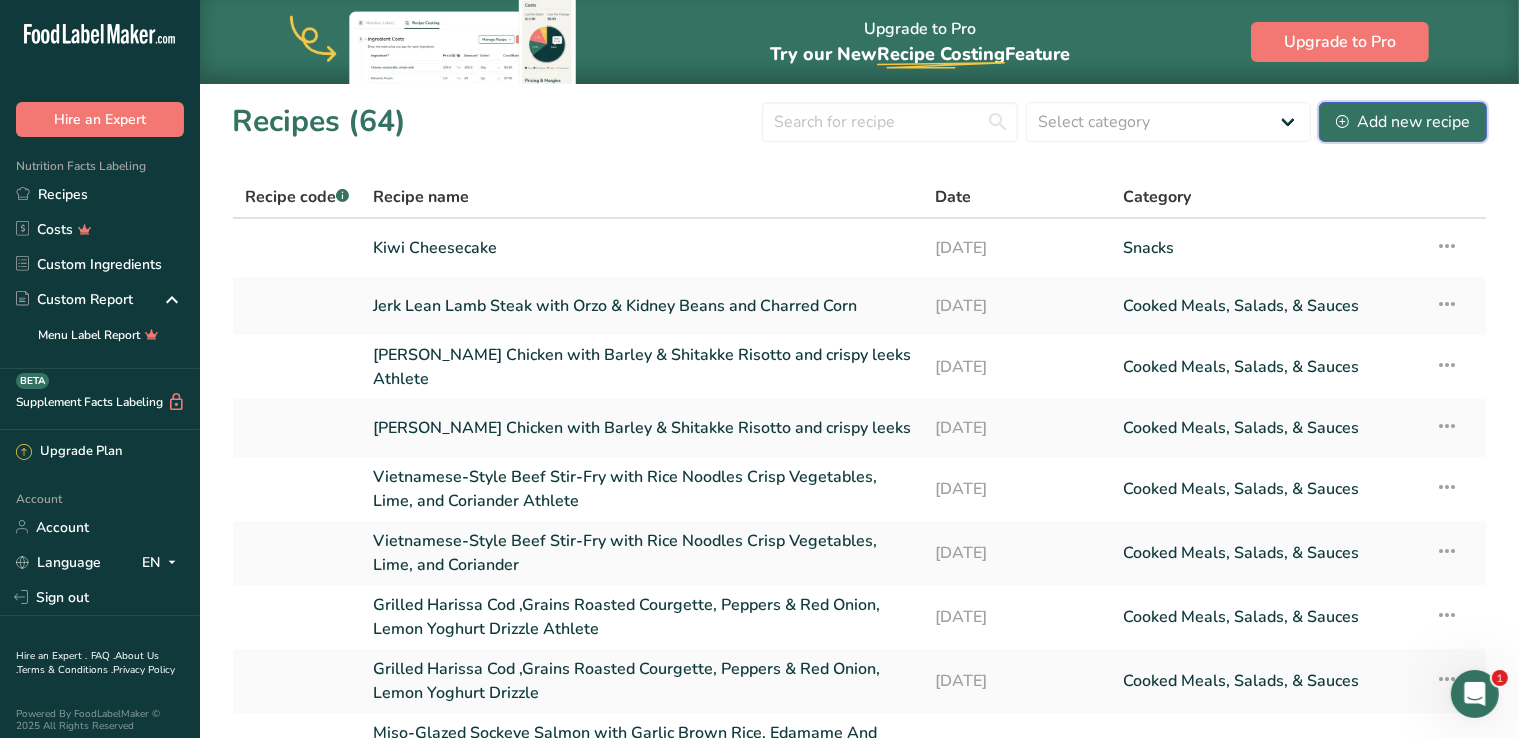 click on "Add new recipe" at bounding box center [1403, 122] 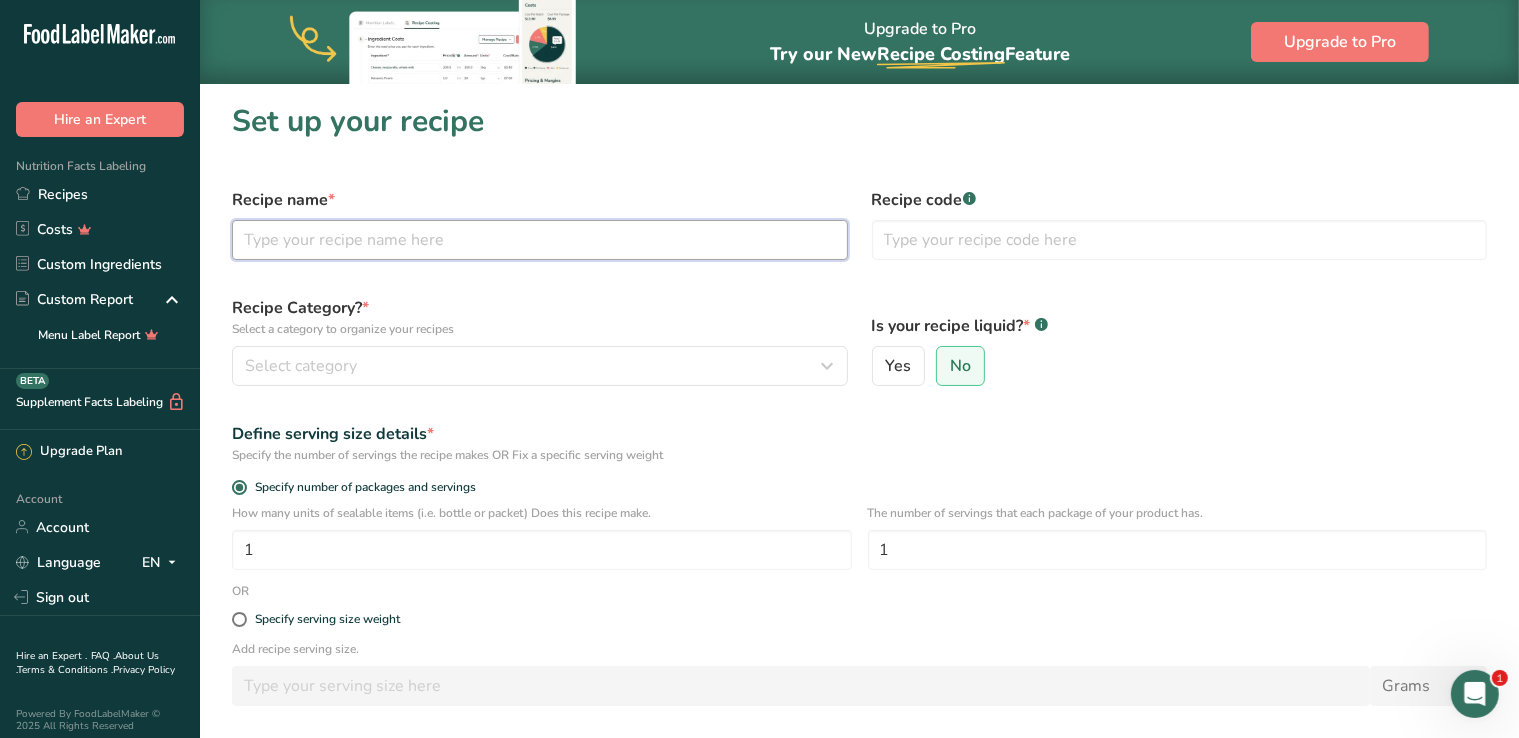 click at bounding box center (540, 240) 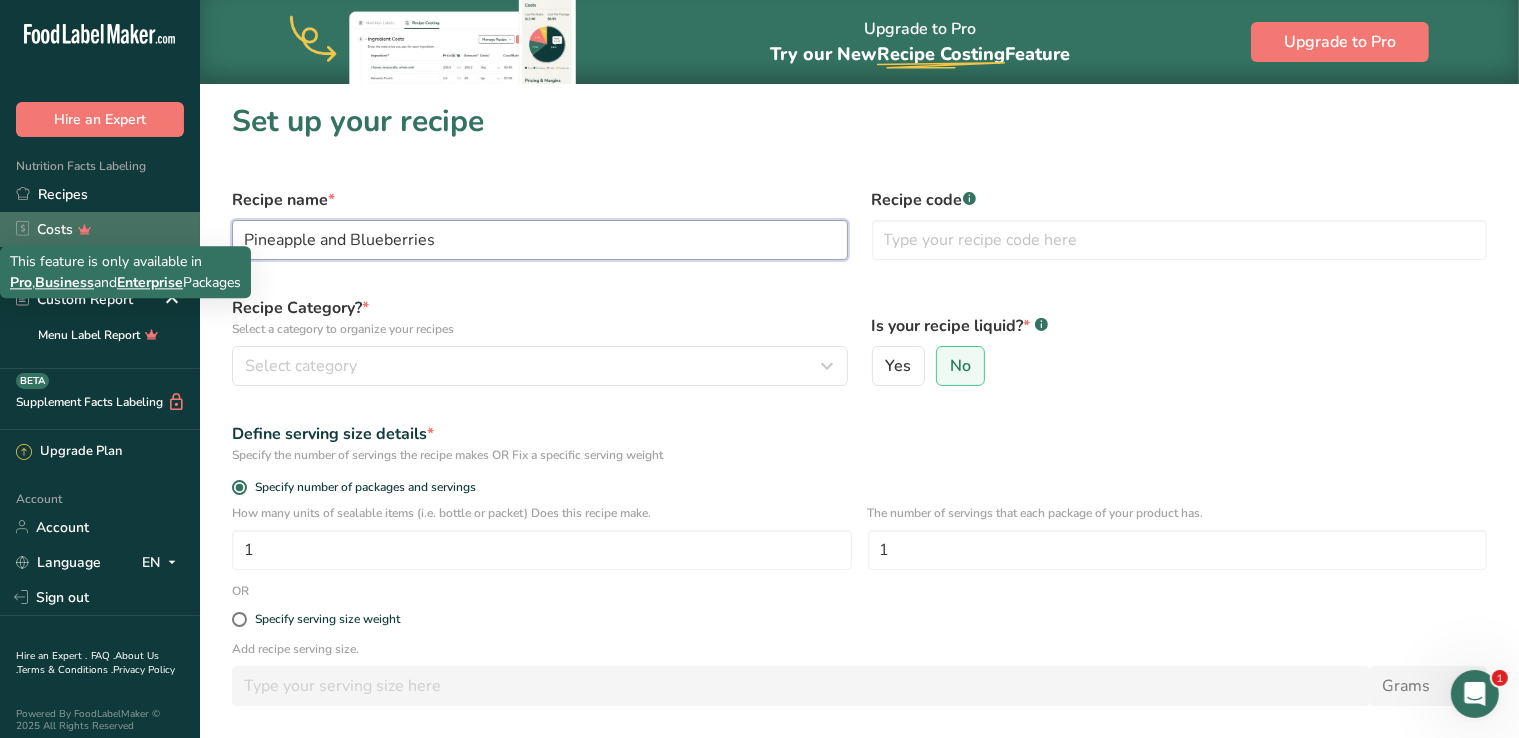 drag, startPoint x: 392, startPoint y: 249, endPoint x: 34, endPoint y: 236, distance: 358.23596 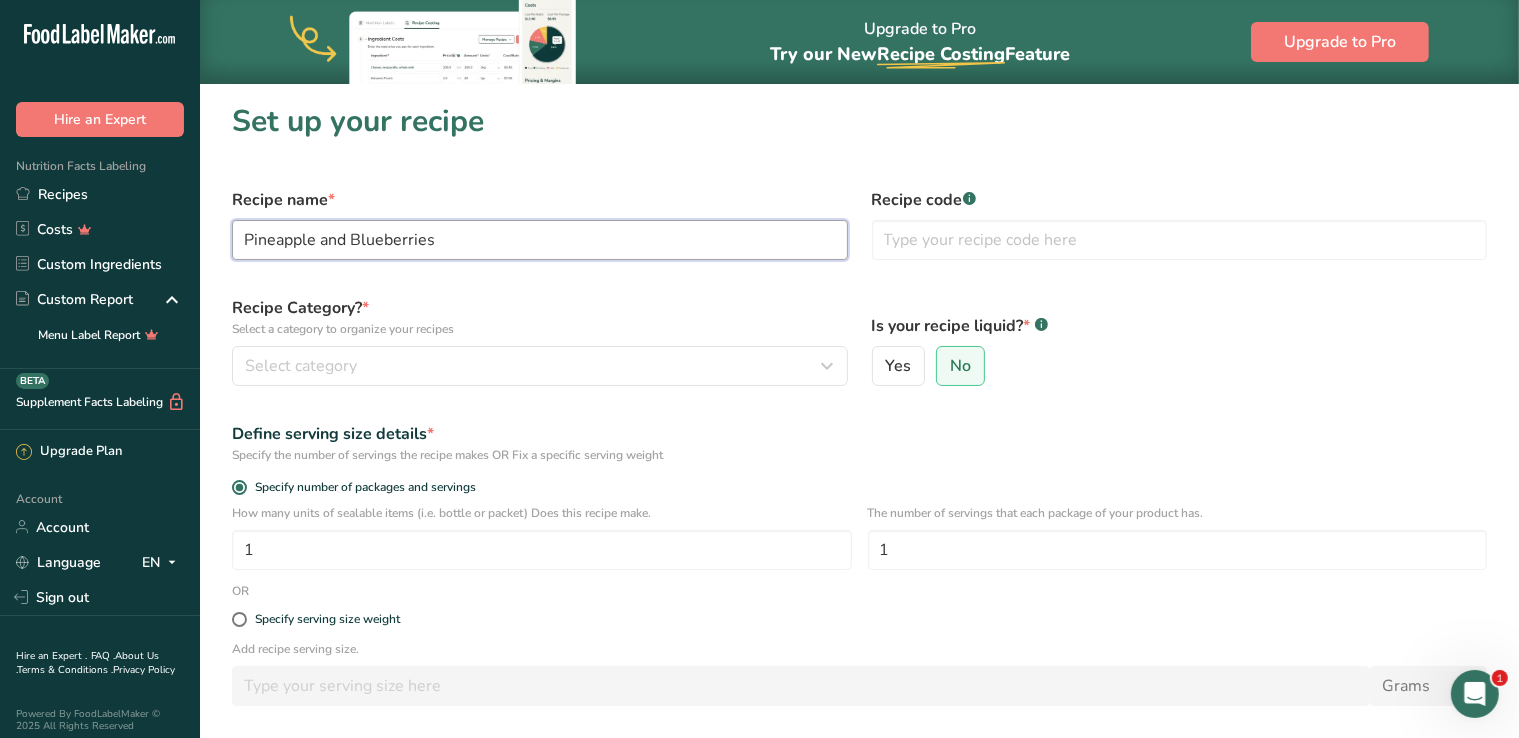 paste on "pineapple and b" 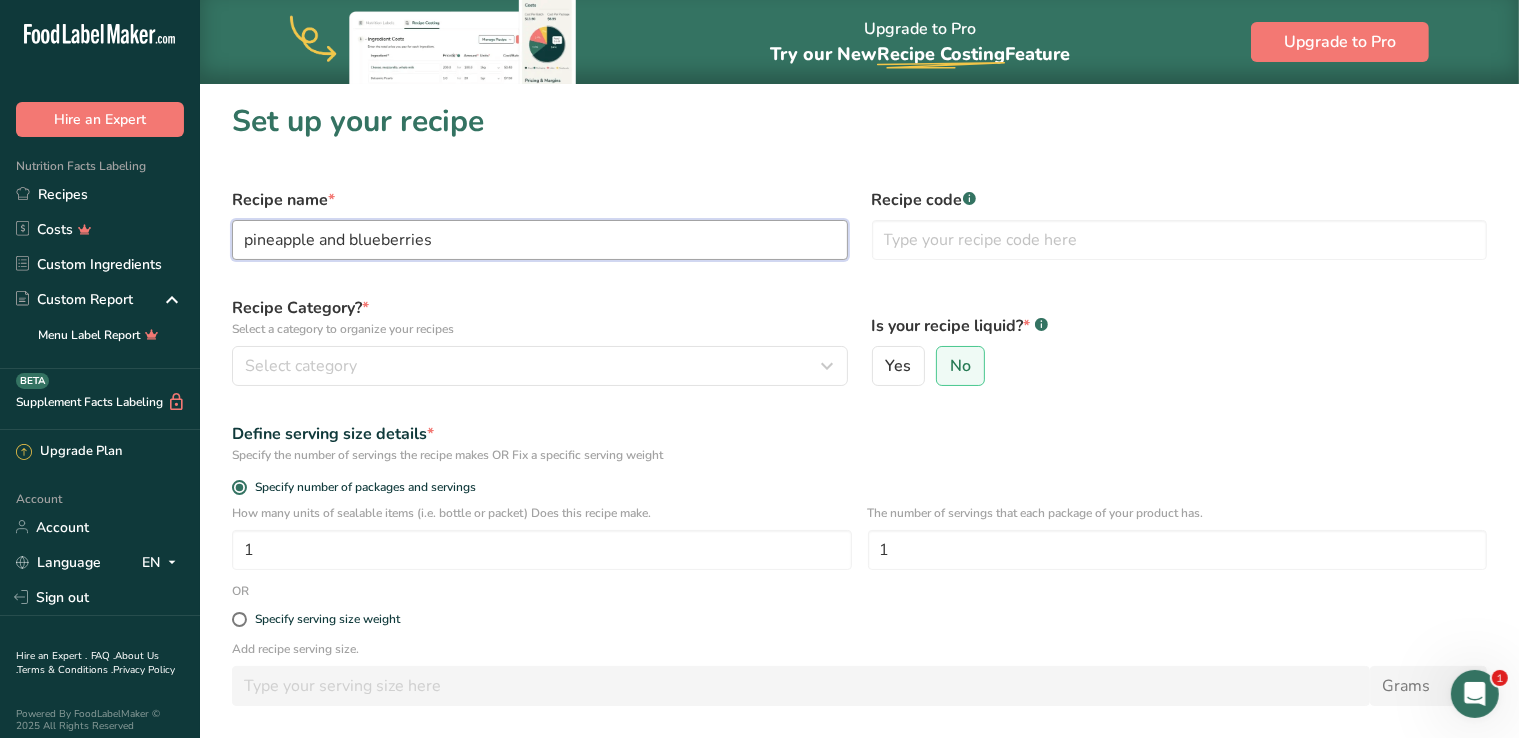 click on "pineapple and blueberries" at bounding box center [540, 240] 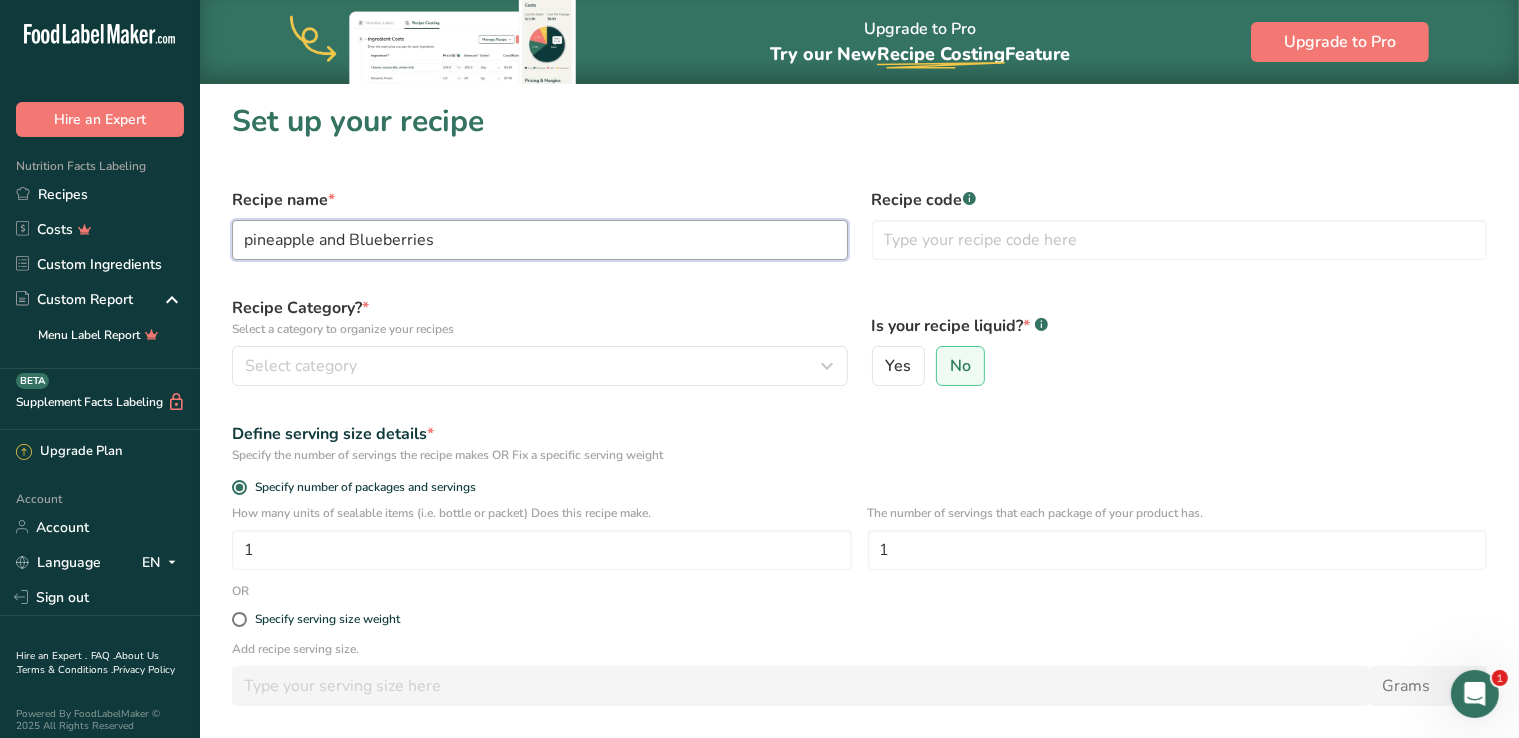 click on "pineapple and Blueberries" at bounding box center (540, 240) 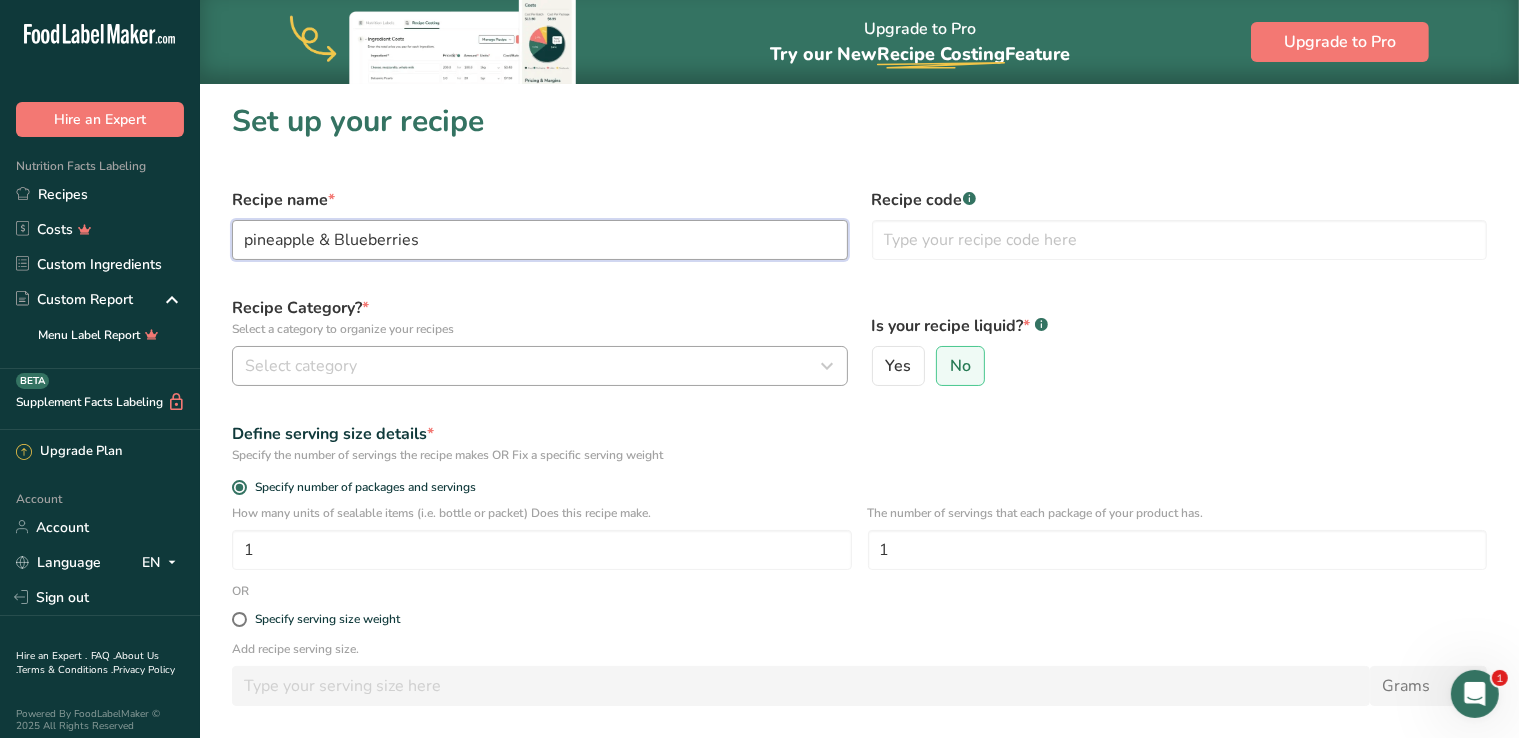 type on "pineapple & Blueberries" 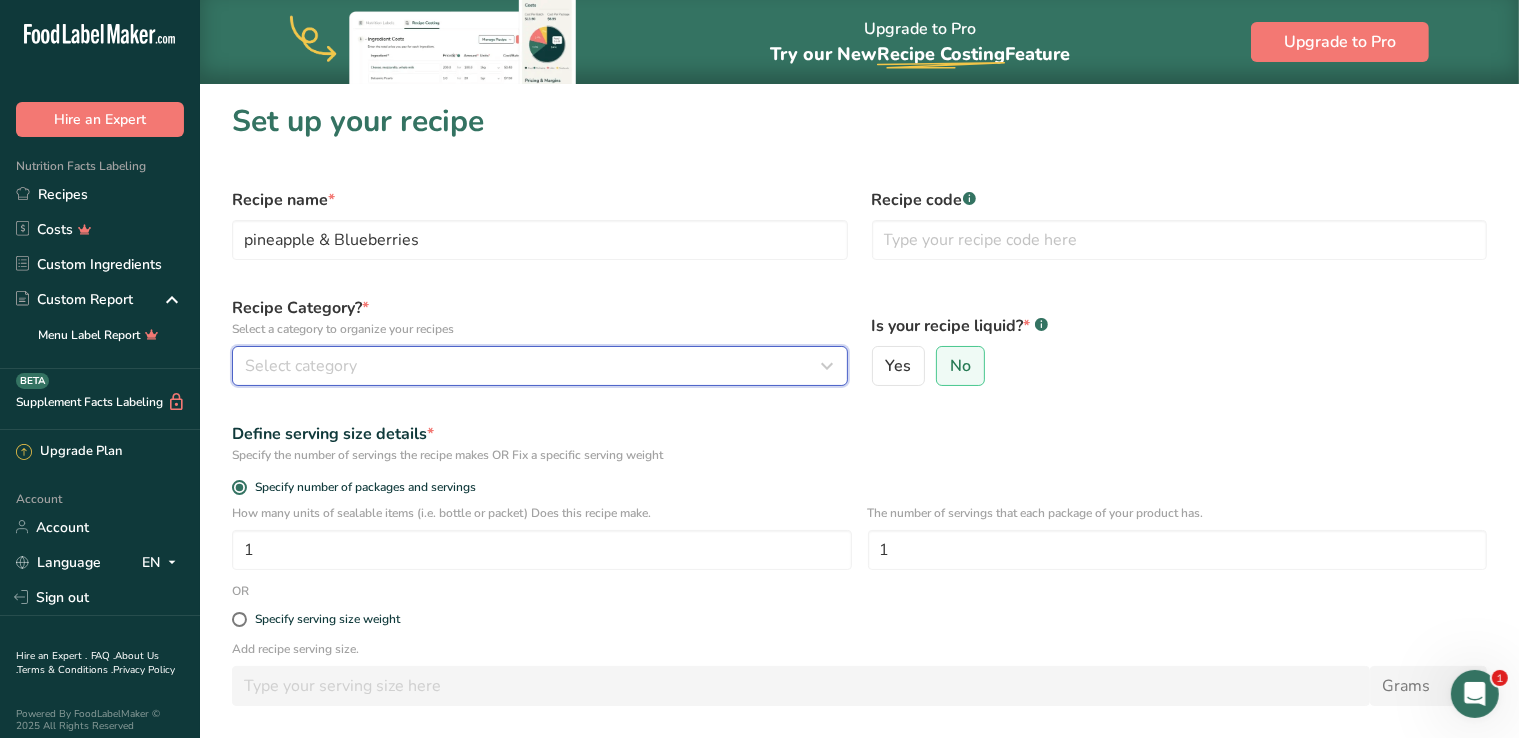 click on "Select category" at bounding box center [534, 366] 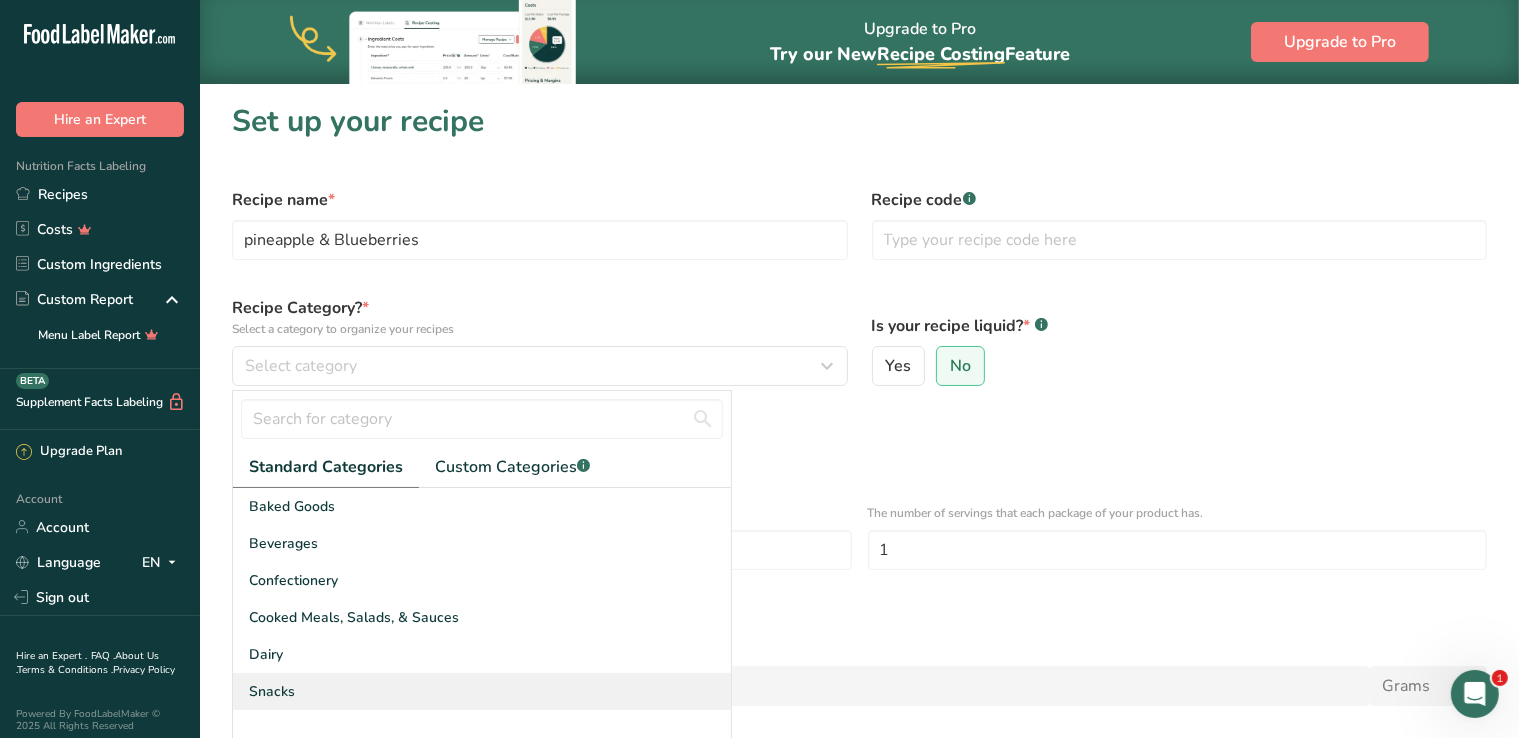 click on "Snacks" at bounding box center [482, 691] 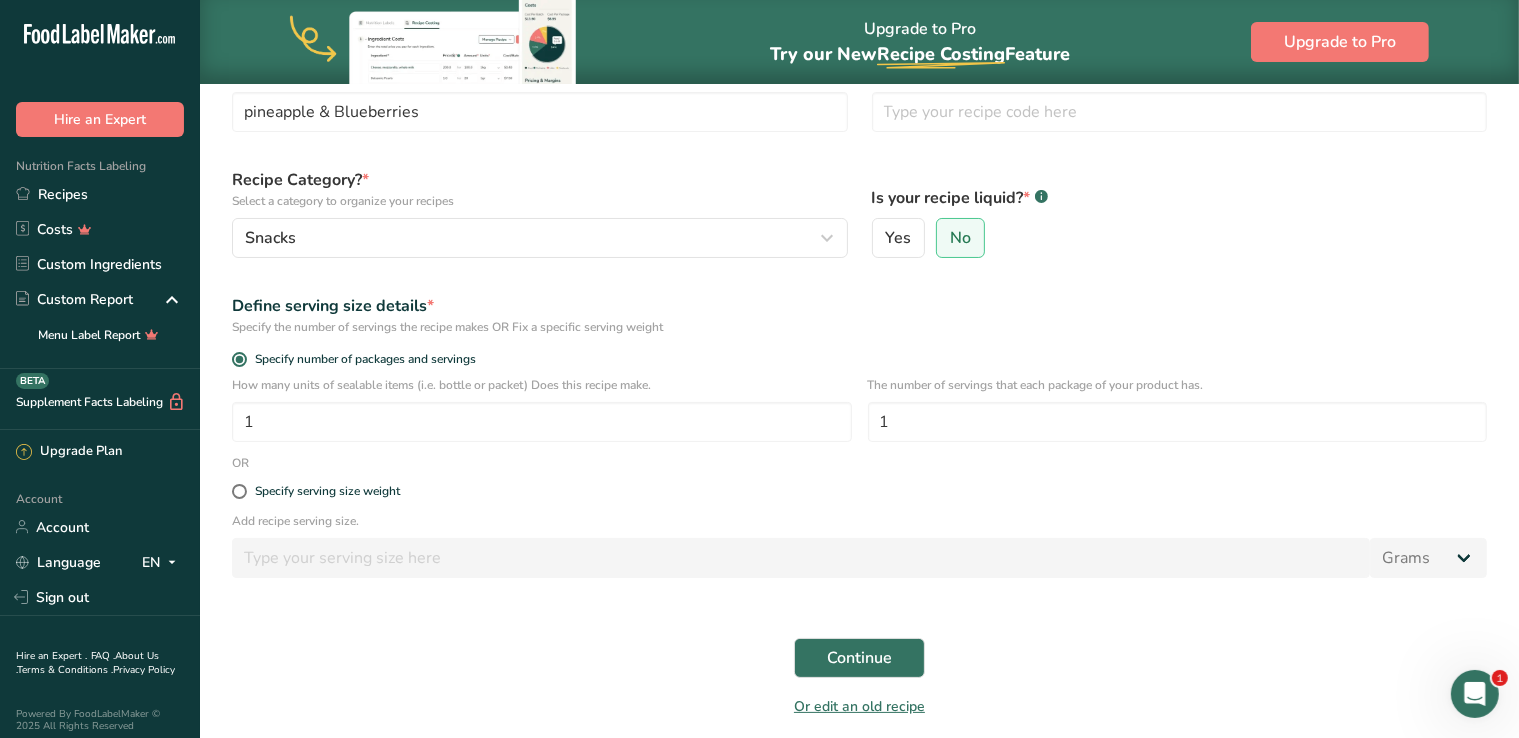 scroll, scrollTop: 204, scrollLeft: 0, axis: vertical 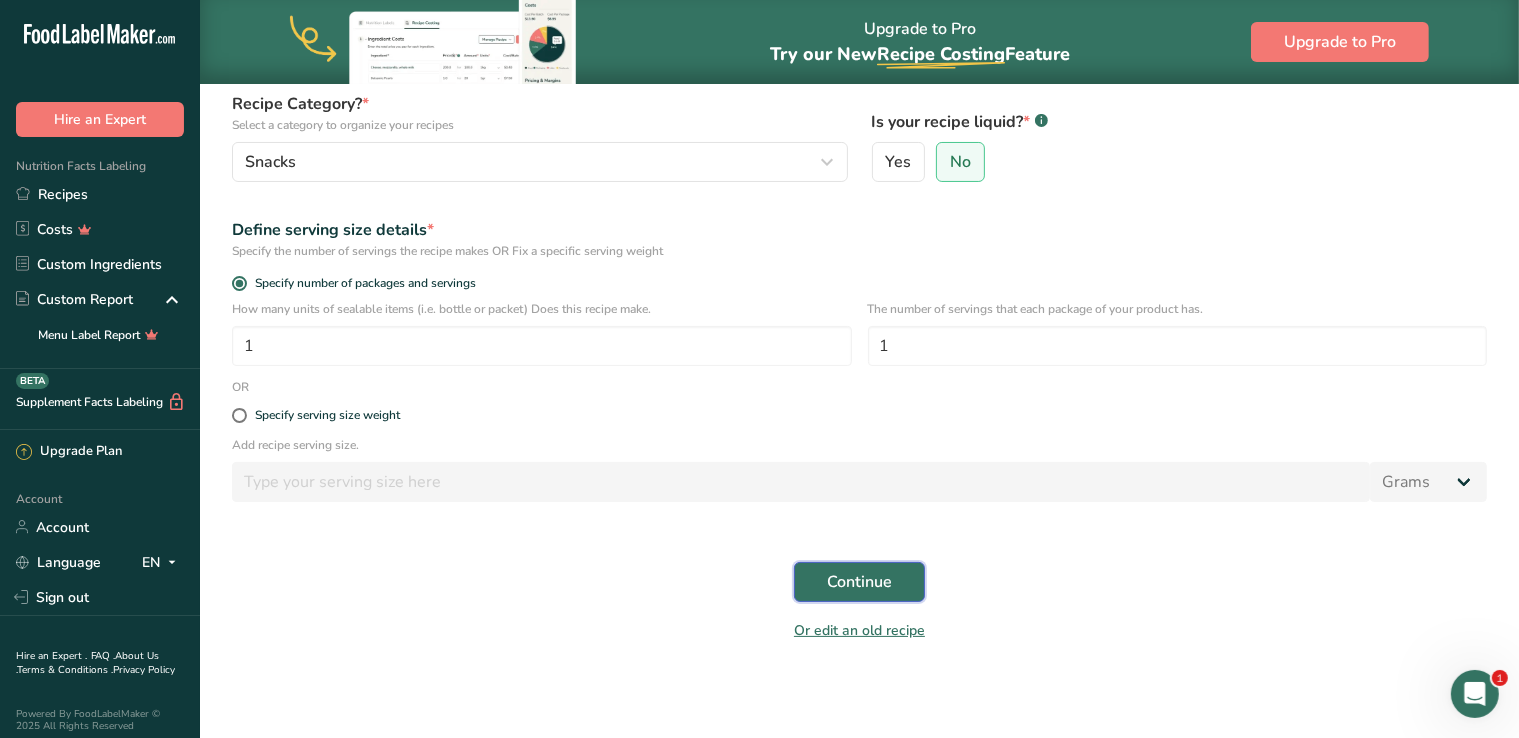 click on "Continue" at bounding box center [859, 582] 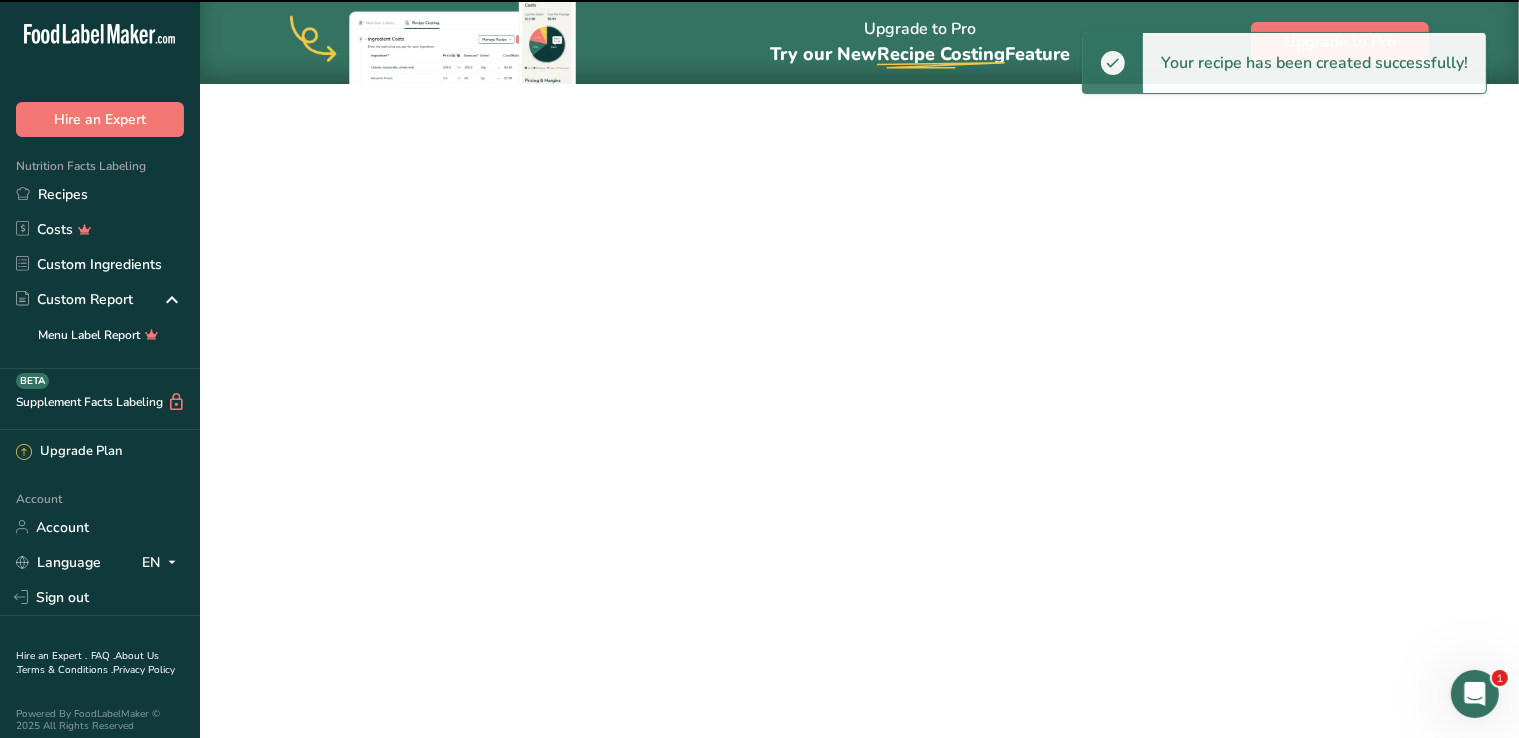 scroll, scrollTop: 0, scrollLeft: 0, axis: both 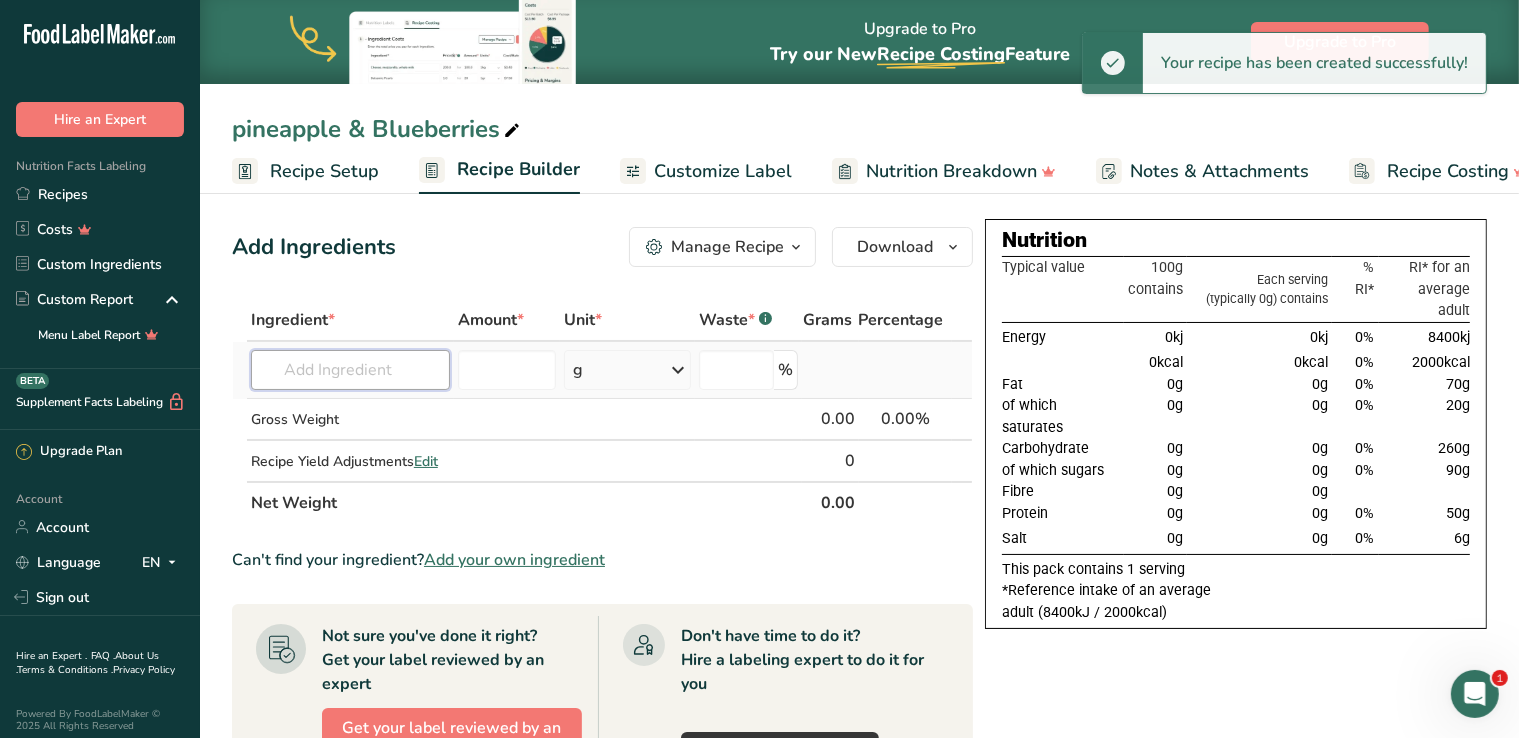 click at bounding box center (350, 370) 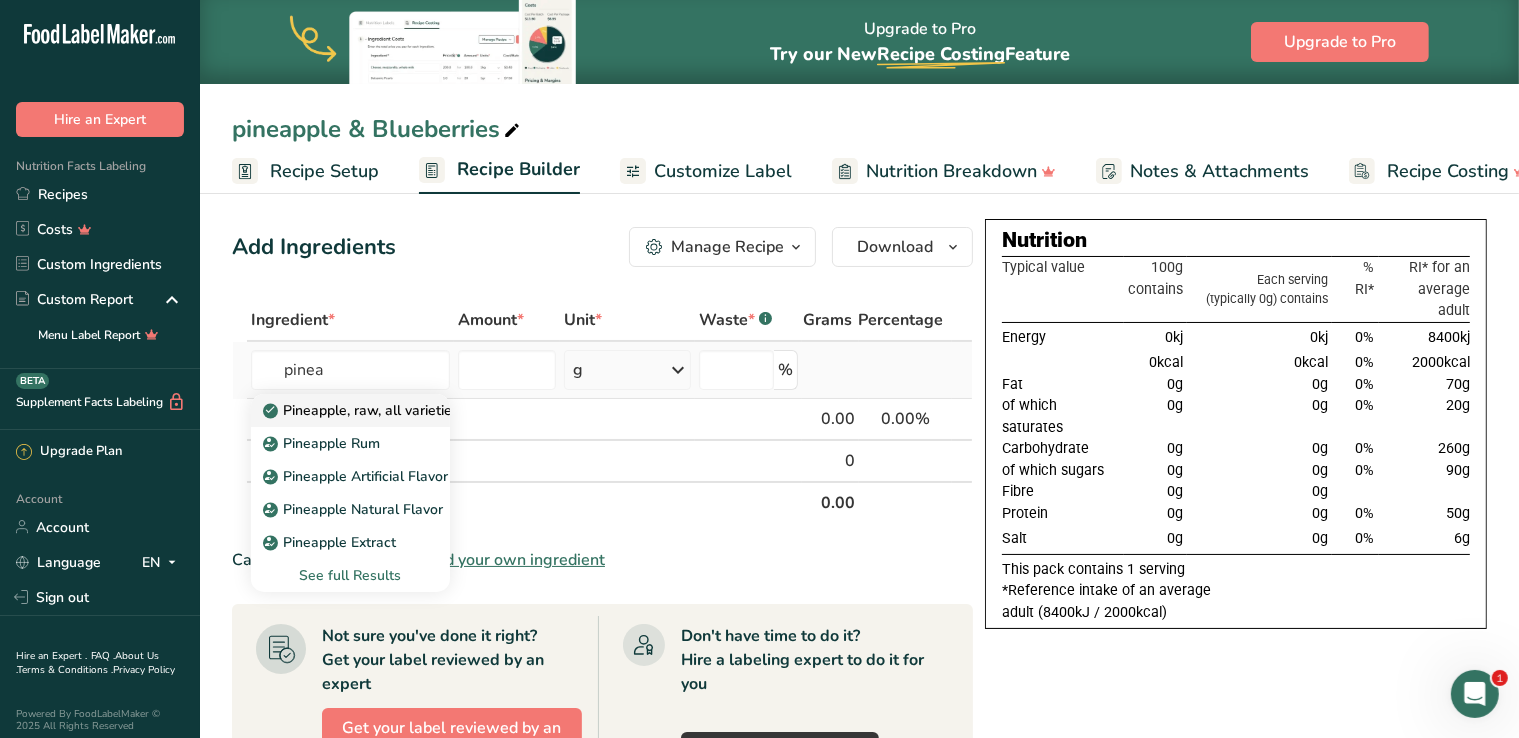 click on "Pineapple, raw, all varieties" at bounding box center [363, 410] 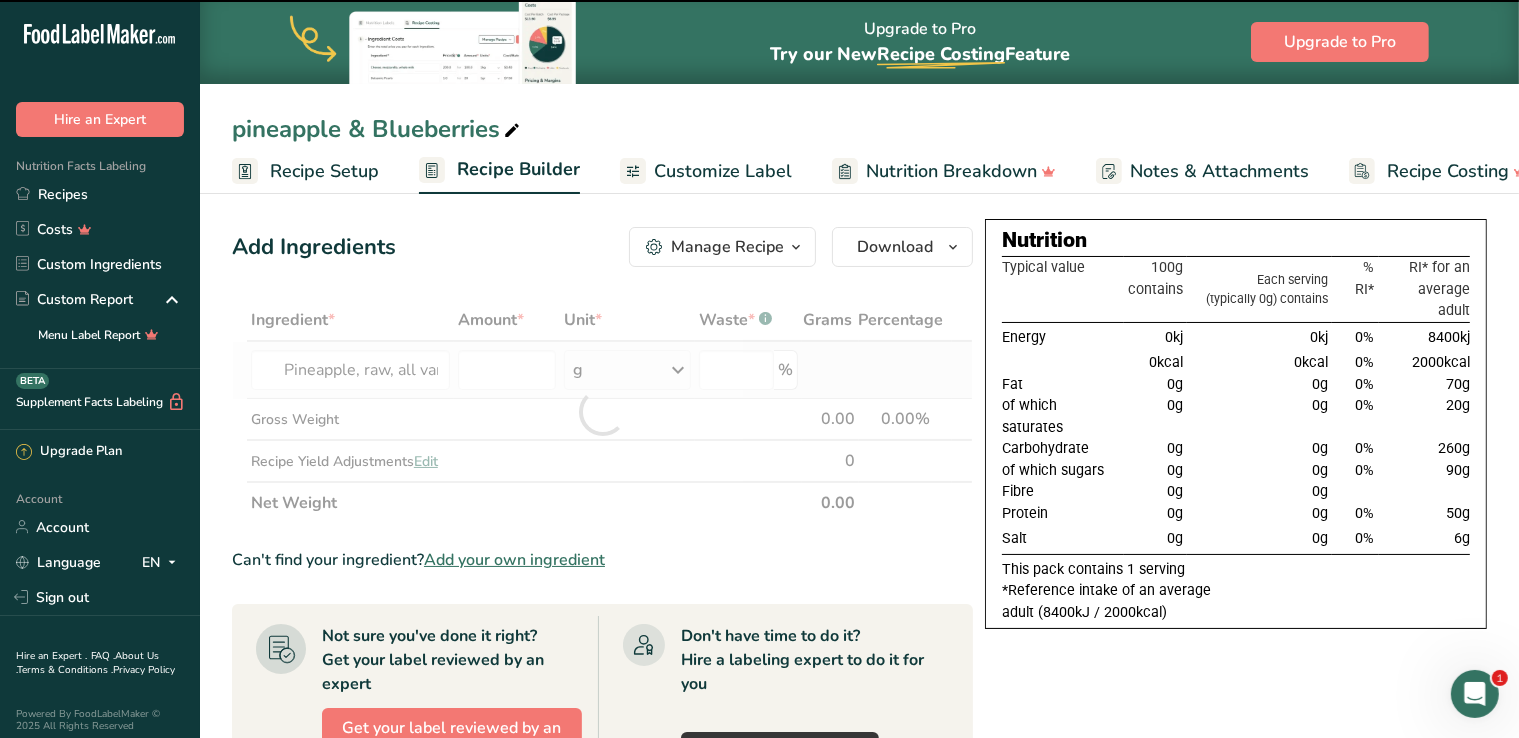 type on "0" 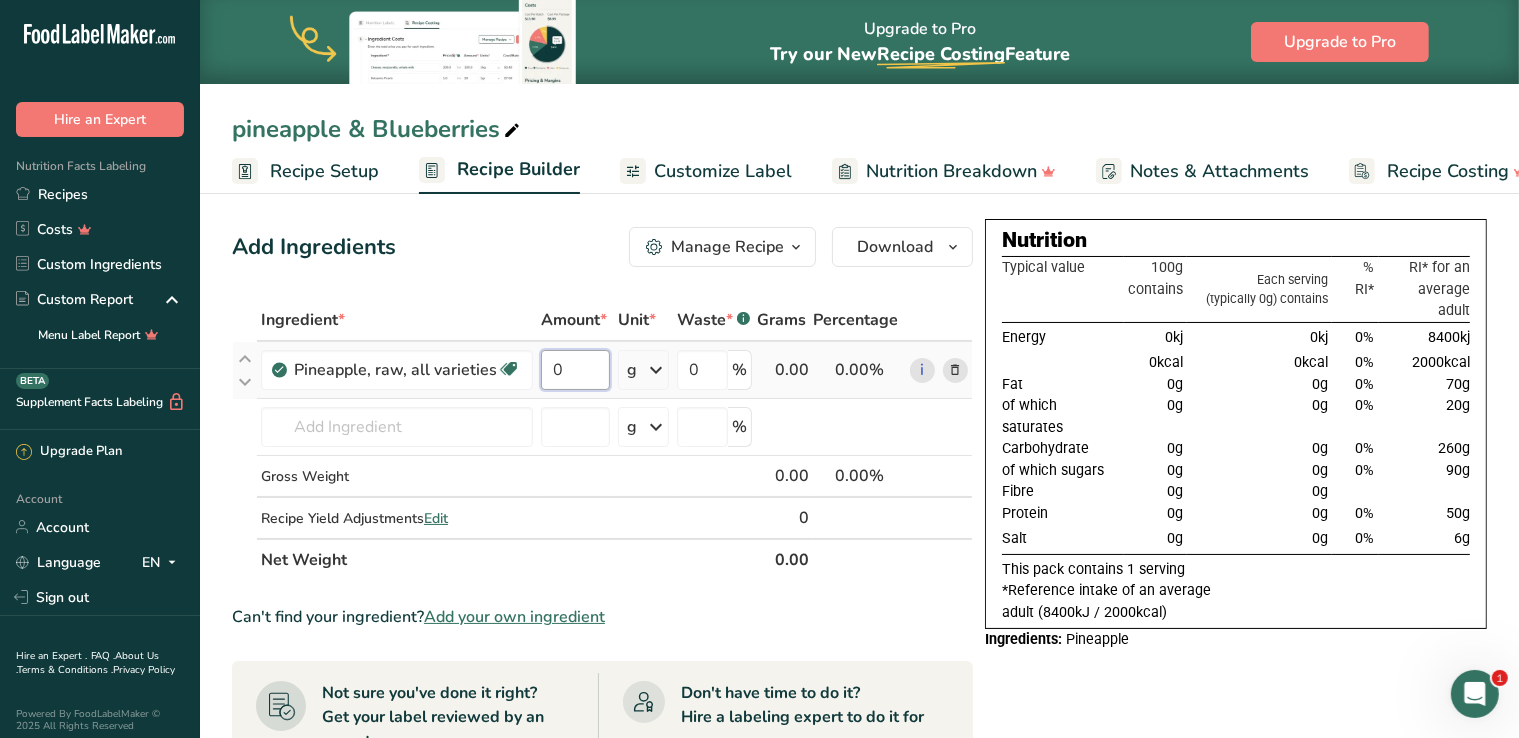 click on "0" at bounding box center (575, 370) 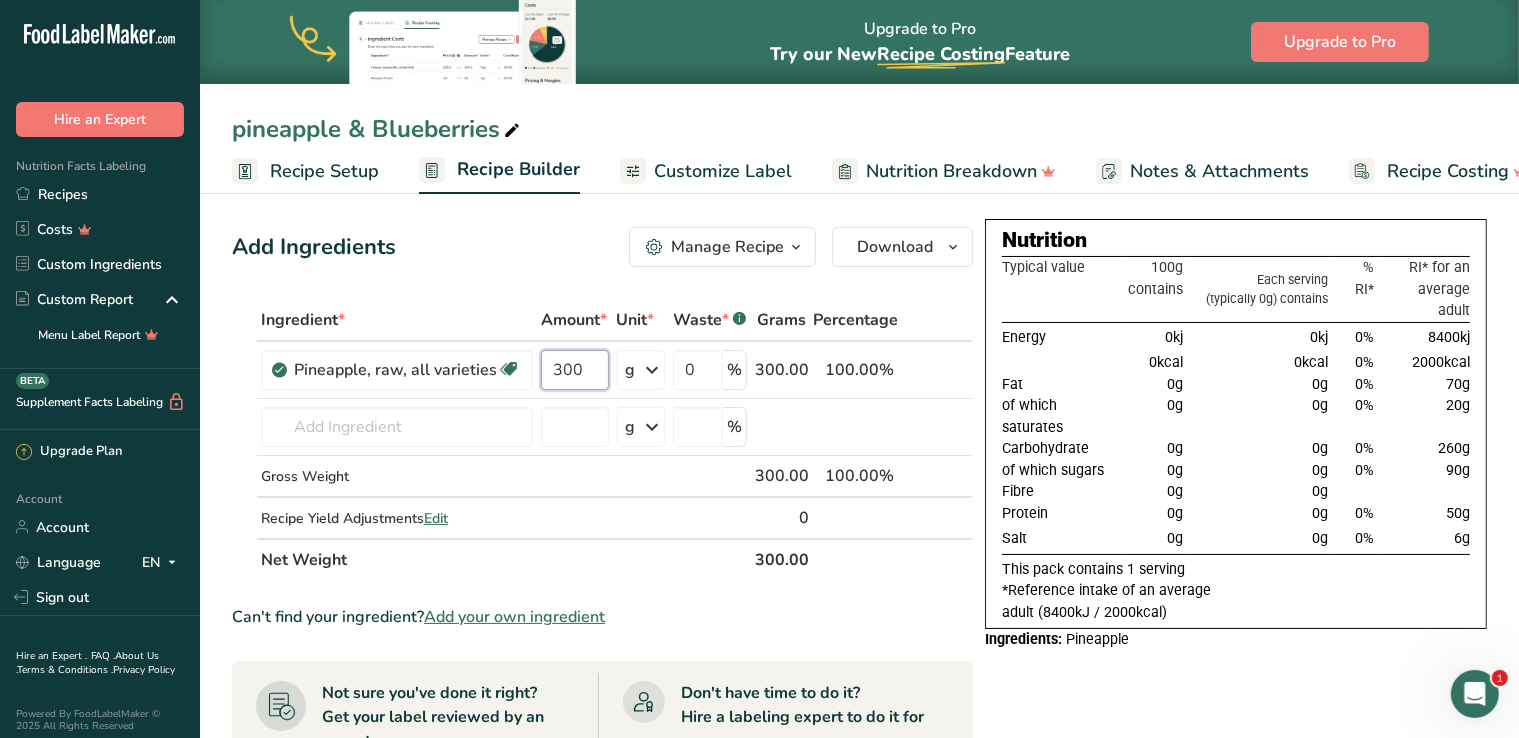type on "300" 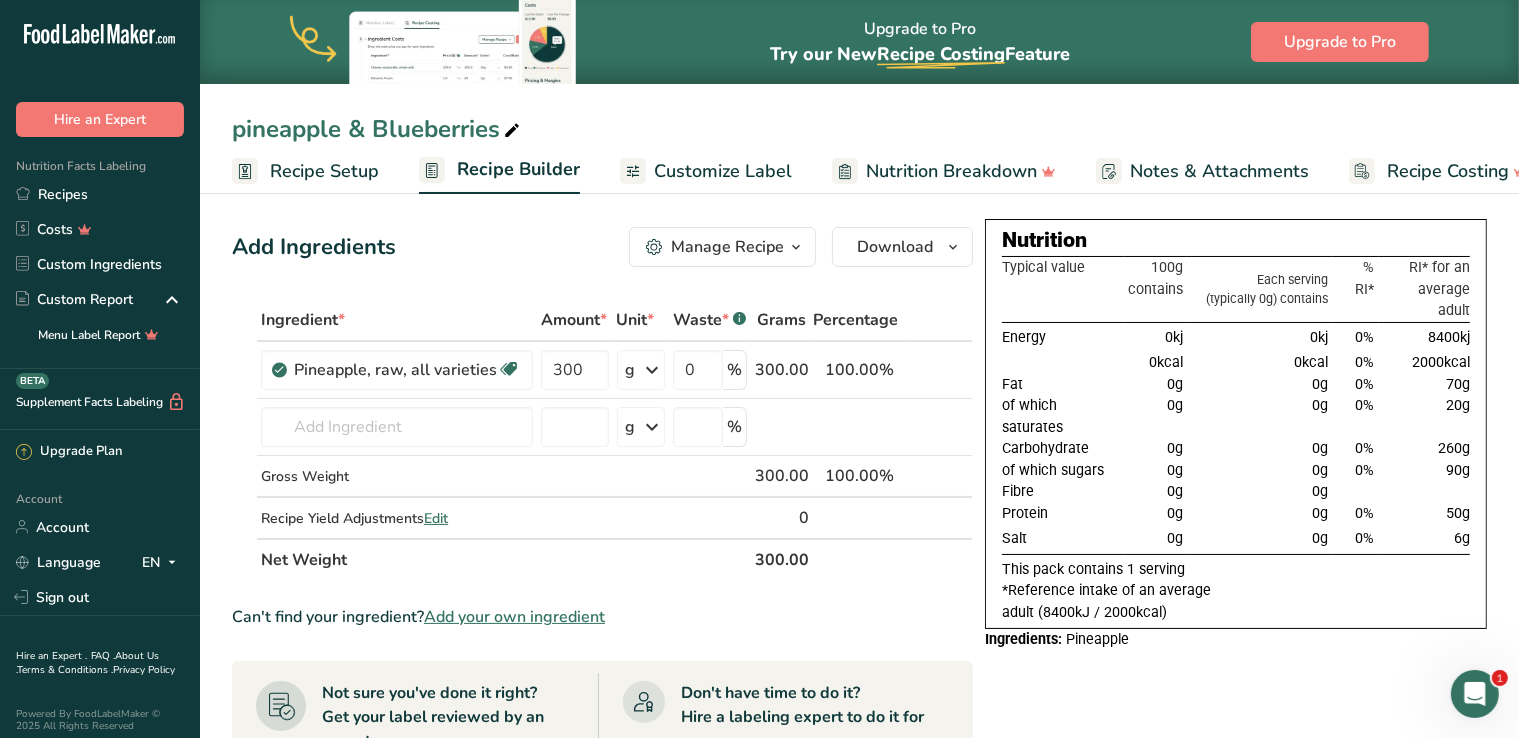 click on "Add Ingredients
Manage Recipe         Delete Recipe           Duplicate Recipe             Scale Recipe             Save as Sub-Recipe   .a-a{fill:#347362;}.b-a{fill:#fff;}                               Nutrition Breakdown                   Recipe Card
NEW
[MEDICAL_DATA] Pattern Report             Activity History
Download
Choose your preferred label style
Standard FDA label
Standard FDA label
The most common format for nutrition facts labels in compliance with the FDA's typeface, style and requirements
Tabular FDA label
A label format compliant with the FDA regulations presented in a tabular (horizontal) display.
Linear FDA label
A simple linear display for small sized packages.
Simplified FDA label" at bounding box center [608, 742] 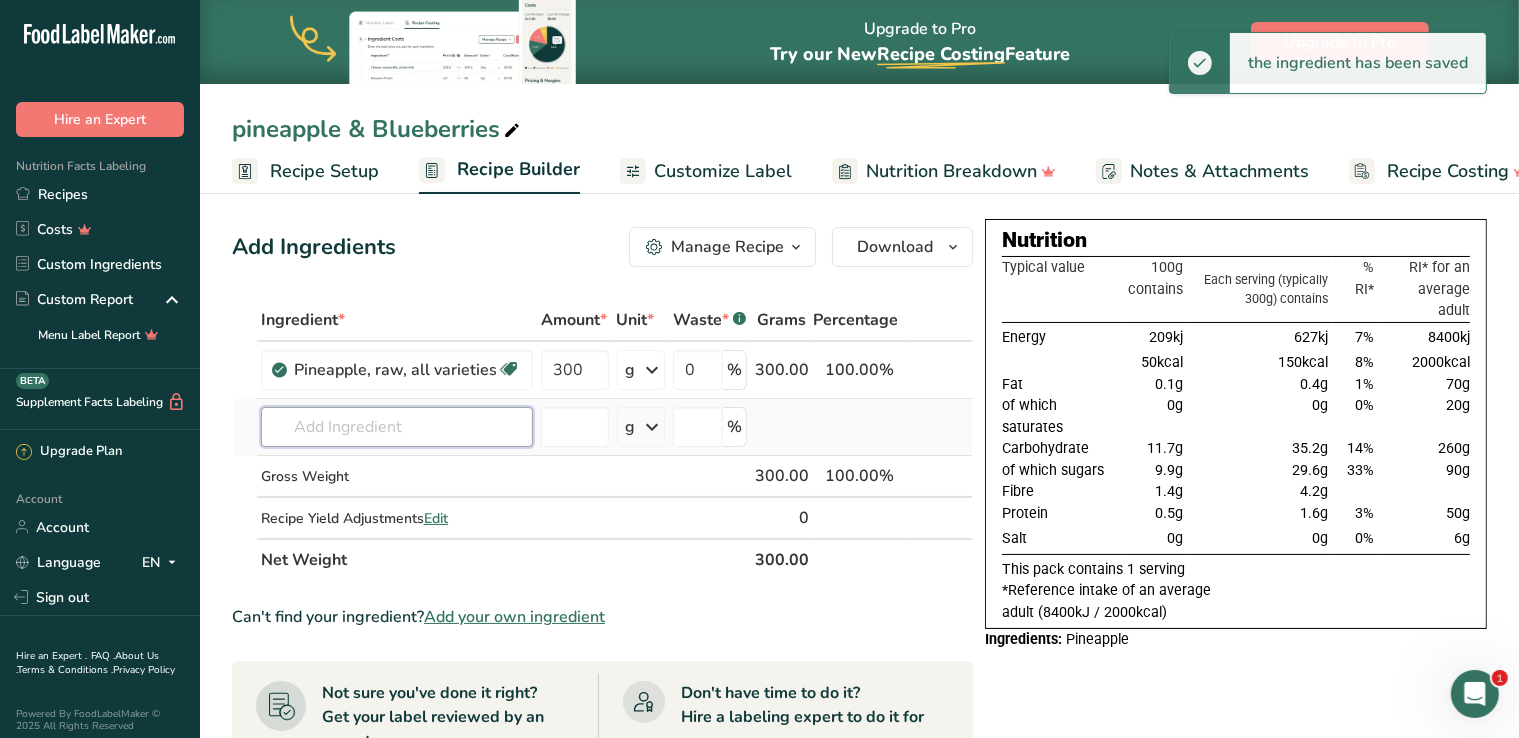 click at bounding box center [397, 427] 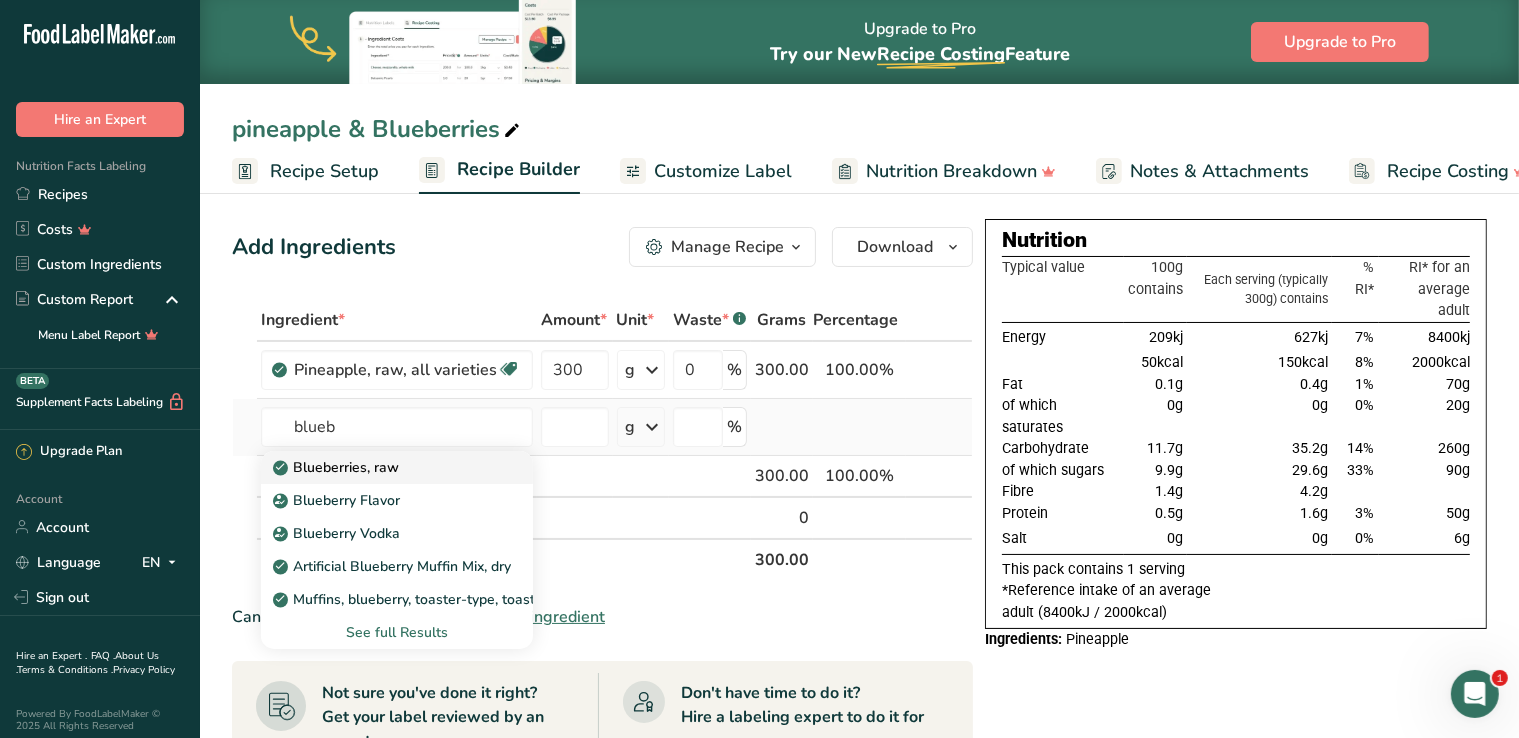 click on "Blueberries, raw" at bounding box center [397, 467] 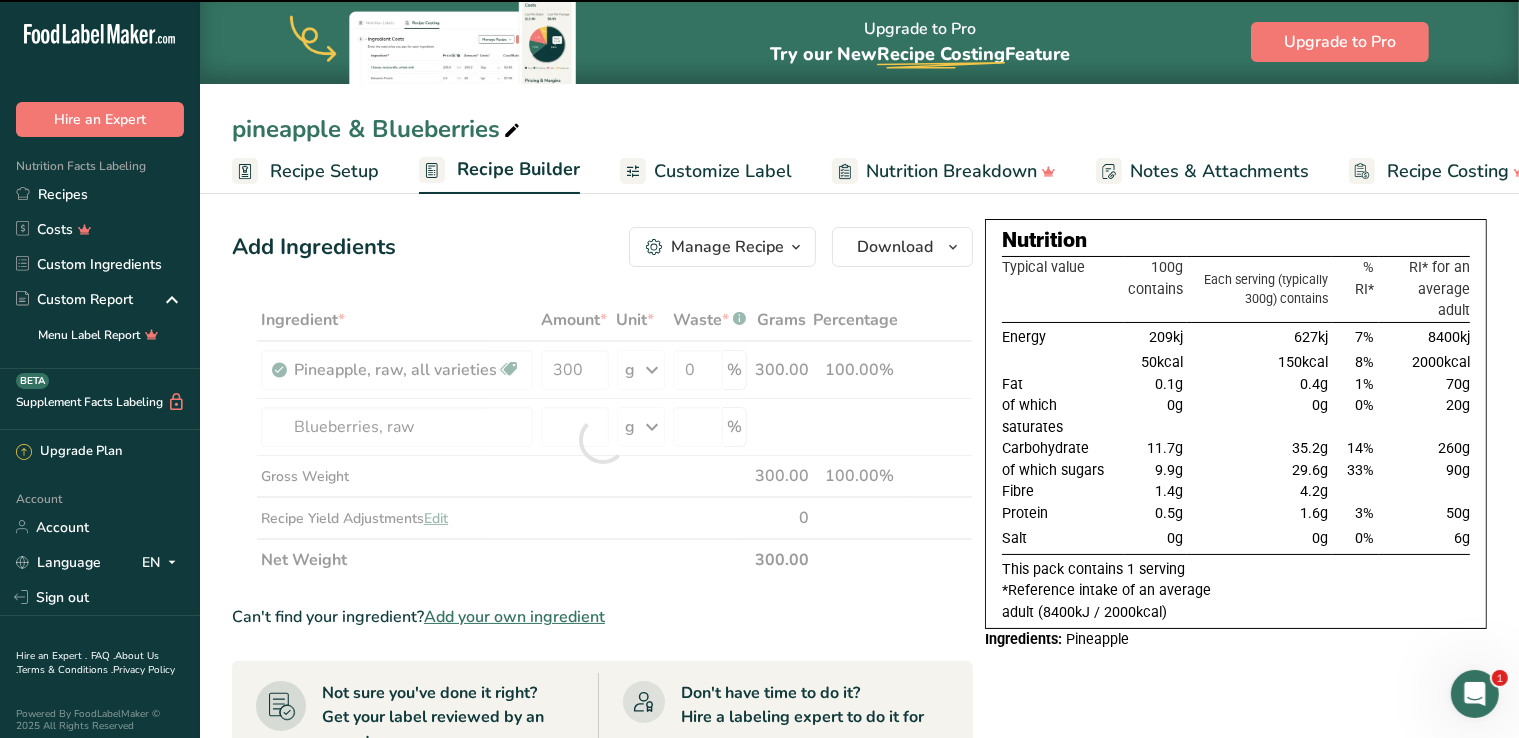 type on "0" 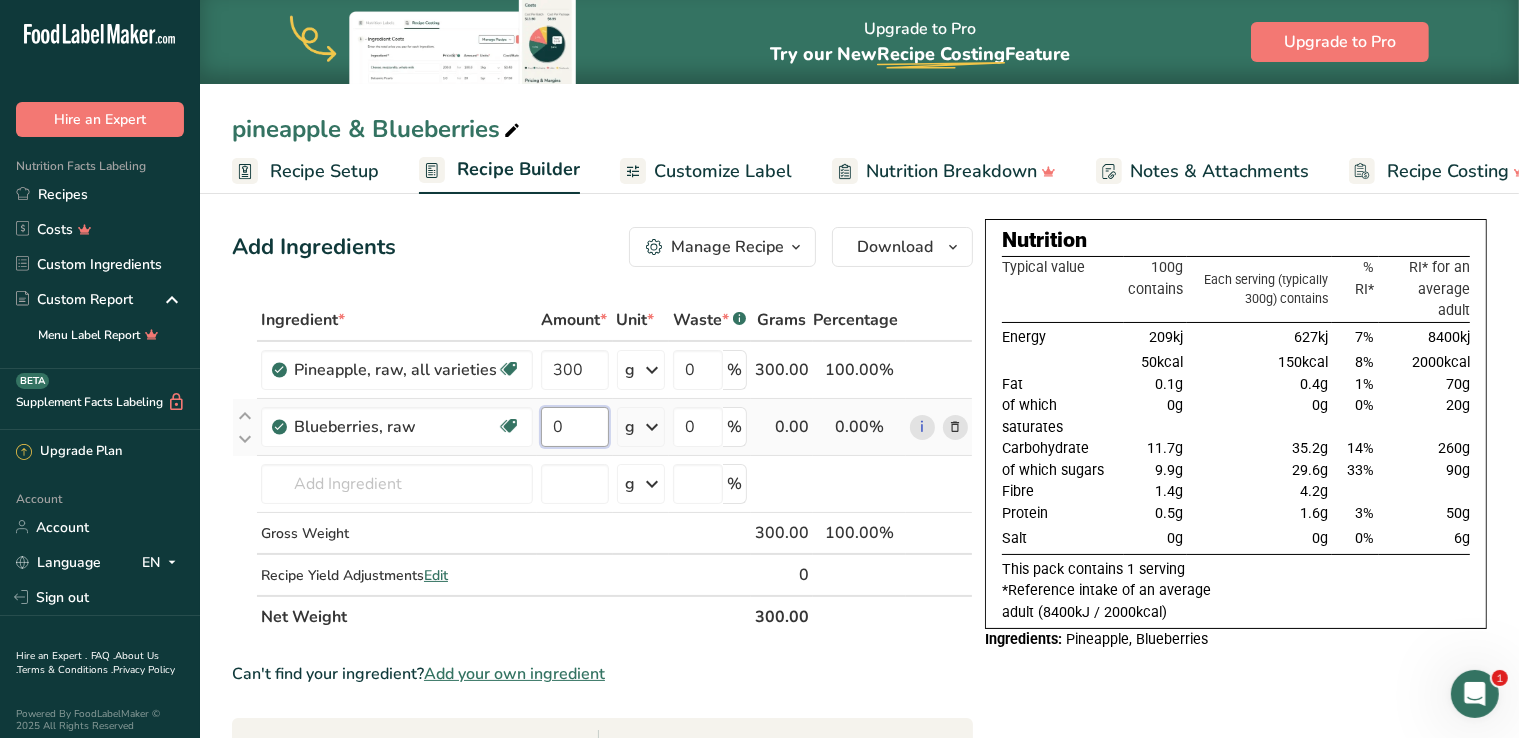 click on "0" at bounding box center [575, 427] 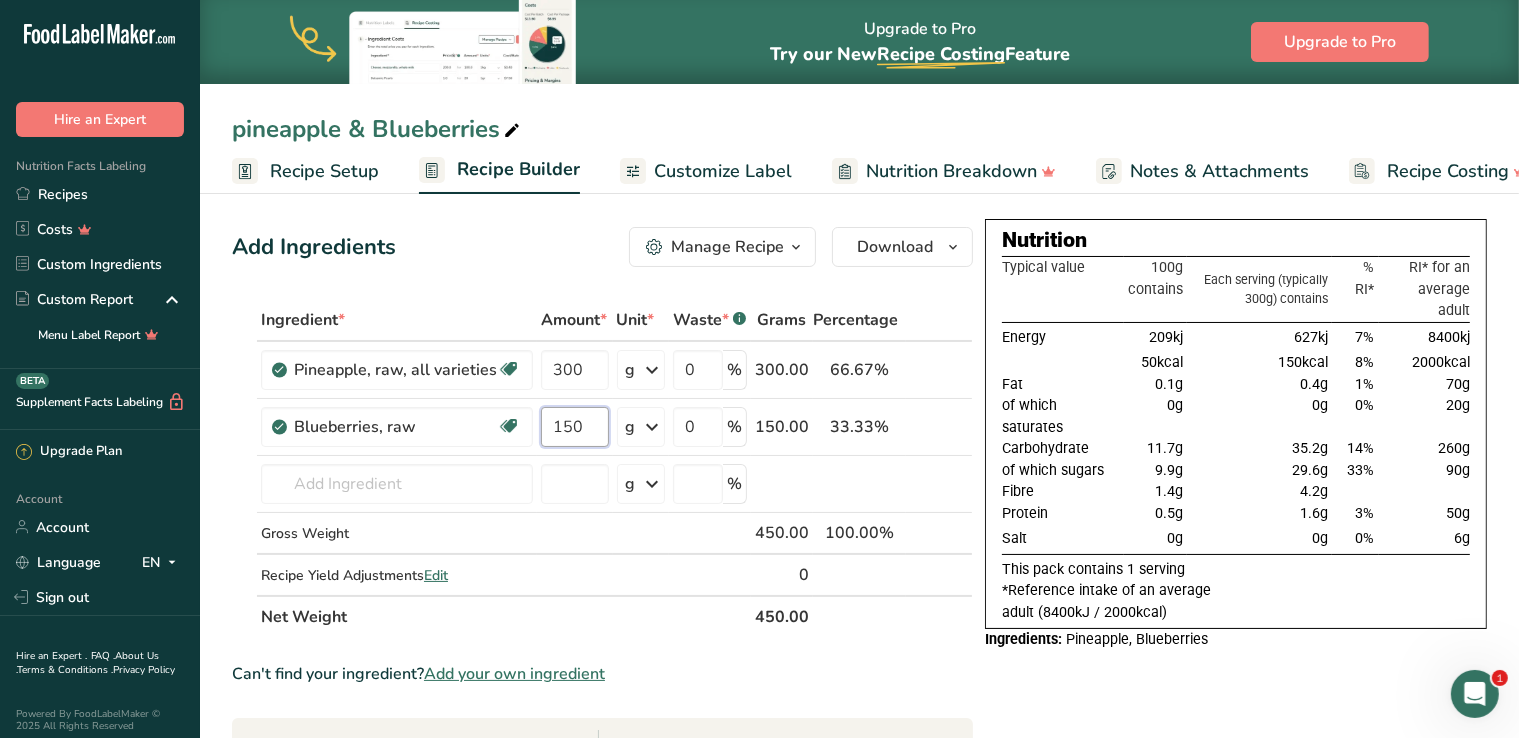 type on "150" 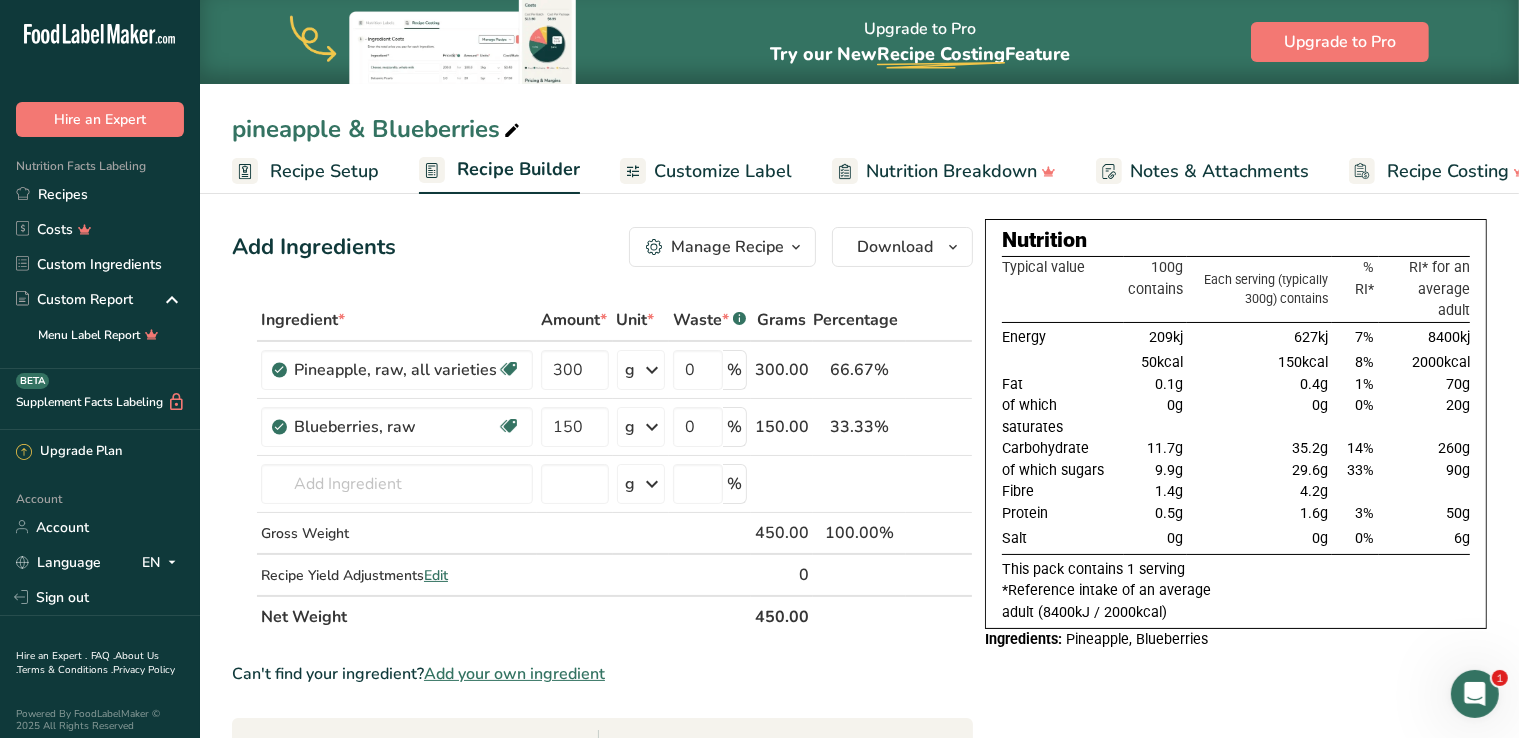 click on "Add Ingredients
Manage Recipe         Delete Recipe           Duplicate Recipe             Scale Recipe             Save as Sub-Recipe   .a-a{fill:#347362;}.b-a{fill:#fff;}                               Nutrition Breakdown                   Recipe Card
NEW
[MEDICAL_DATA] Pattern Report             Activity History
Download
Choose your preferred label style
Standard FDA label
Standard FDA label
The most common format for nutrition facts labels in compliance with the FDA's typeface, style and requirements
Tabular FDA label
A label format compliant with the FDA regulations presented in a tabular (horizontal) display.
Linear FDA label
A simple linear display for small sized packages.
Simplified FDA label" at bounding box center (602, 247) 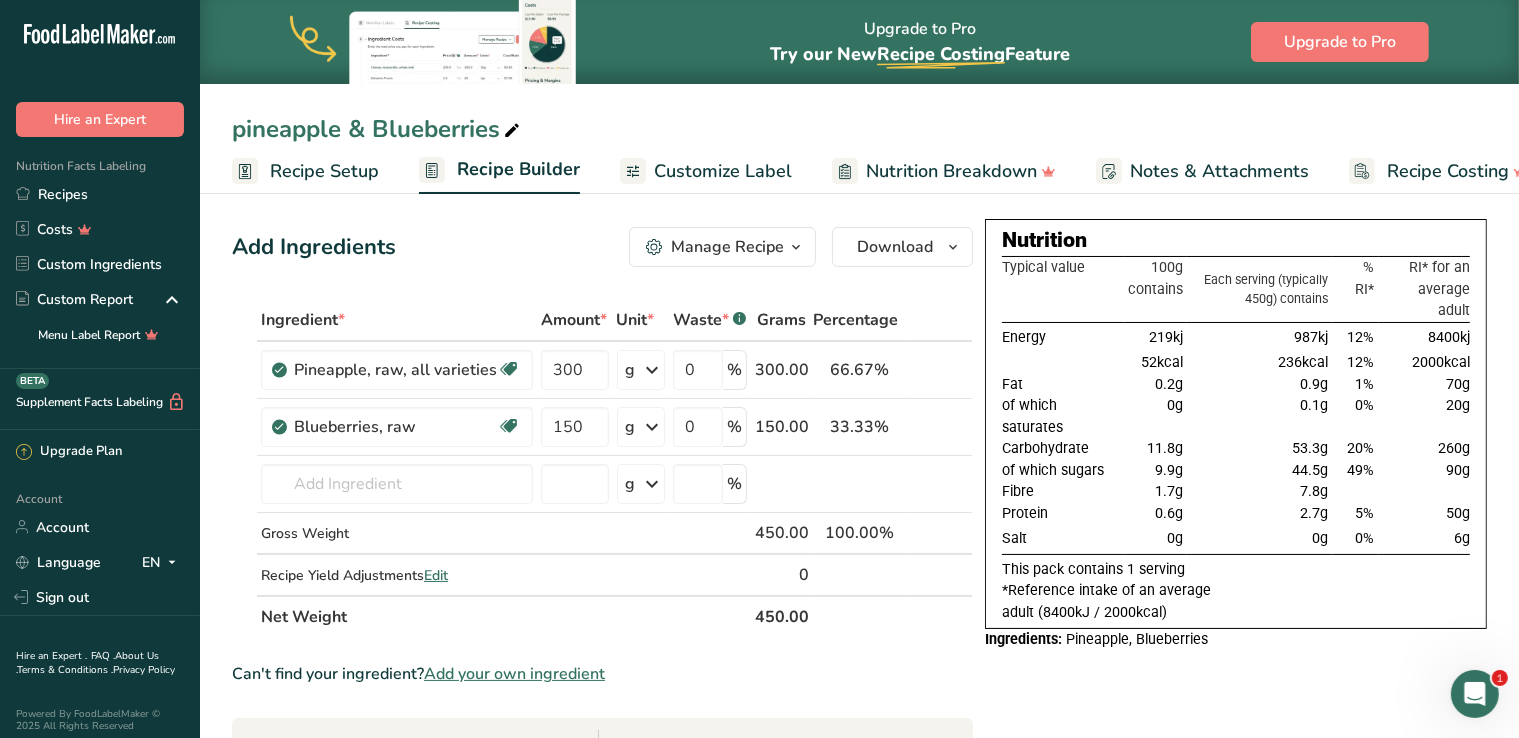 click on "236kcal" at bounding box center (1303, 362) 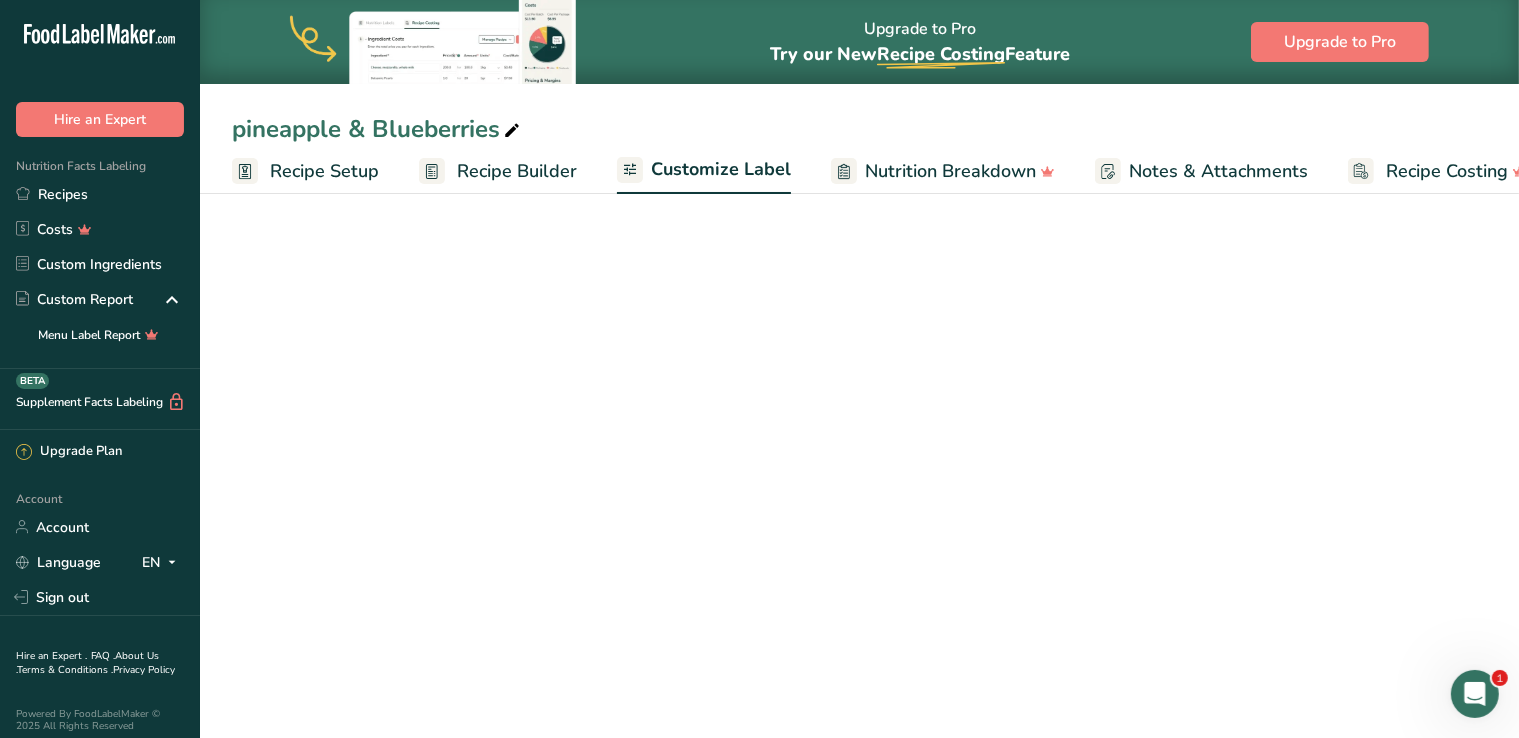 scroll, scrollTop: 0, scrollLeft: 40, axis: horizontal 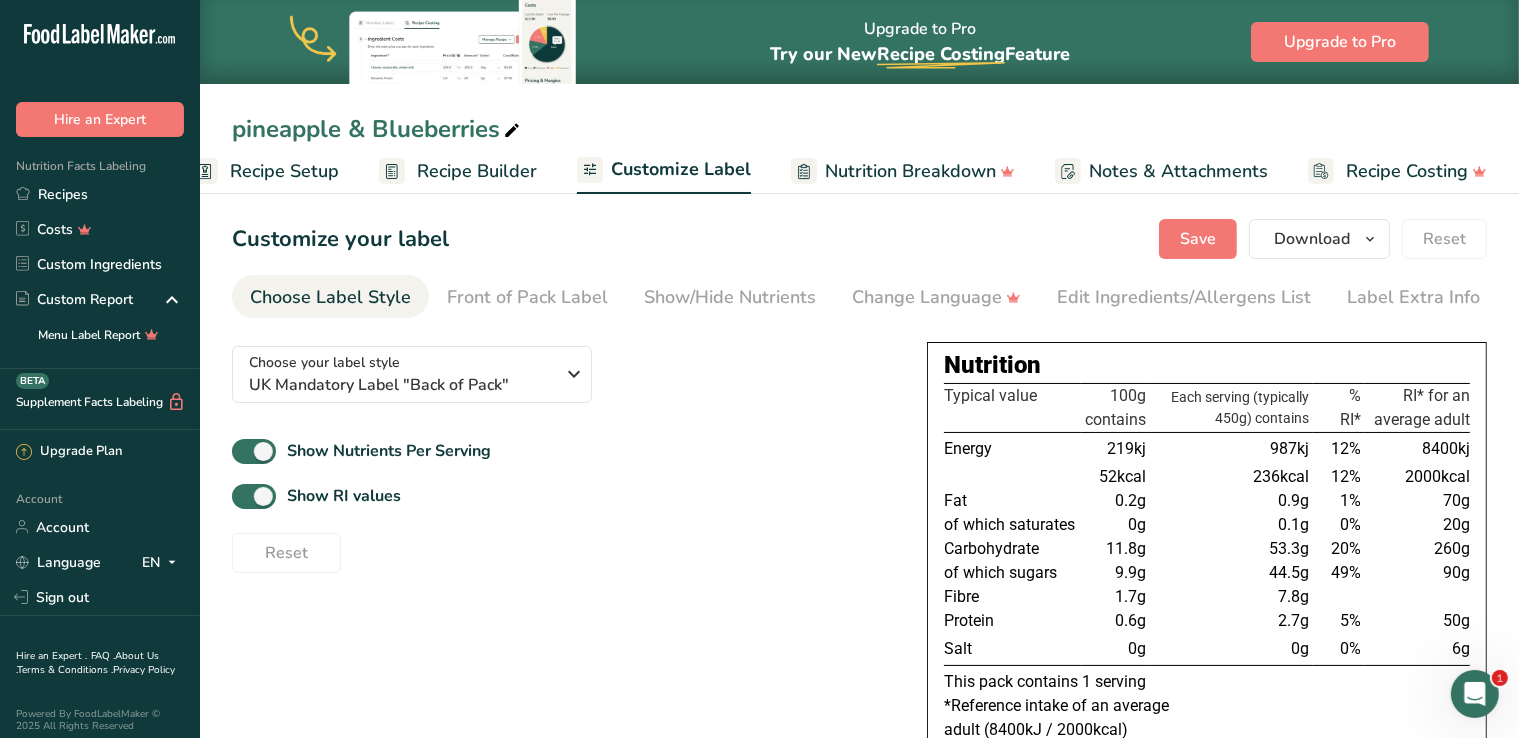 click on "pineapple & Blueberries" at bounding box center (378, 129) 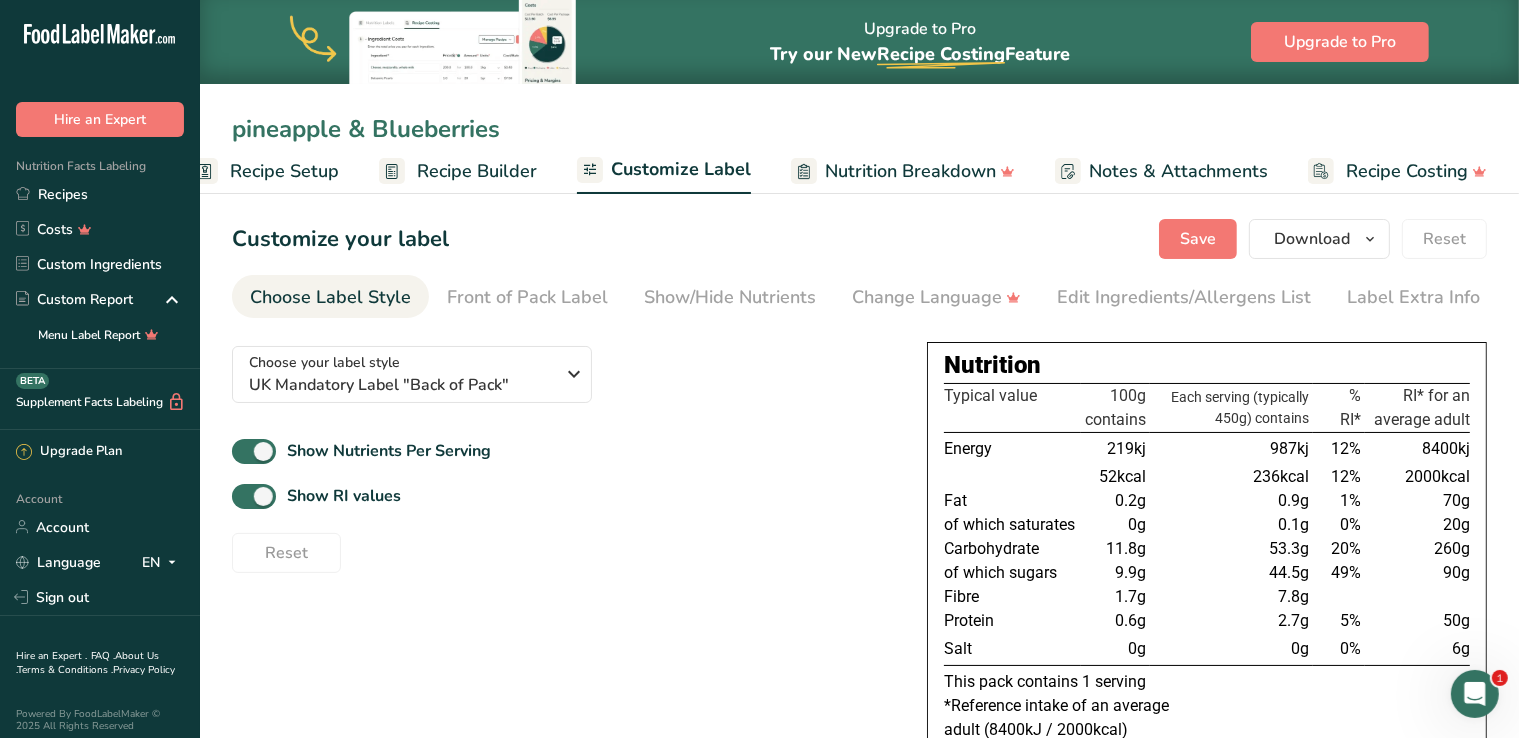 click on "pineapple & Blueberries" at bounding box center [859, 129] 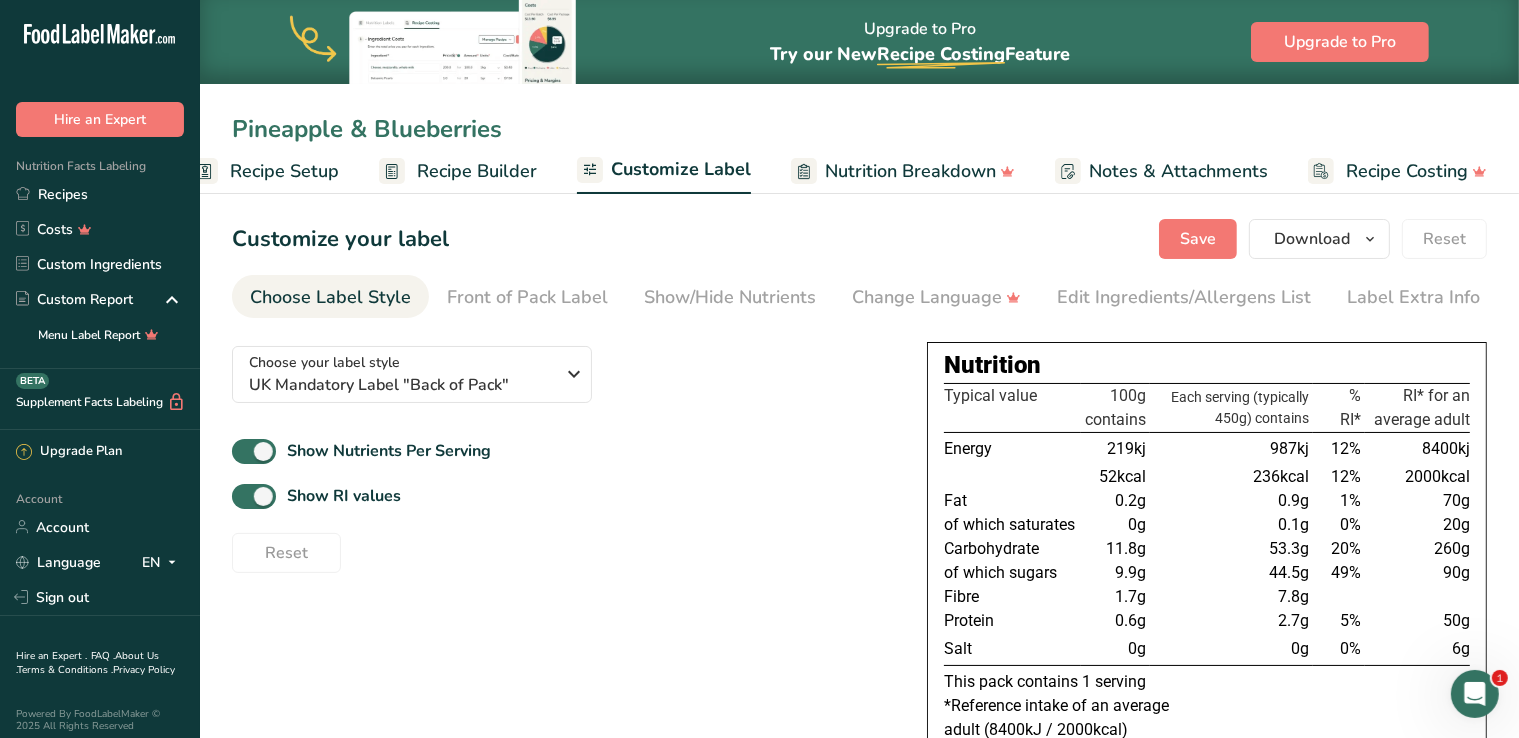 type on "Pineapple & Blueberries" 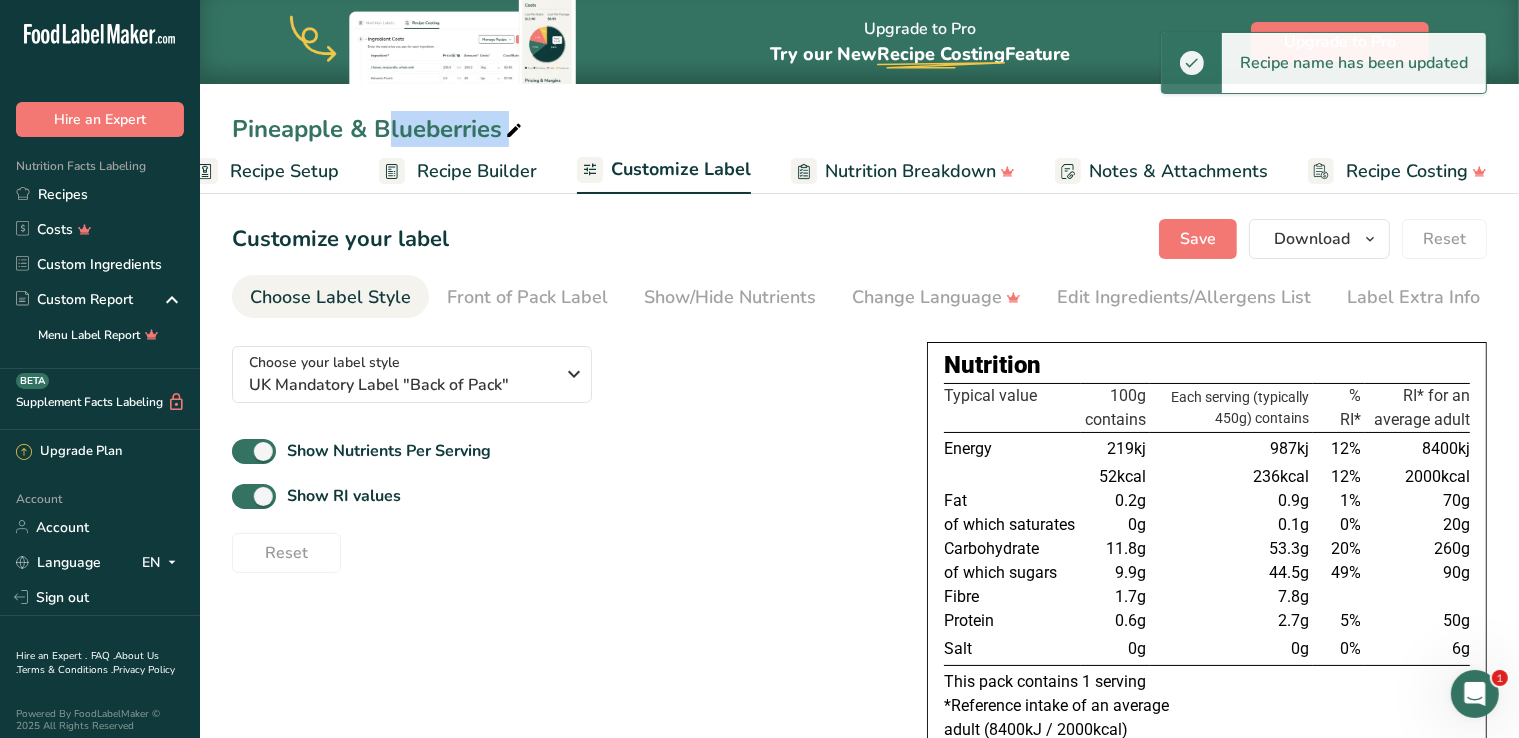 drag, startPoint x: 224, startPoint y: 129, endPoint x: 520, endPoint y: 134, distance: 296.04224 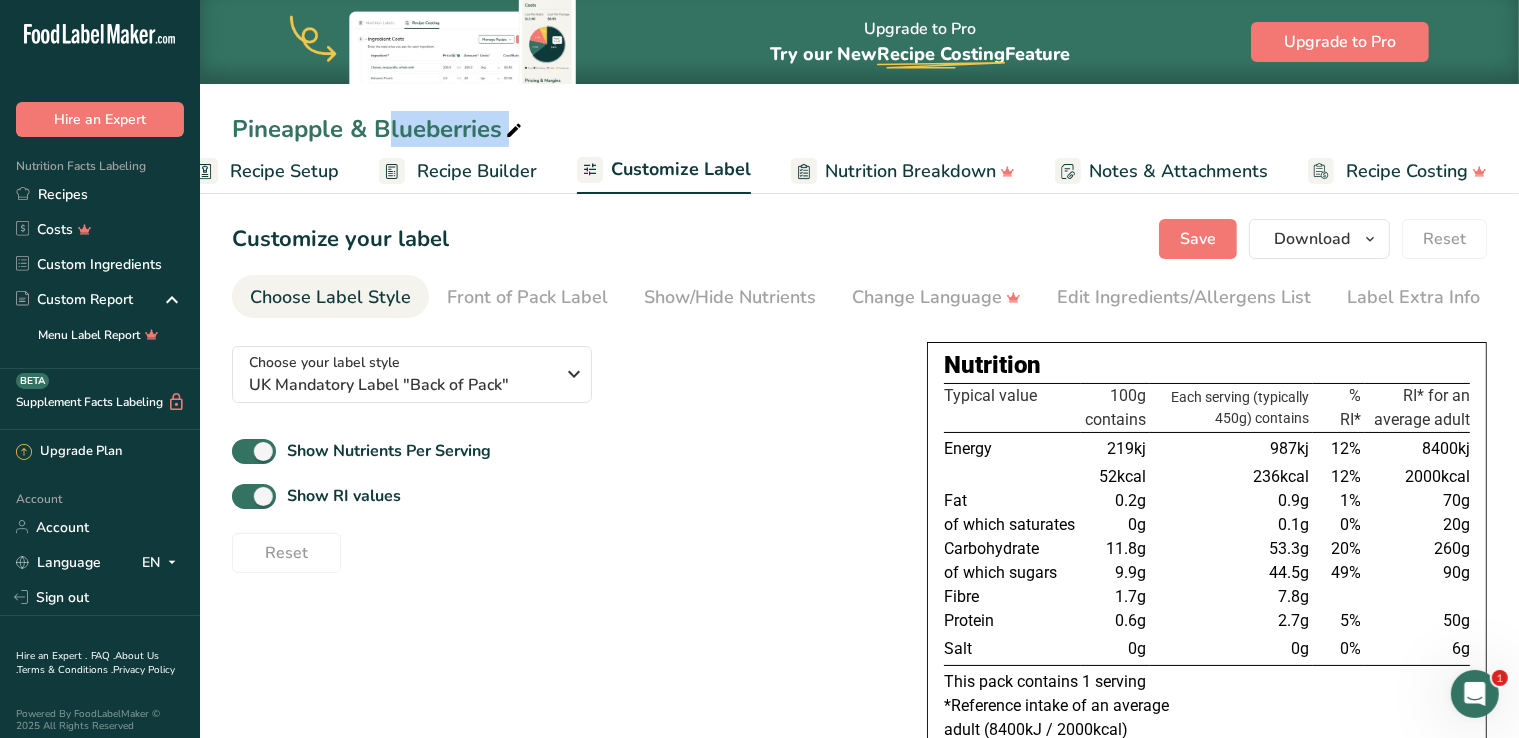 copy on "Pineapple & Blueberries
Recipe Setup                       Recipe Builder   Customize Label               Nutrition Breakdown                 Notes & Attachments                 Recipe Costing" 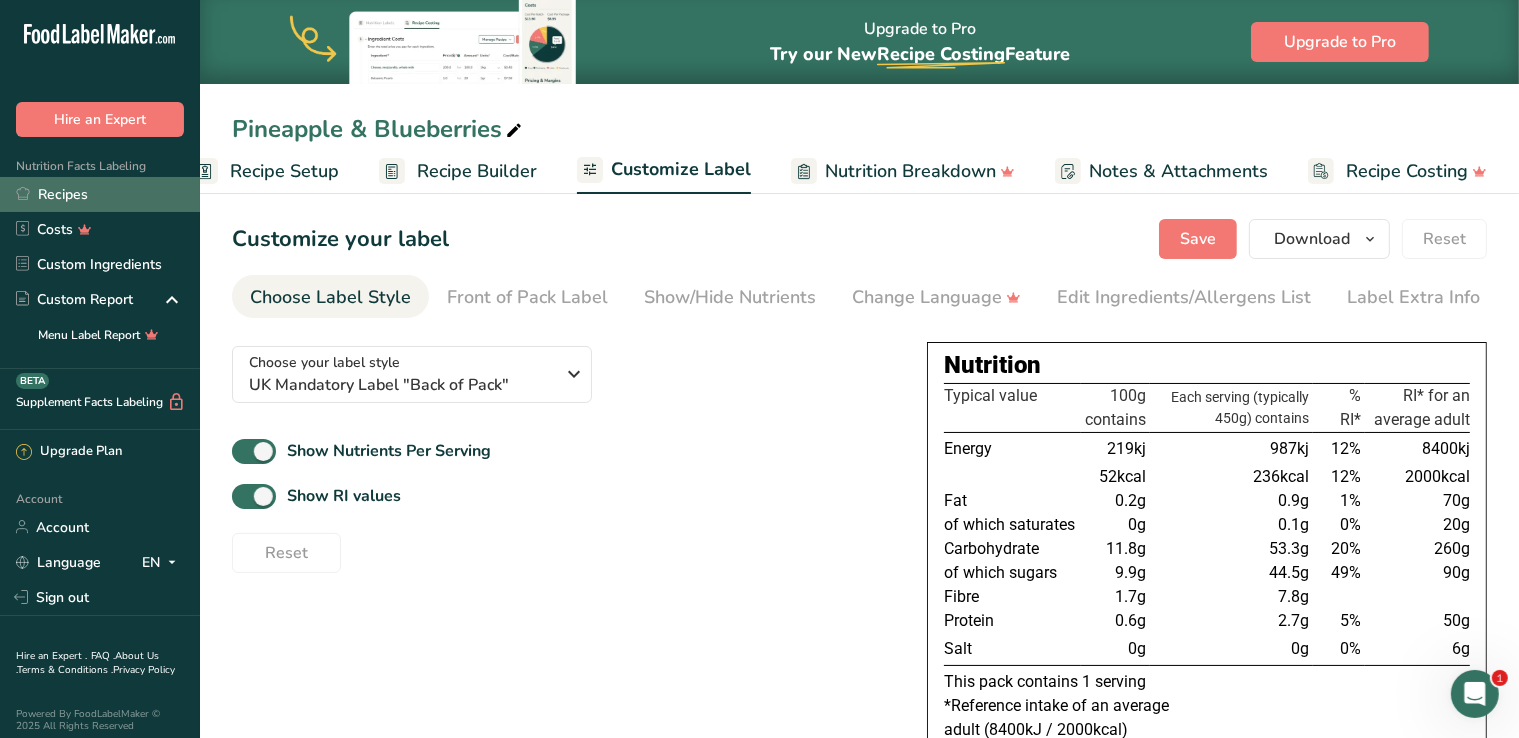 click on "Recipes" at bounding box center (100, 194) 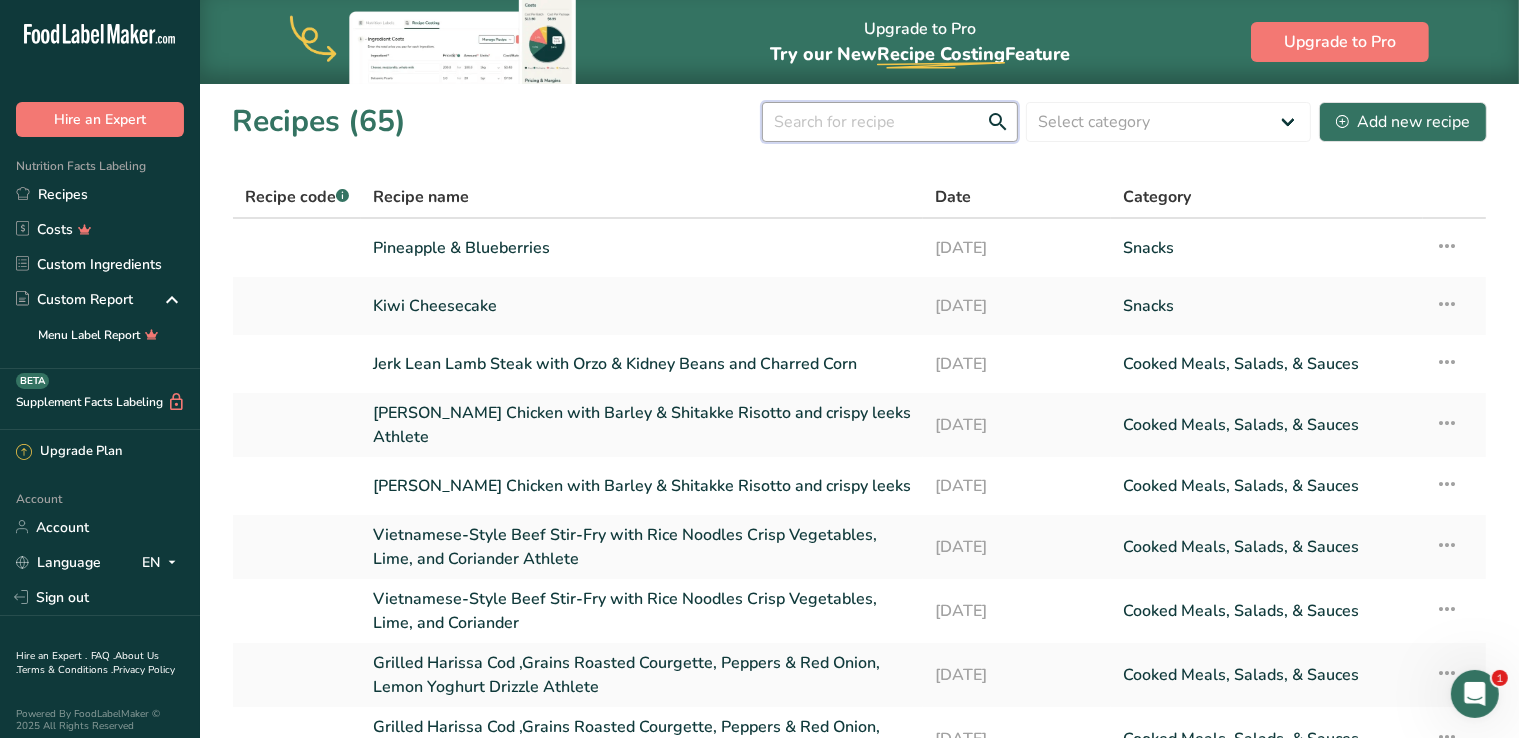 click at bounding box center (890, 122) 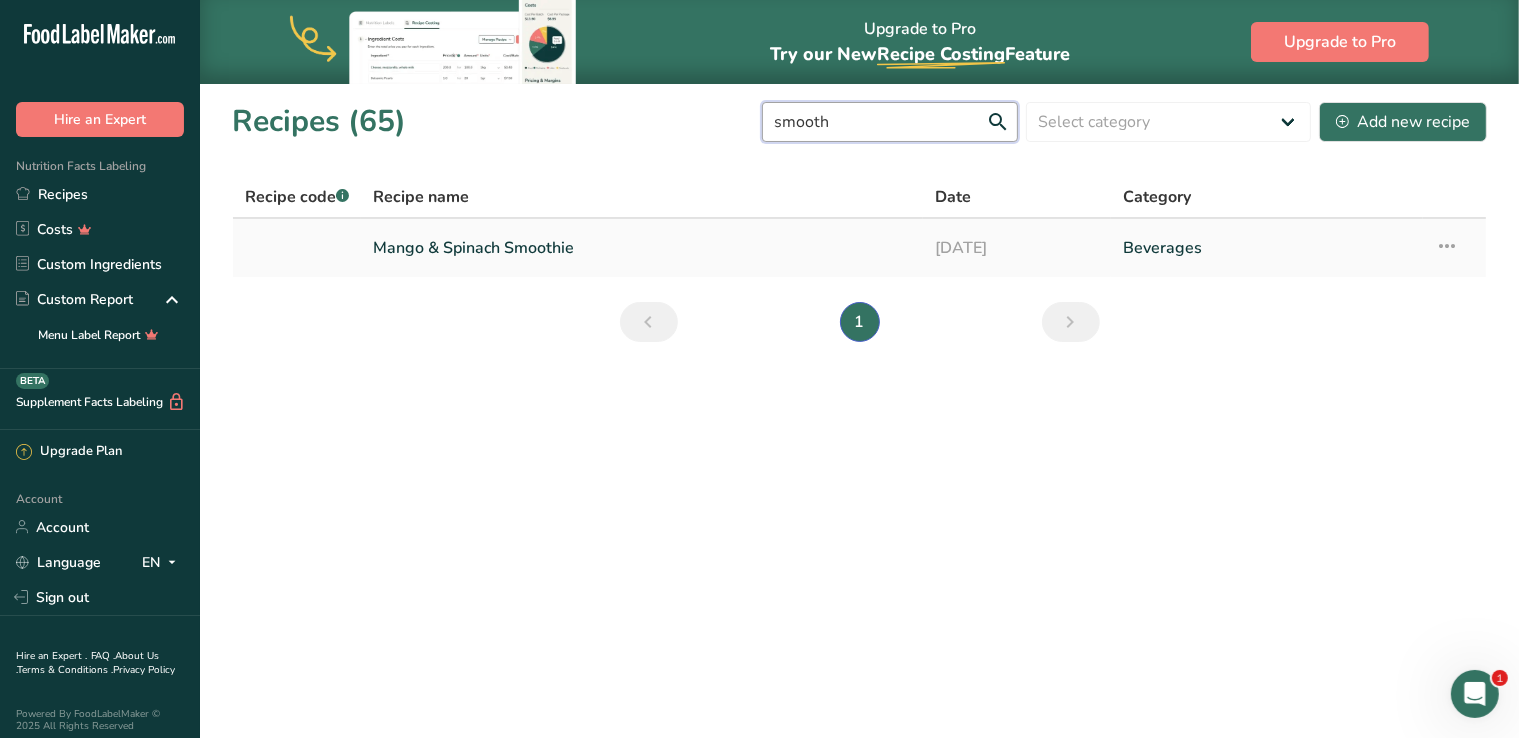 type on "smooth" 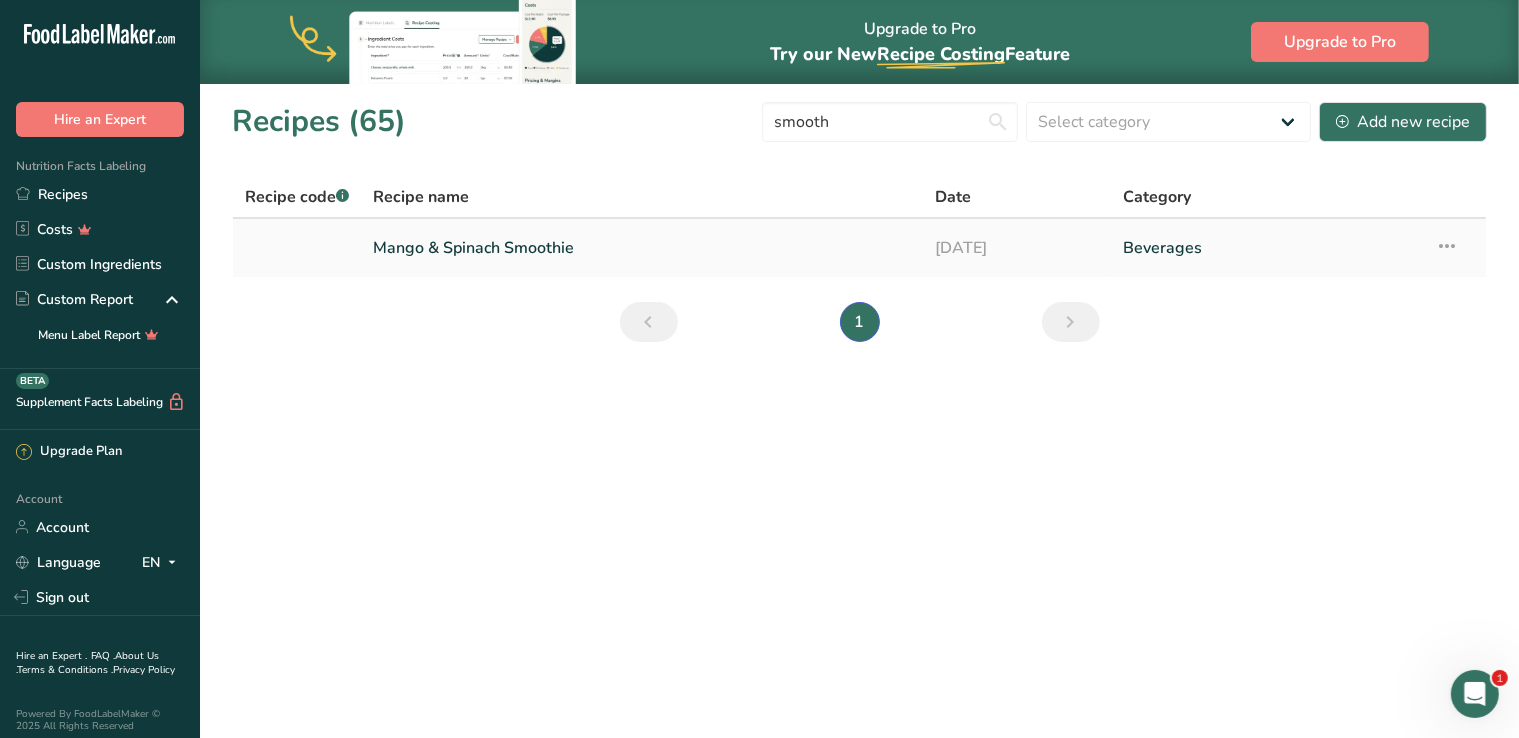 click on "Mango & Spinach Smoothie" at bounding box center [642, 248] 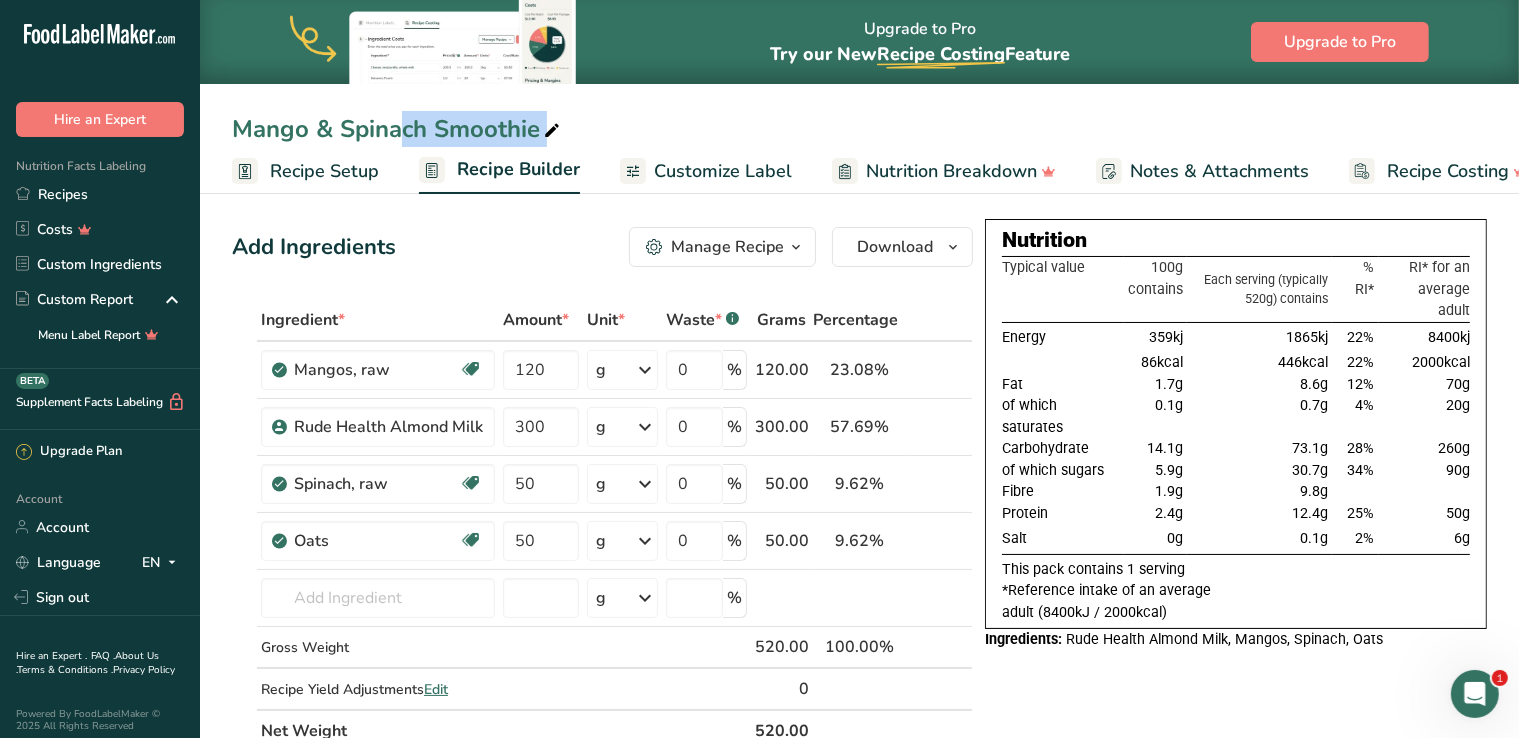 drag, startPoint x: 232, startPoint y: 125, endPoint x: 546, endPoint y: 127, distance: 314.00638 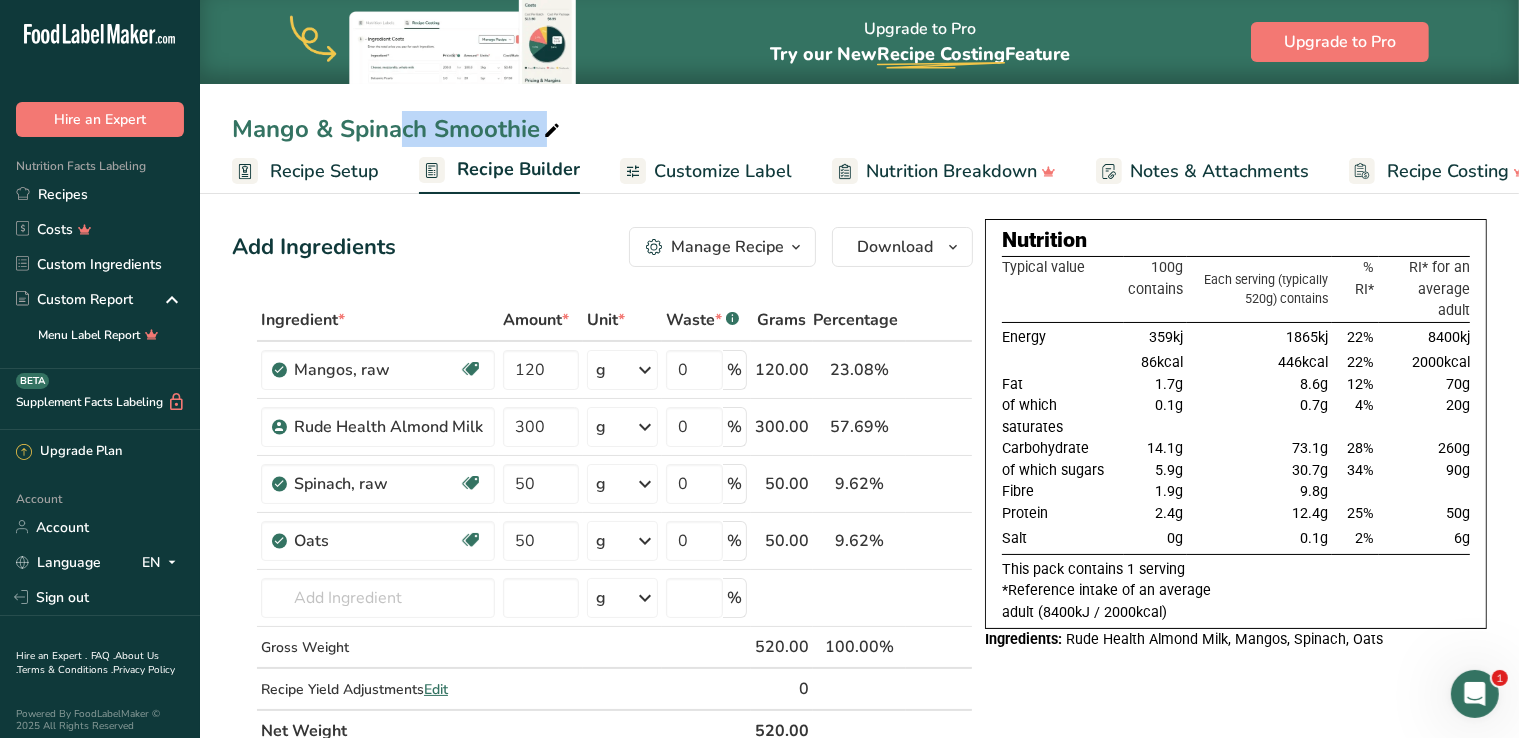 click on "Mango & Spinach Smoothie" at bounding box center [398, 129] 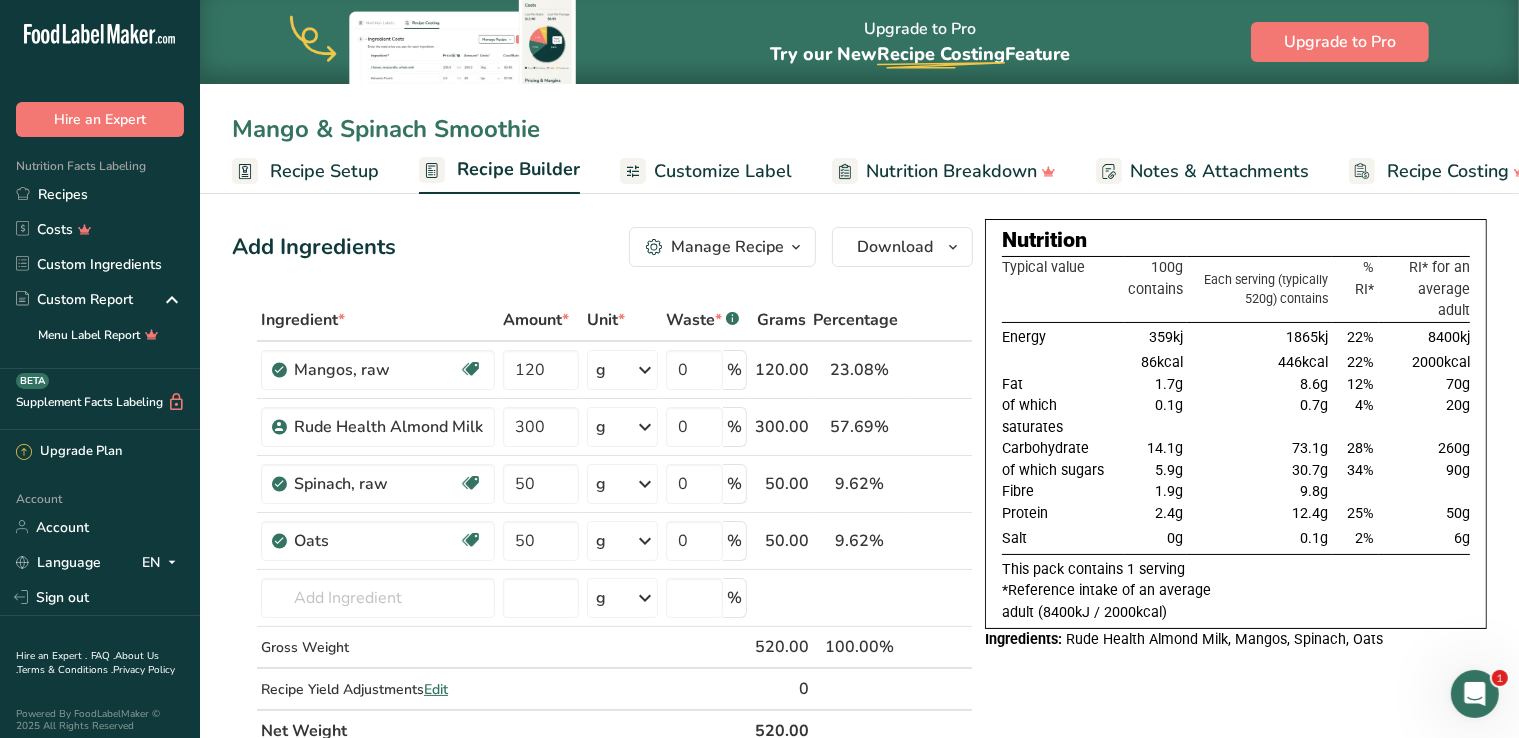 drag, startPoint x: 545, startPoint y: 127, endPoint x: 224, endPoint y: 121, distance: 321.05606 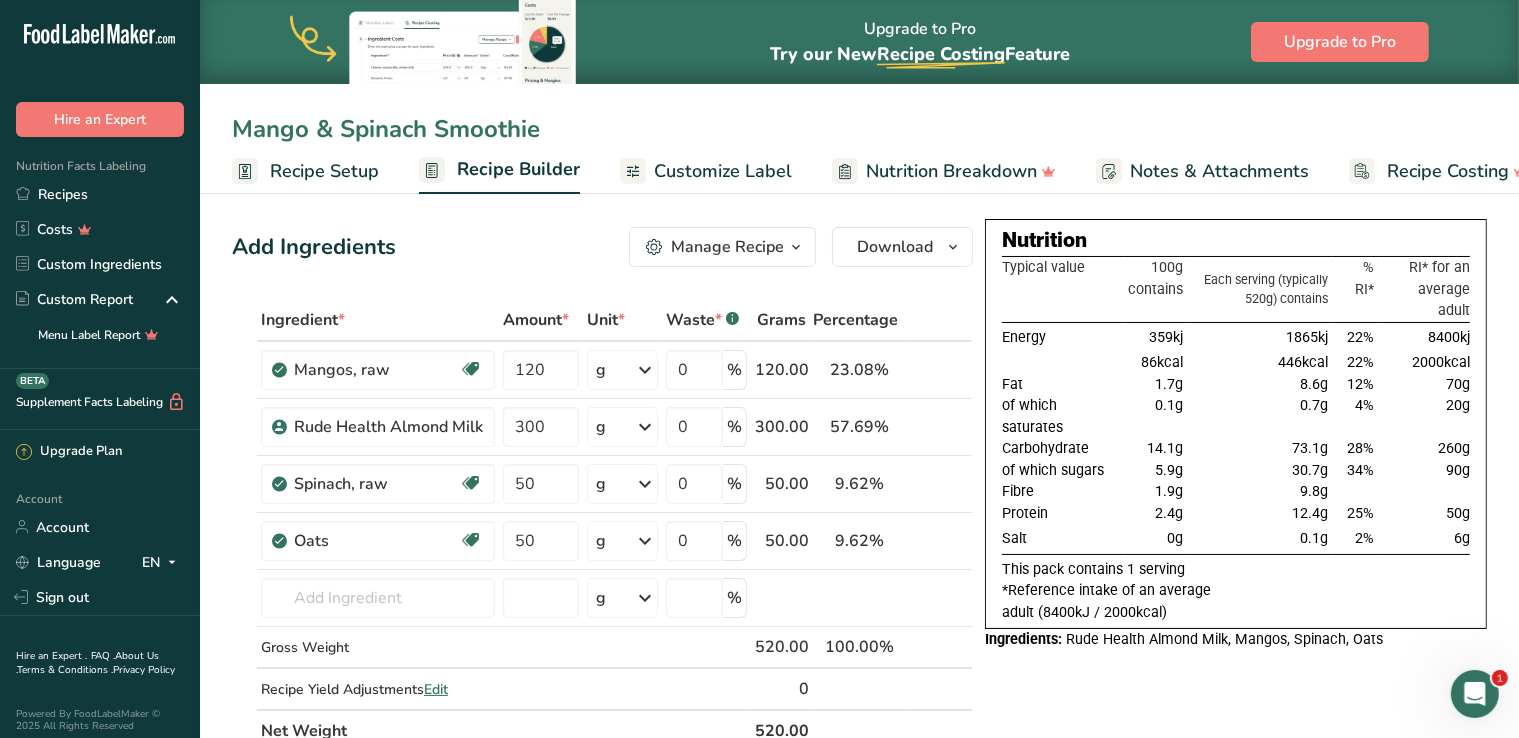click on "Mango & Spinach Smoothie" at bounding box center [859, 129] 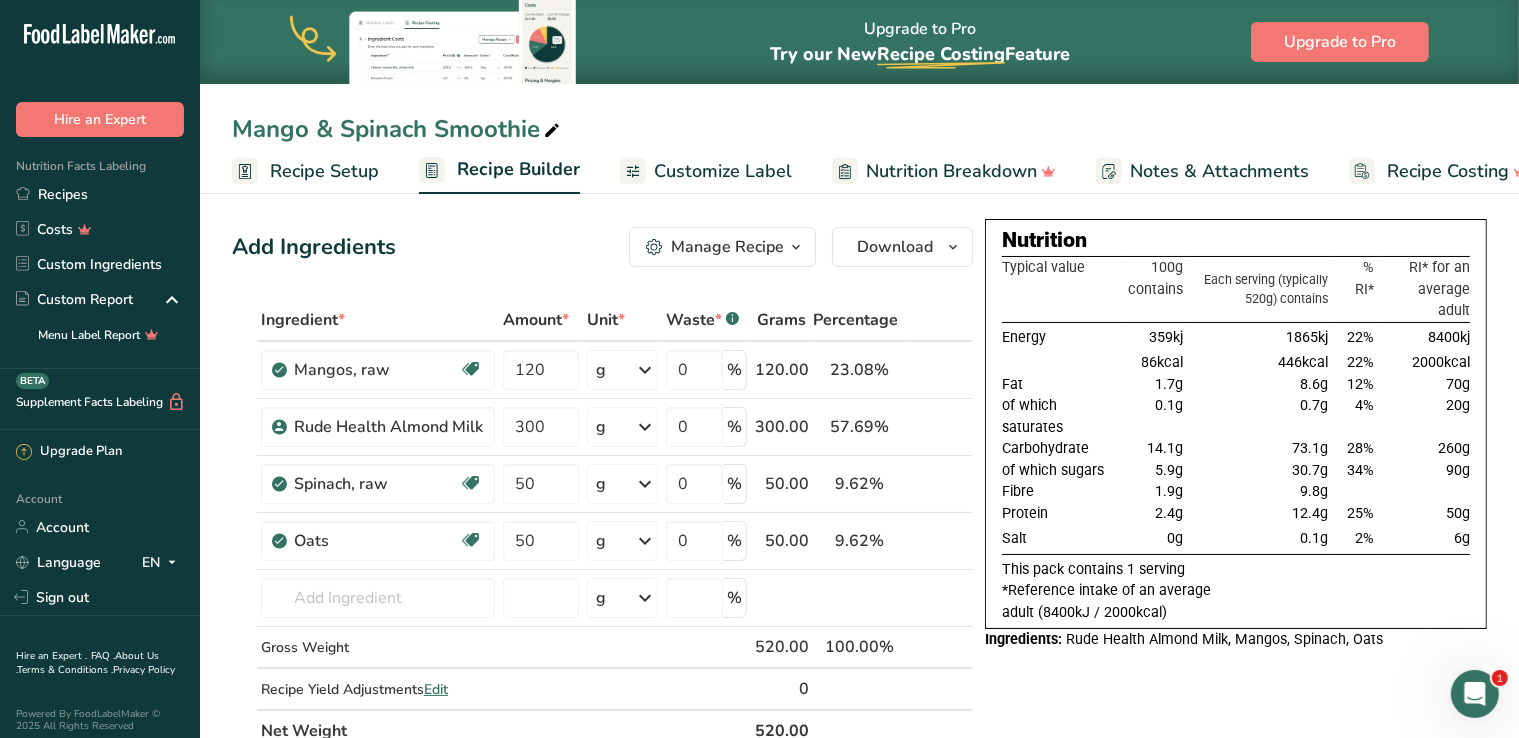 click on "Nutrition
Typical value
100g
contains
Each serving (typically
520g) contains
%
RI*   RI* for an
average adult
Energy
359kj
1865kj
22%
8400kj
86kcal
446kcal
22%
2000kcal
Fat
1.7g
8.6g
12%
70g
of which saturates
0.1g
0.7g
4%
20g" at bounding box center (1236, 827) 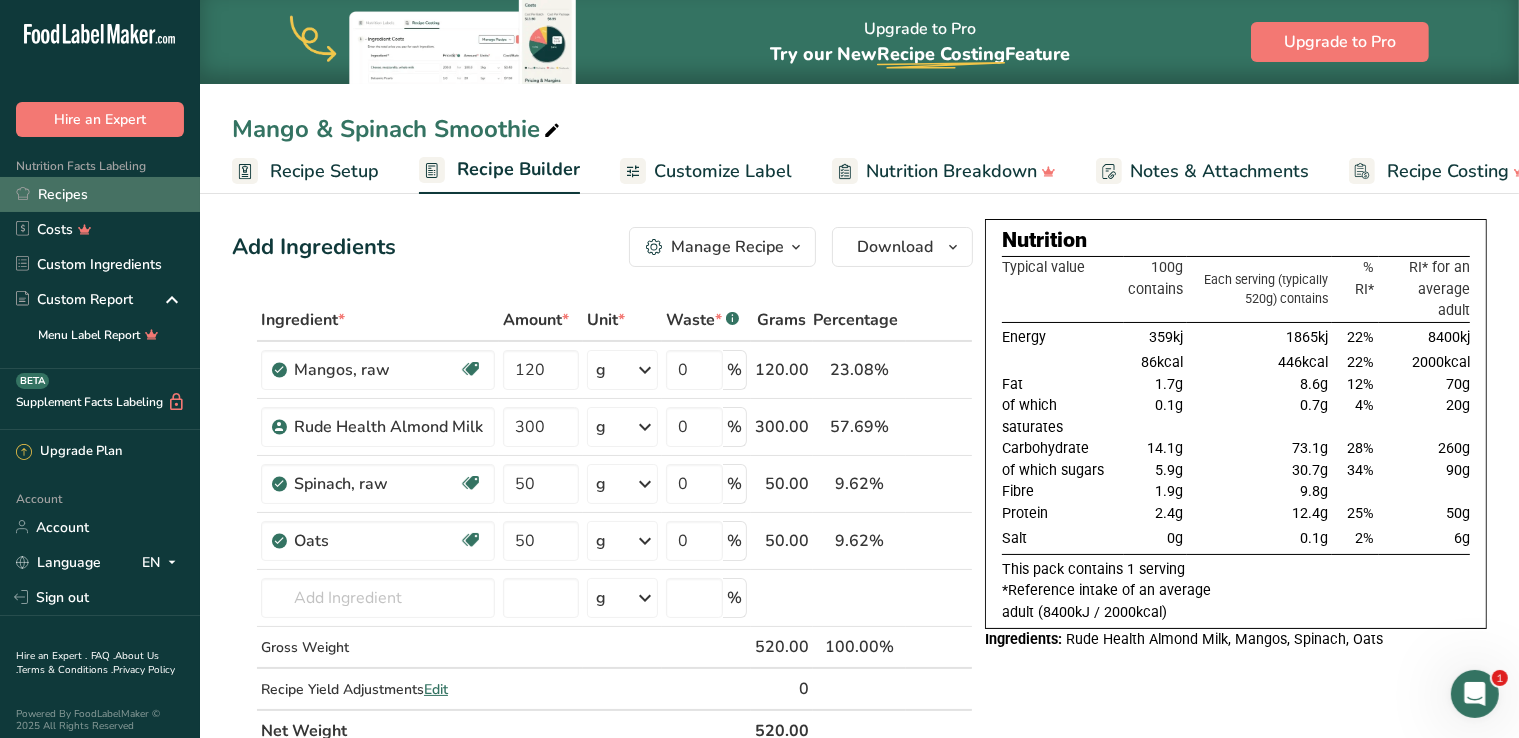 click on "Recipes" at bounding box center (100, 194) 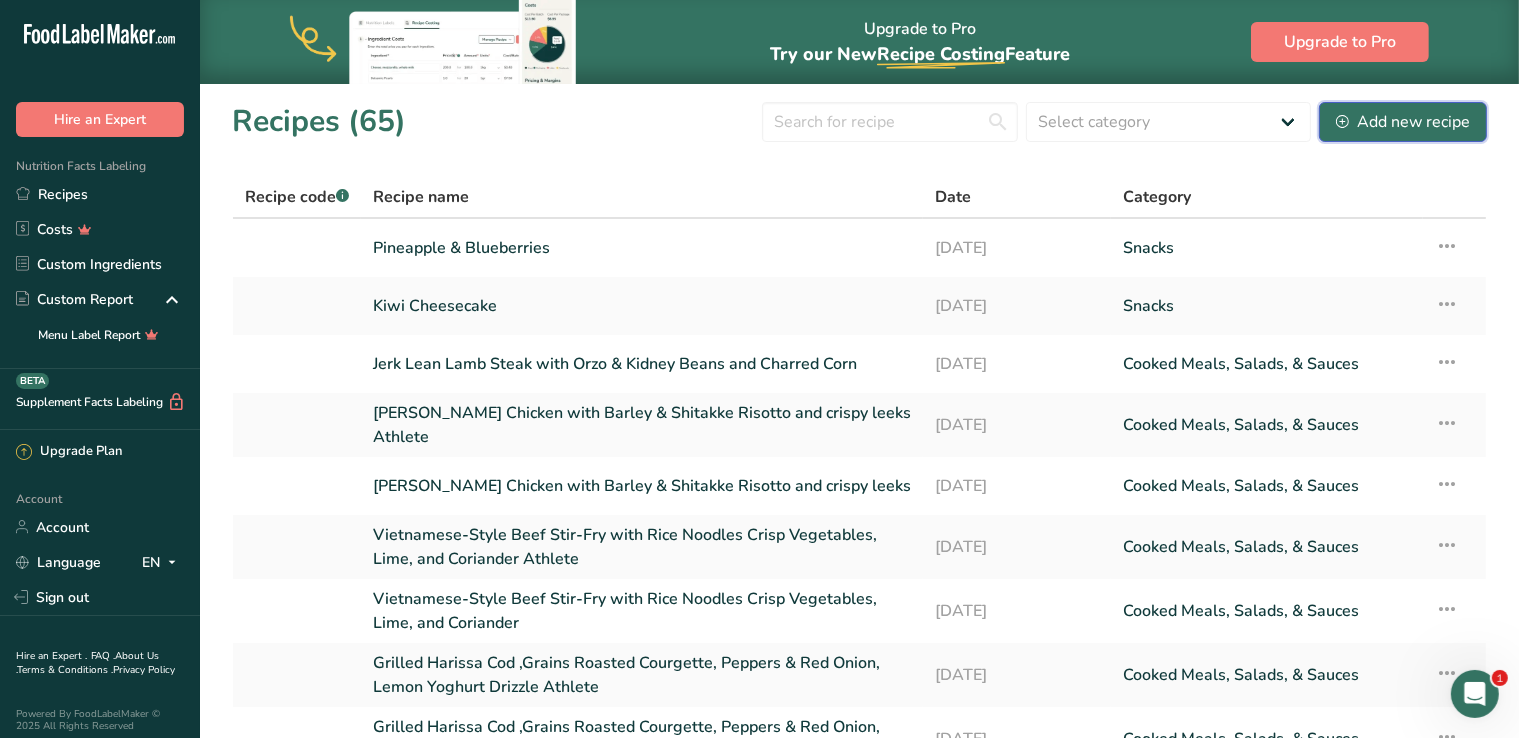 click on "Add new recipe" at bounding box center [1403, 122] 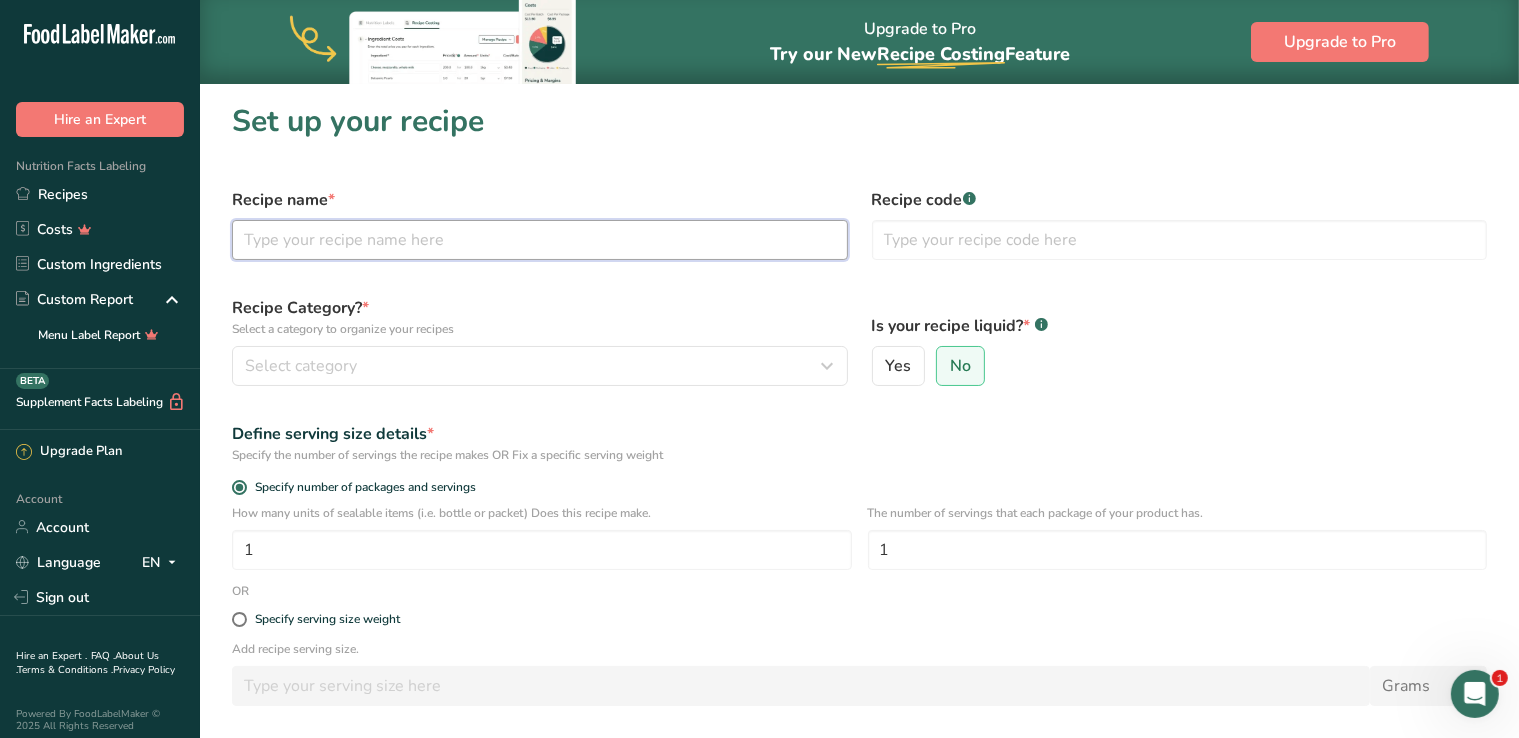 click at bounding box center [540, 240] 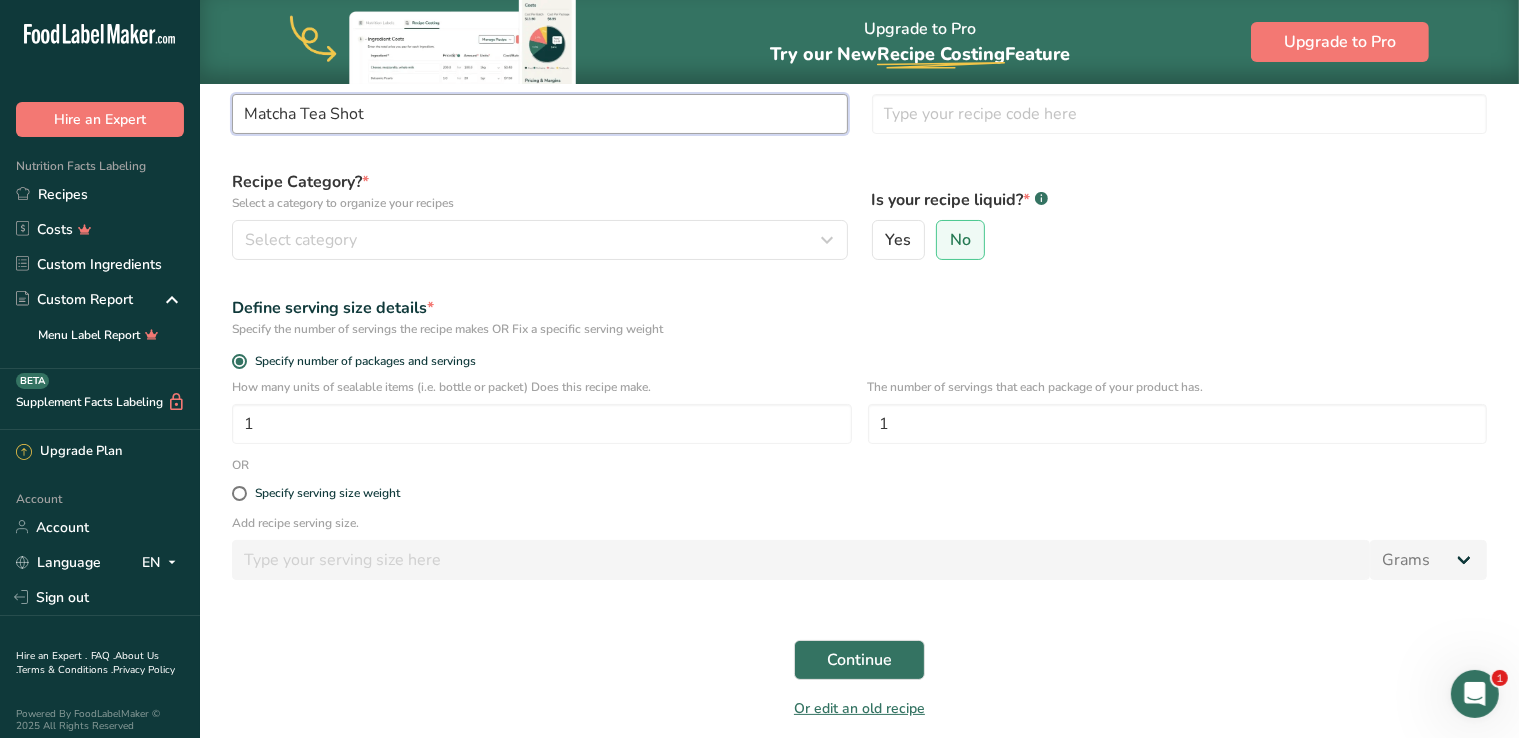 scroll, scrollTop: 130, scrollLeft: 0, axis: vertical 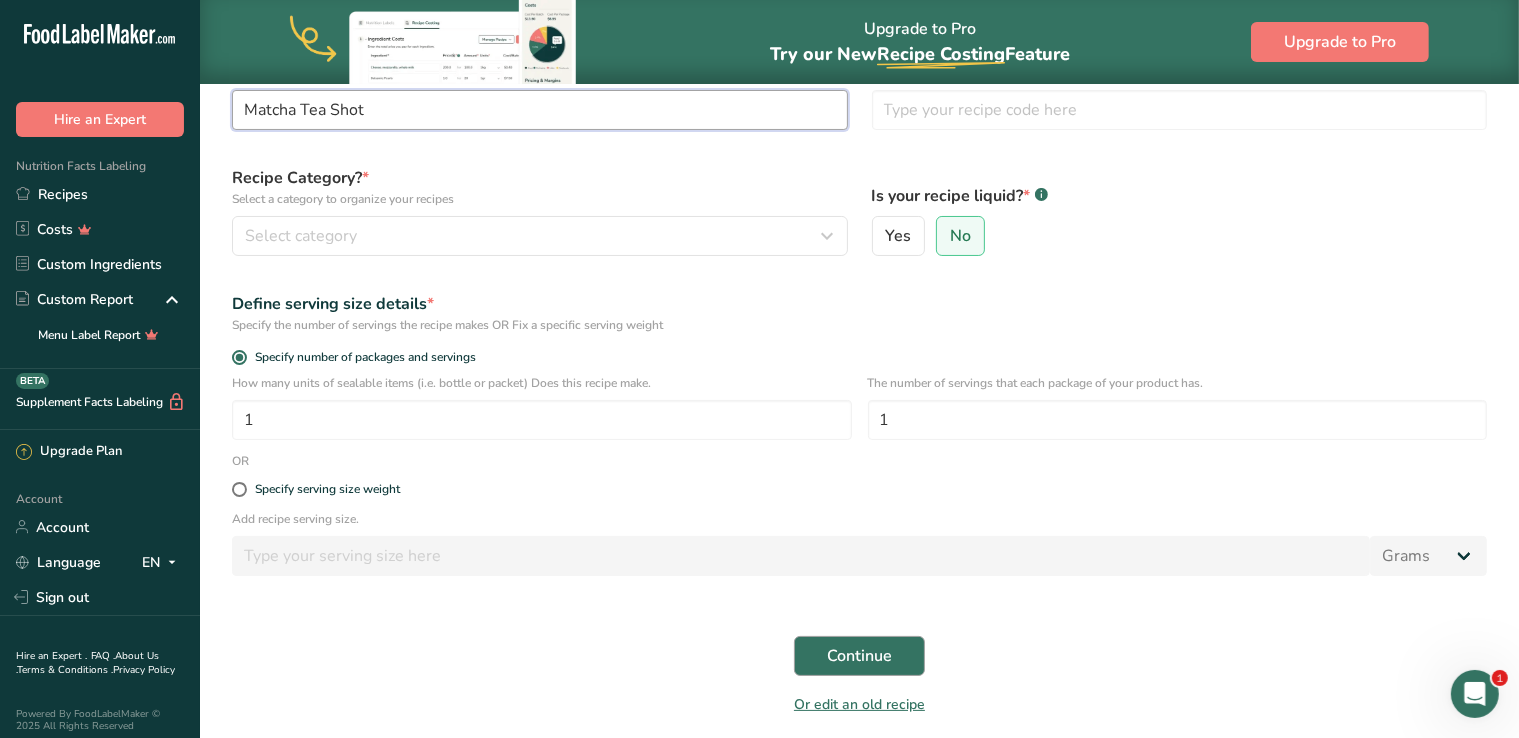 type on "Matcha Tea Shot" 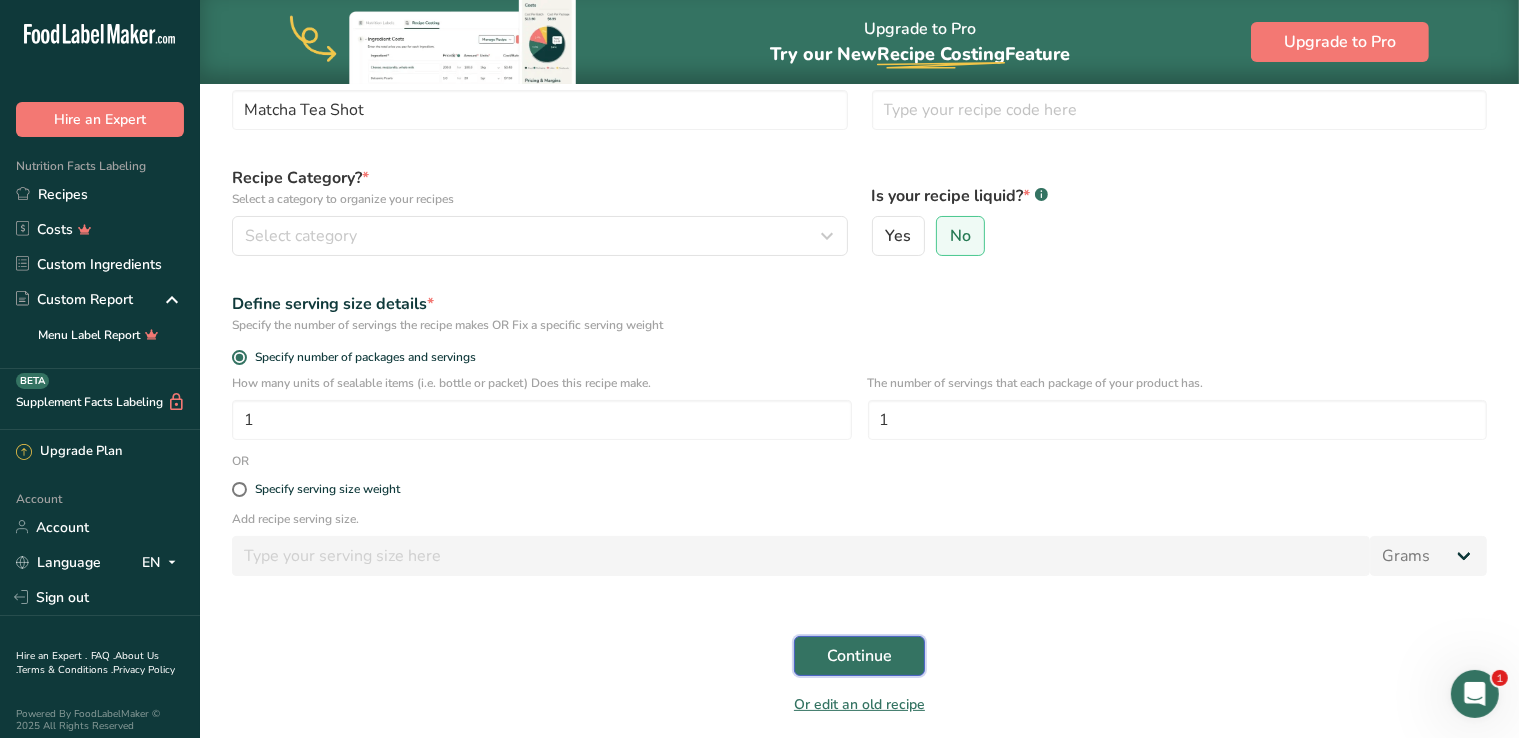 click on "Continue" at bounding box center [859, 656] 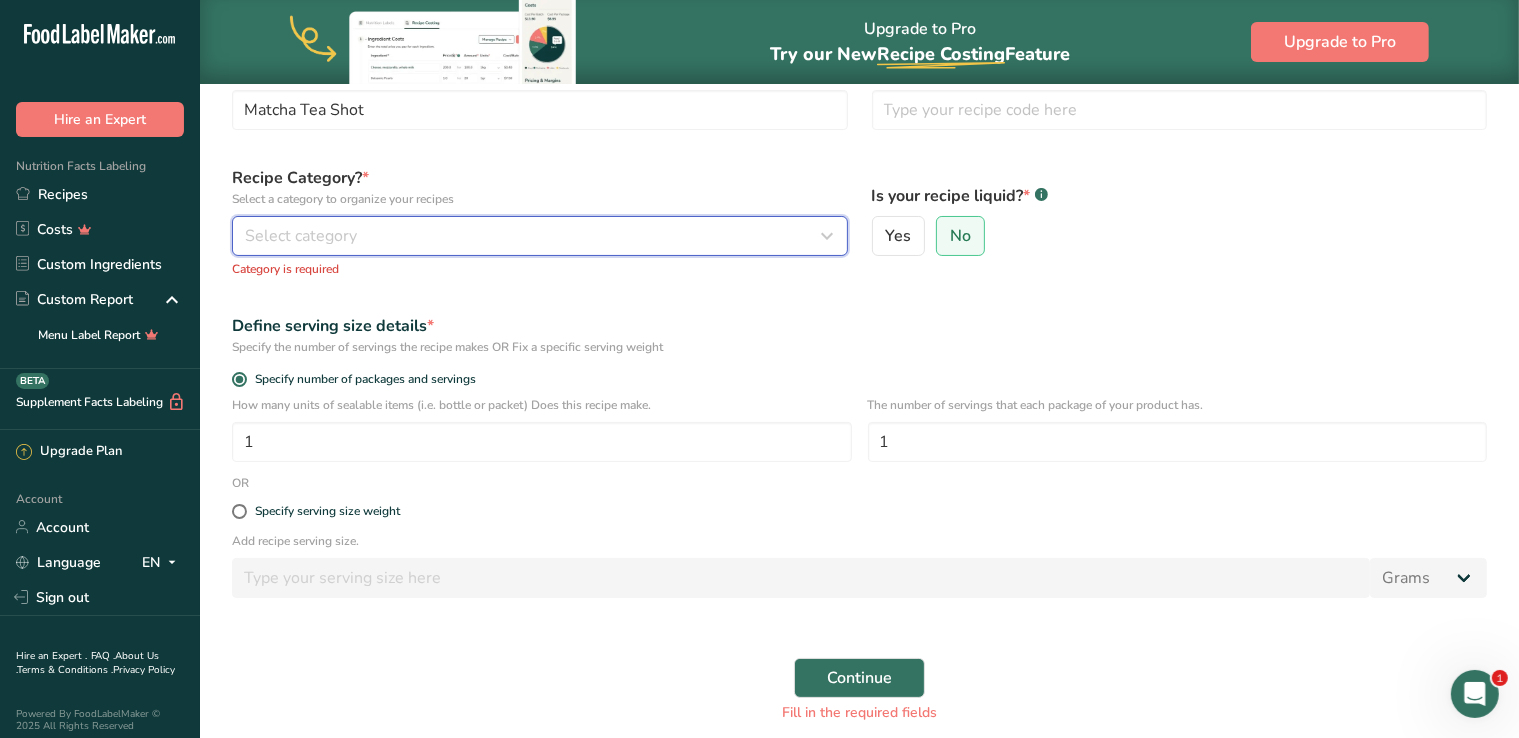 click on "Select category" at bounding box center [534, 236] 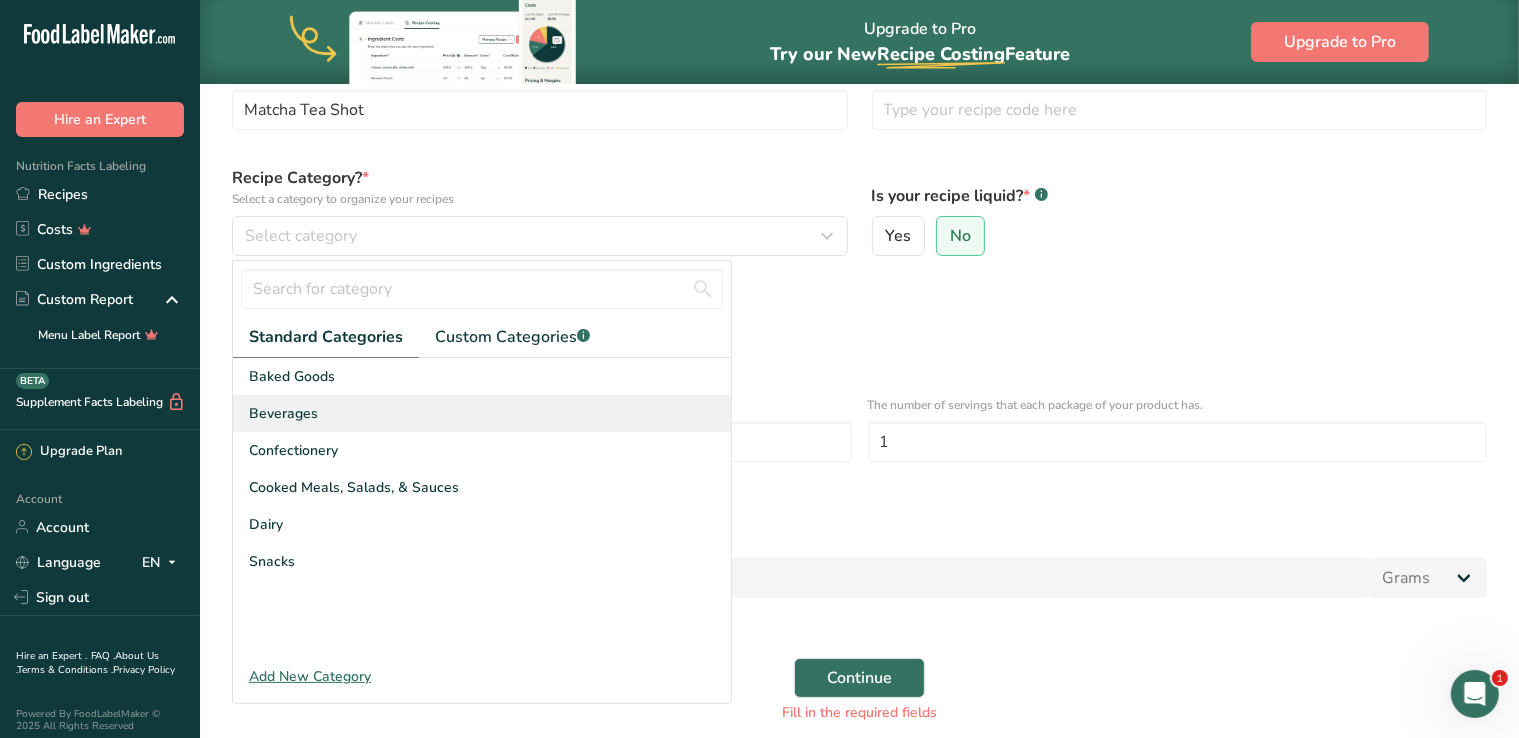 click on "Beverages" at bounding box center (482, 413) 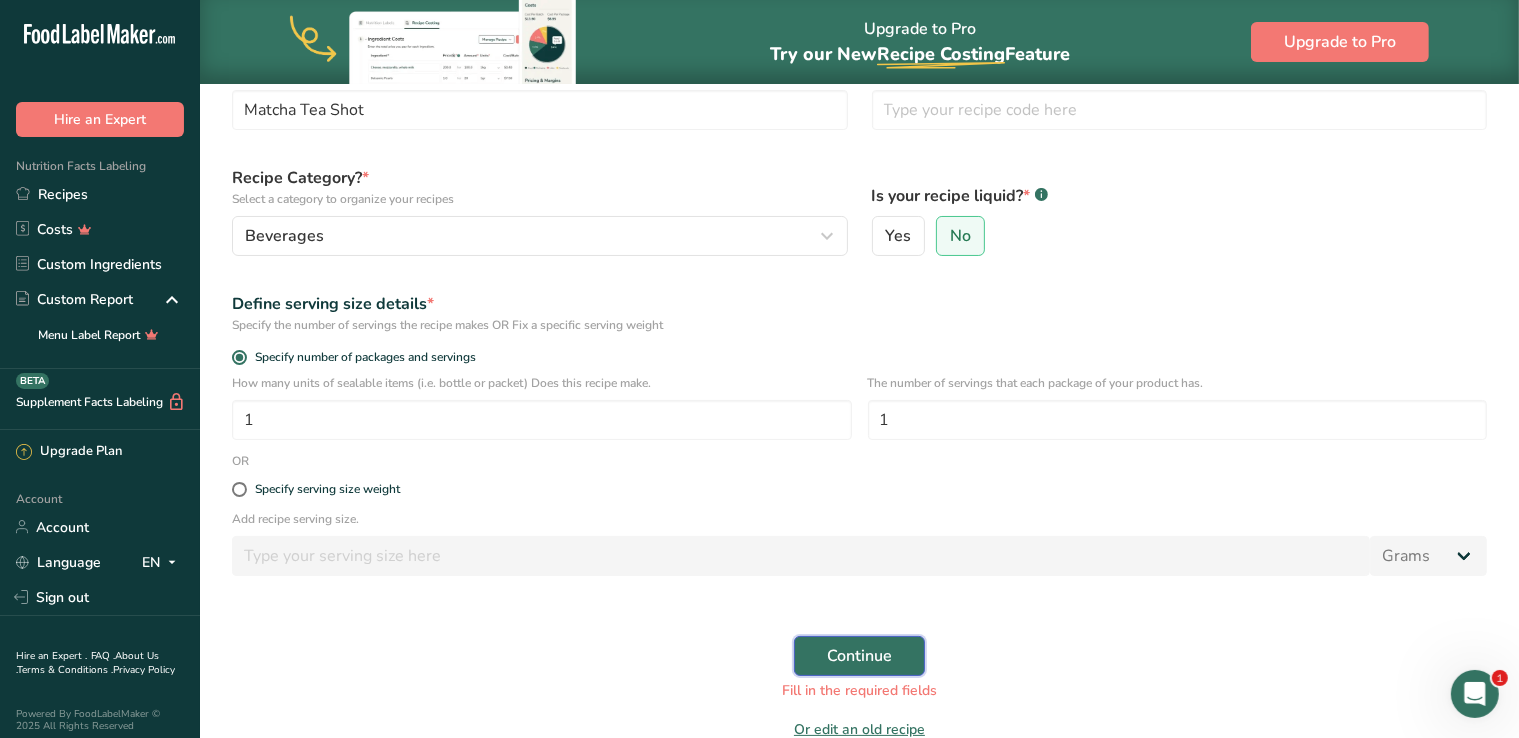 click on "Continue" at bounding box center (859, 656) 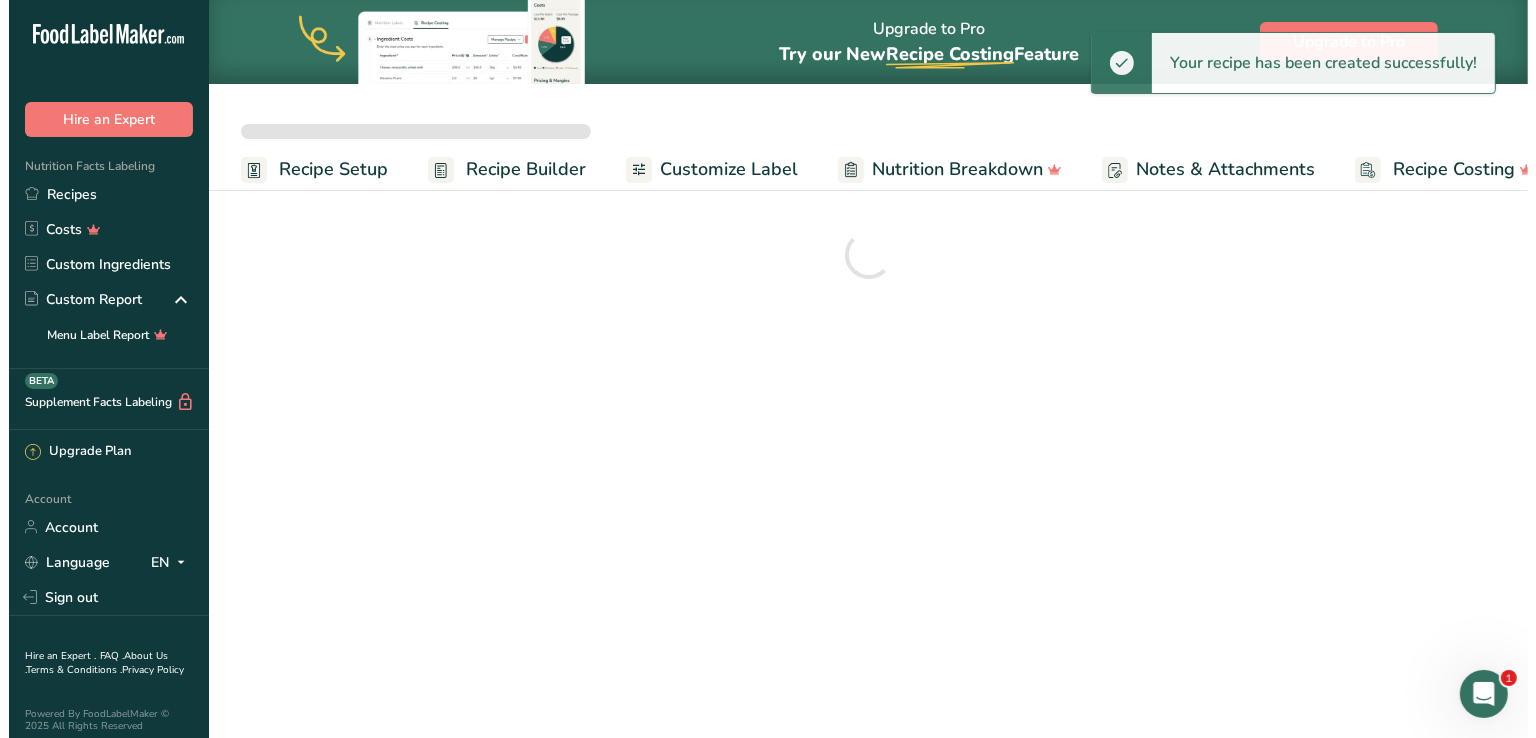 scroll, scrollTop: 0, scrollLeft: 0, axis: both 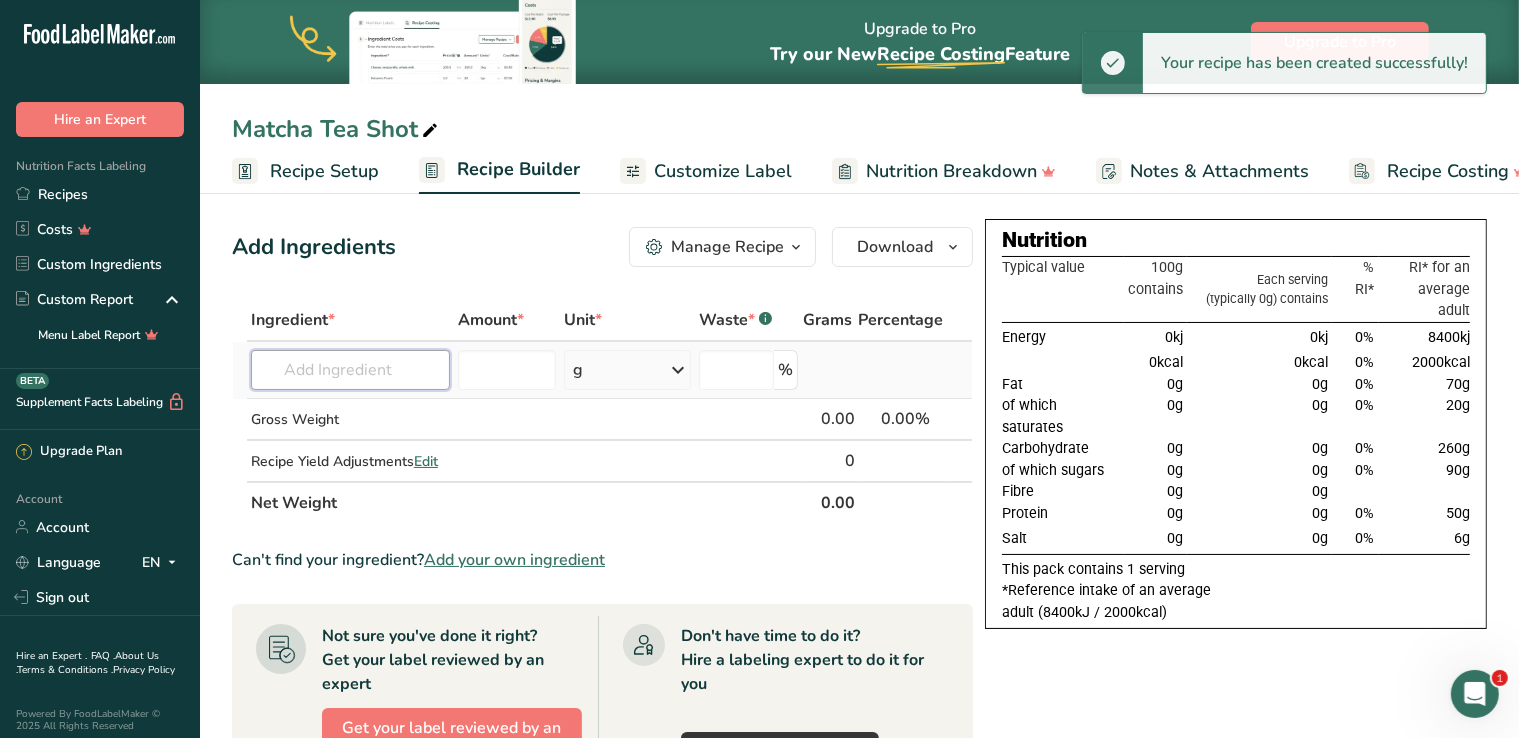 click at bounding box center (350, 370) 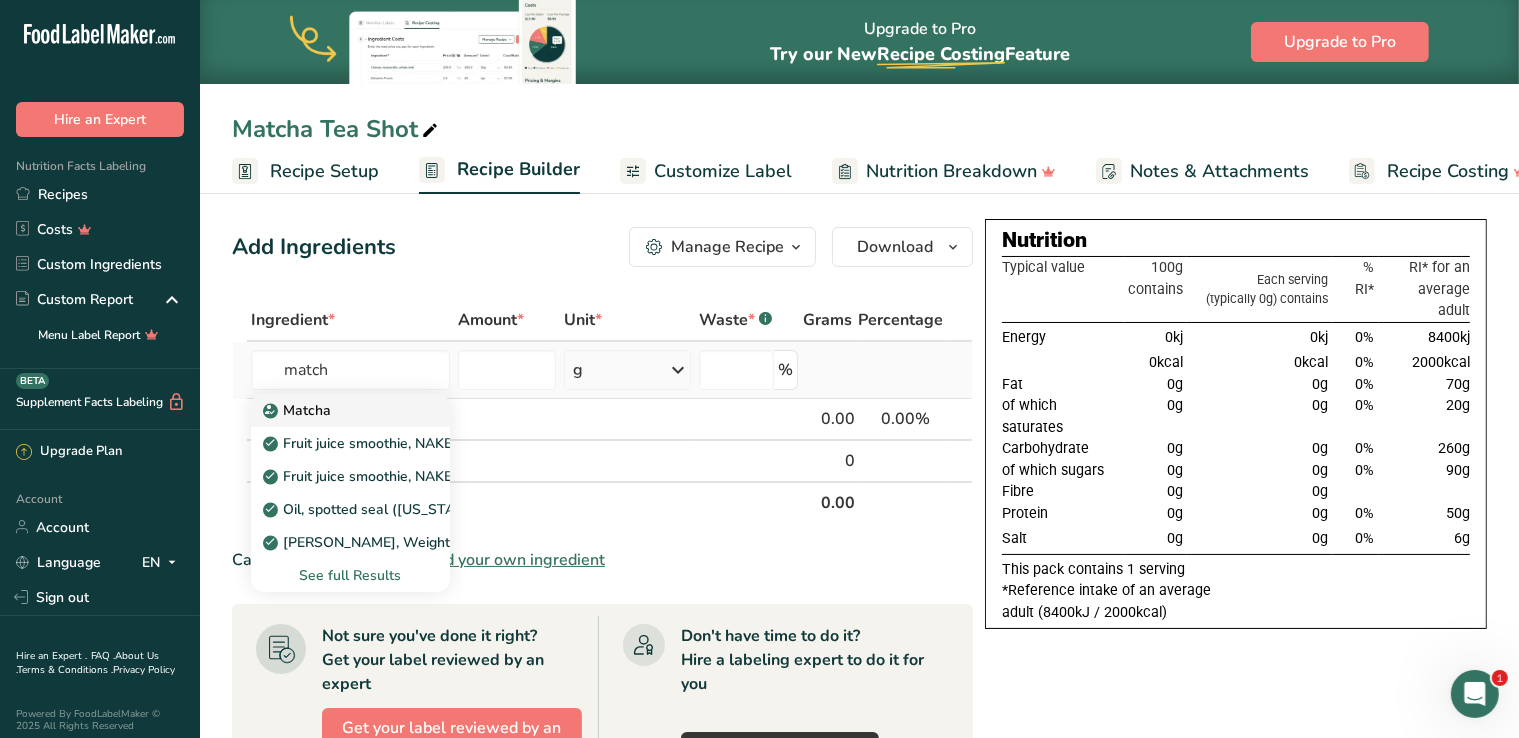 click on "Matcha" at bounding box center [334, 410] 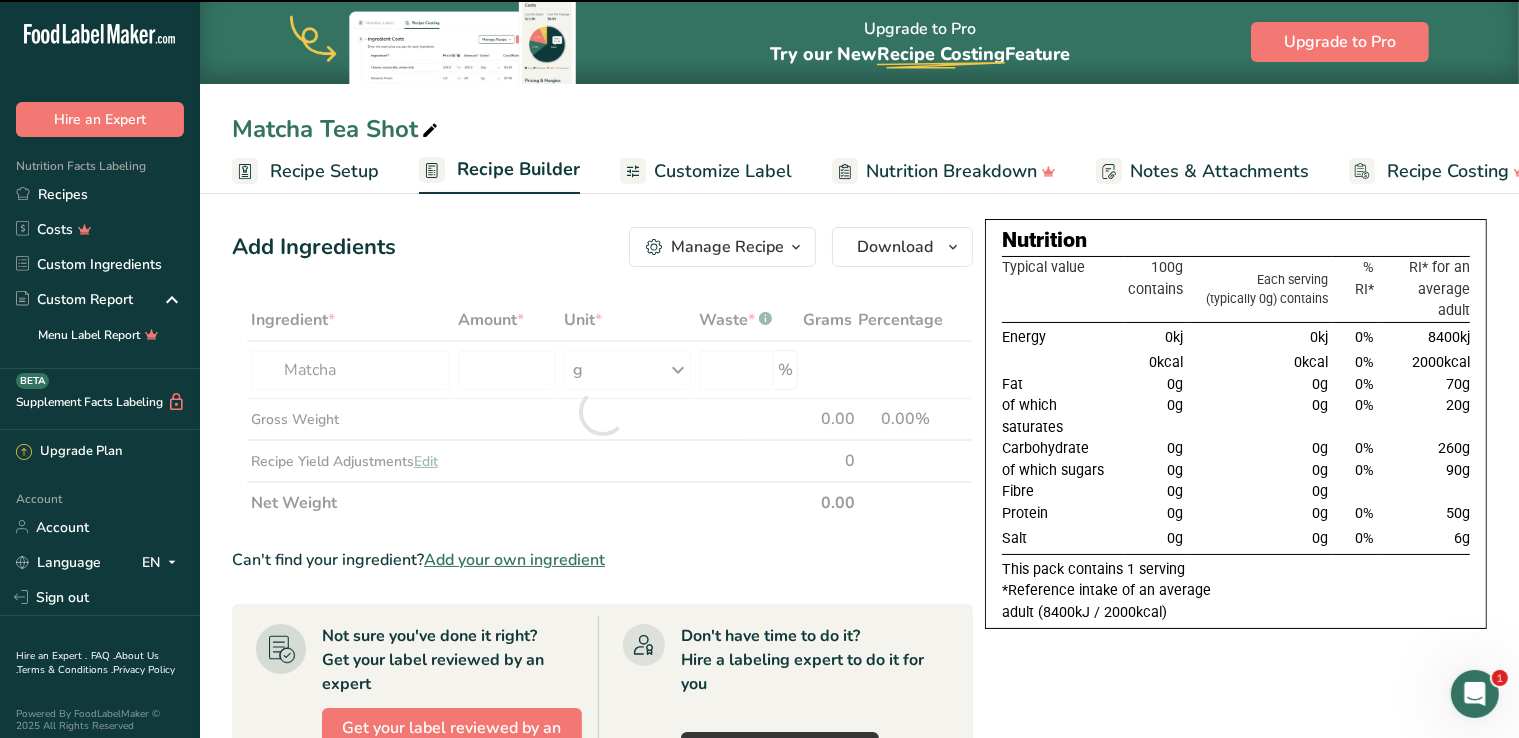 type on "0" 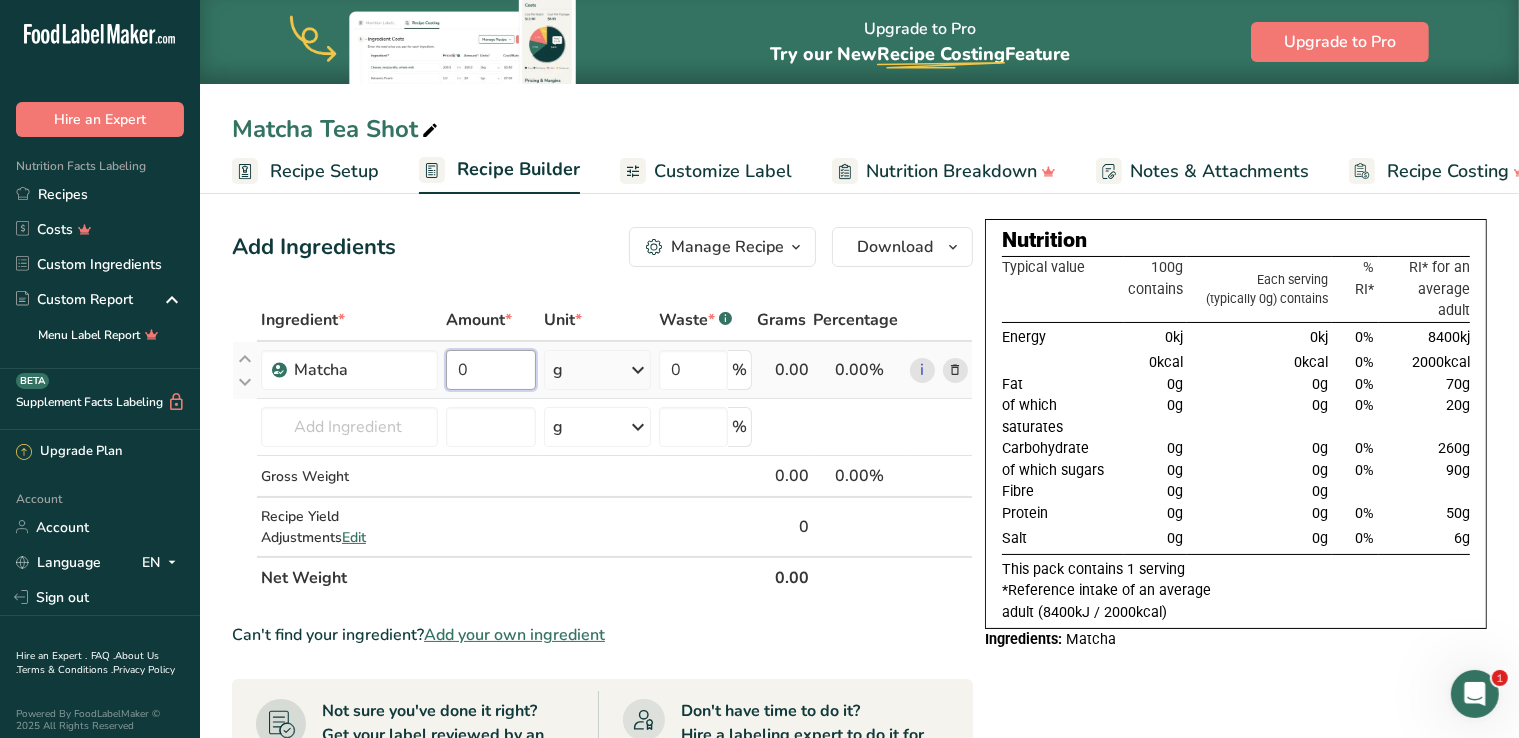 click on "0" at bounding box center [491, 370] 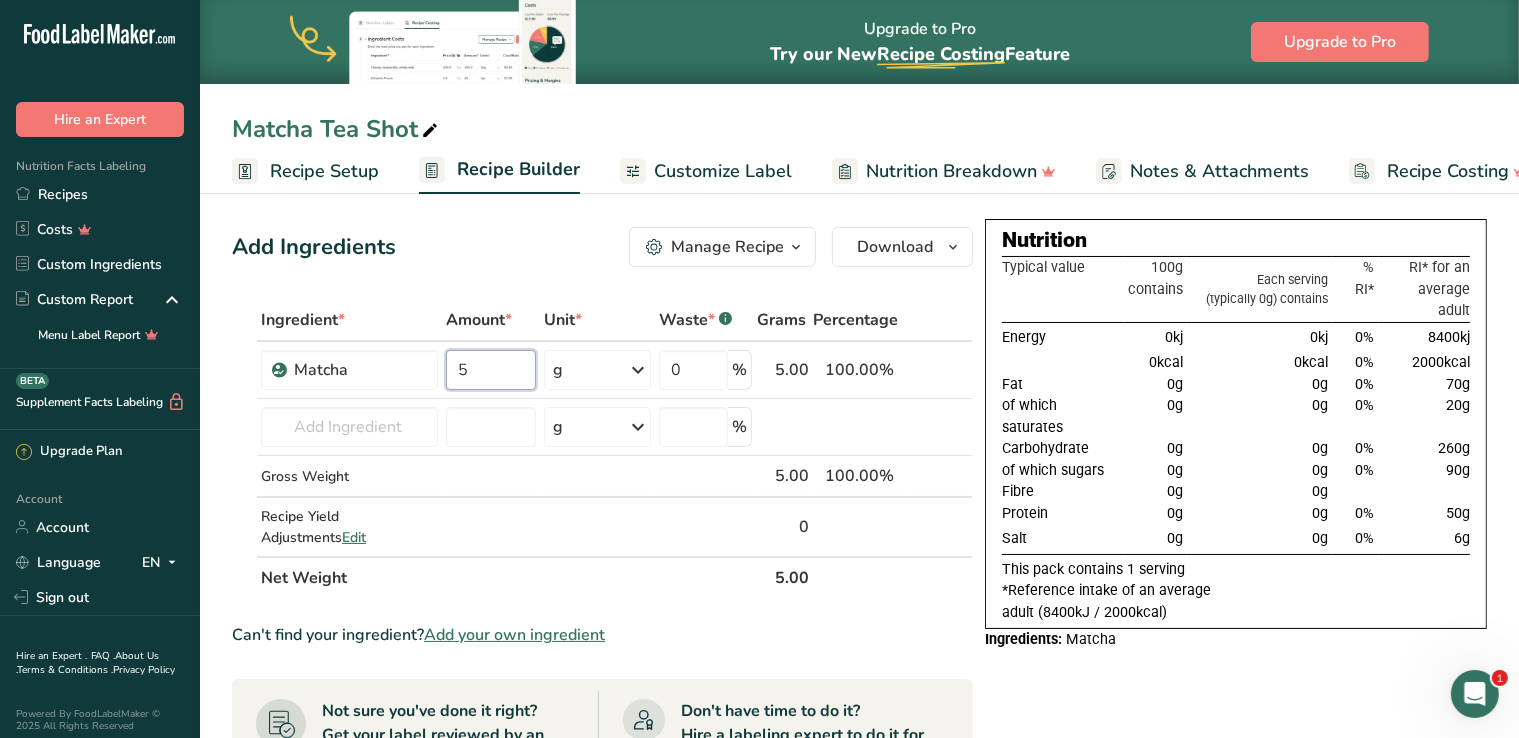 type on "5" 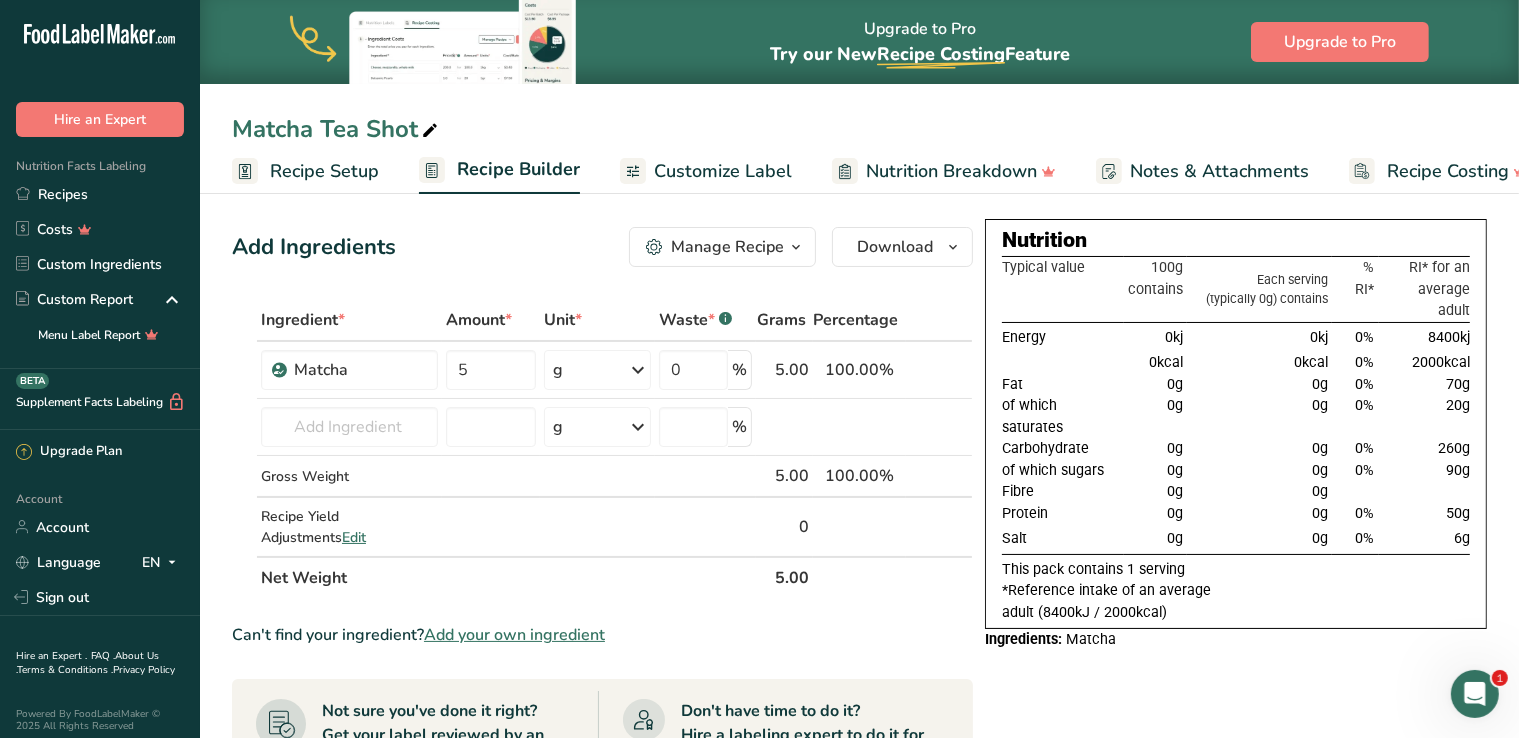 click on "Add Ingredients
Manage Recipe         Delete Recipe           Duplicate Recipe             Scale Recipe             Save as Sub-Recipe   .a-a{fill:#347362;}.b-a{fill:#fff;}                               Nutrition Breakdown                   Recipe Card
NEW
[MEDICAL_DATA] Pattern Report             Activity History
Download
Choose your preferred label style
Standard FDA label
Standard FDA label
The most common format for nutrition facts labels in compliance with the FDA's typeface, style and requirements
Tabular FDA label
A label format compliant with the FDA regulations presented in a tabular (horizontal) display.
Linear FDA label
A simple linear display for small sized packages.
Simplified FDA label" at bounding box center [602, 247] 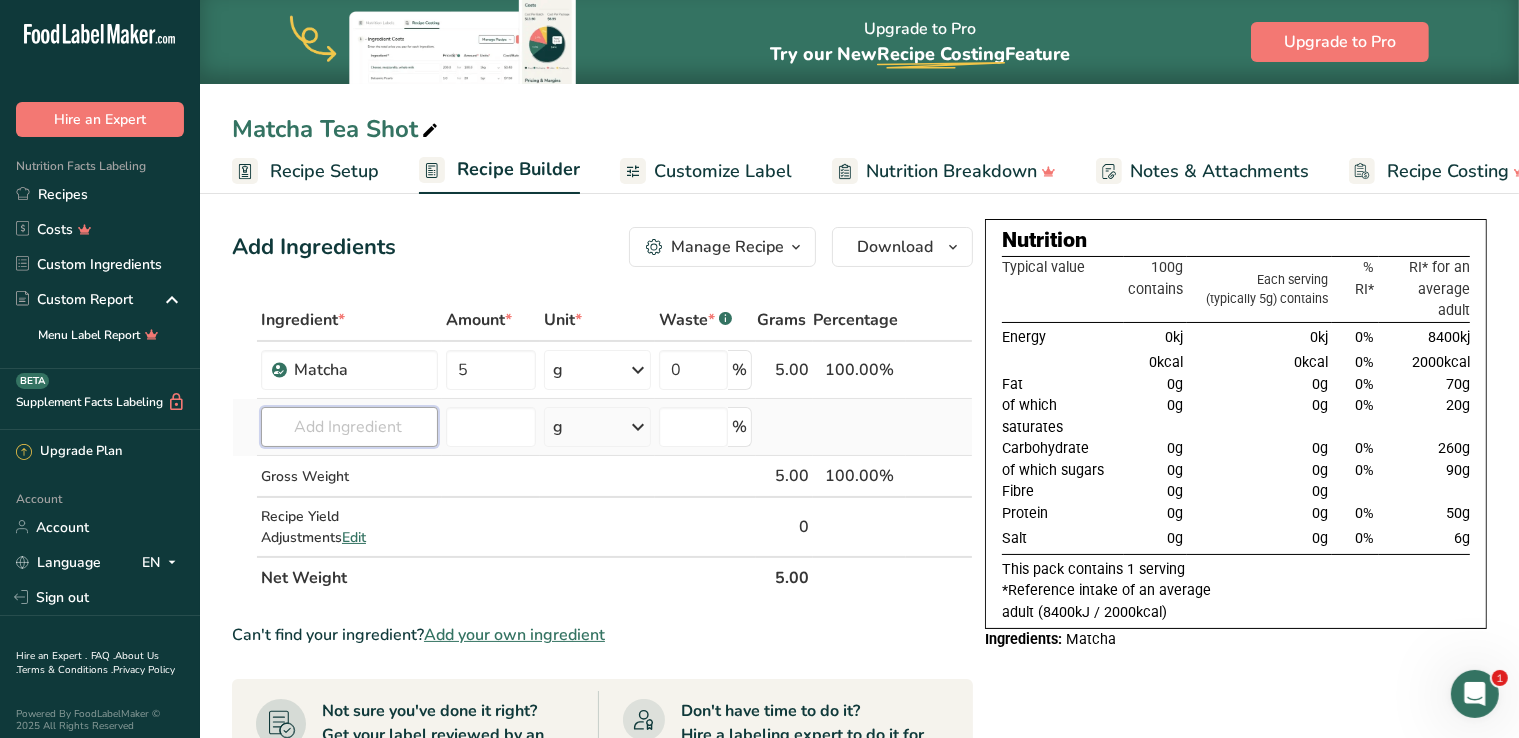 click at bounding box center (349, 427) 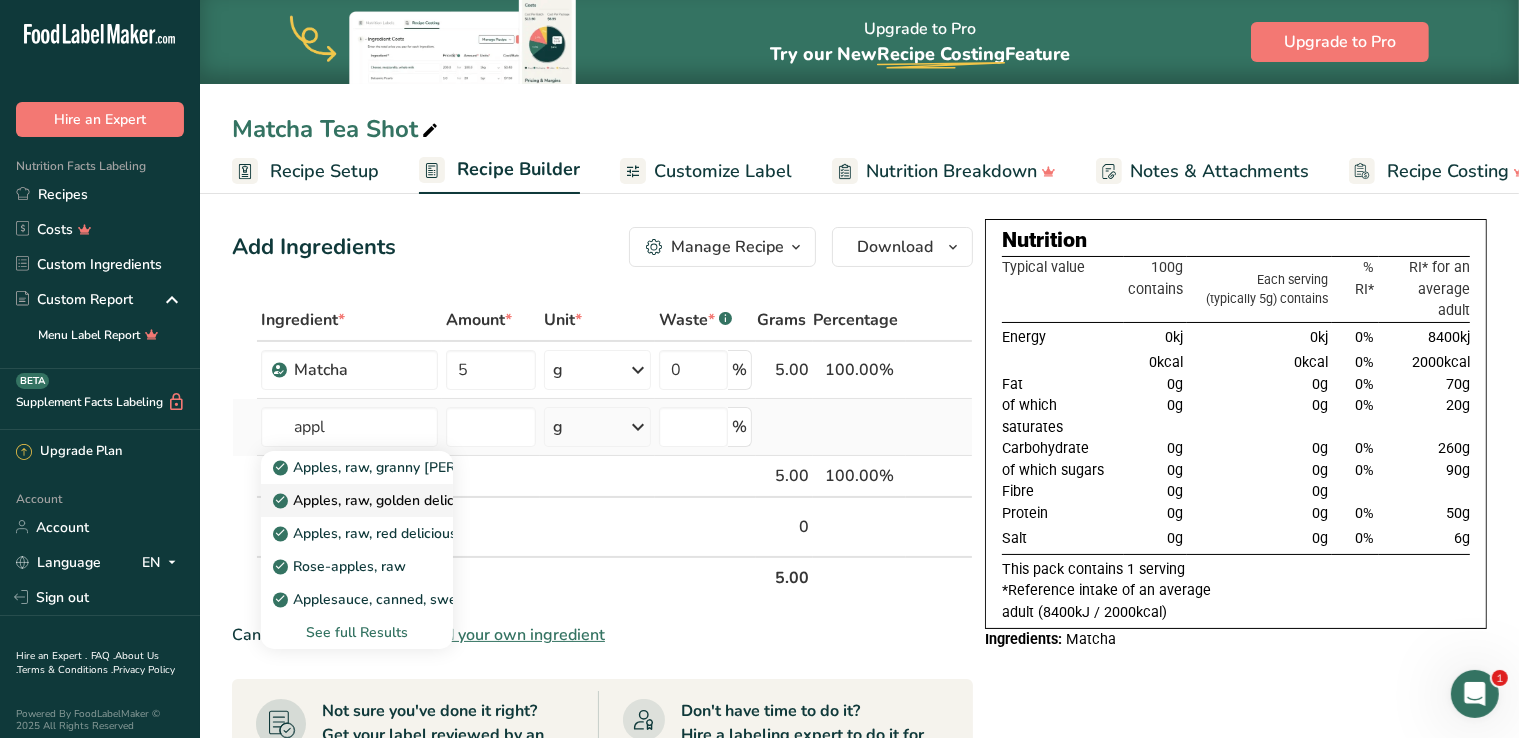 click on "Apples, raw, golden delicious, with skin" at bounding box center [357, 500] 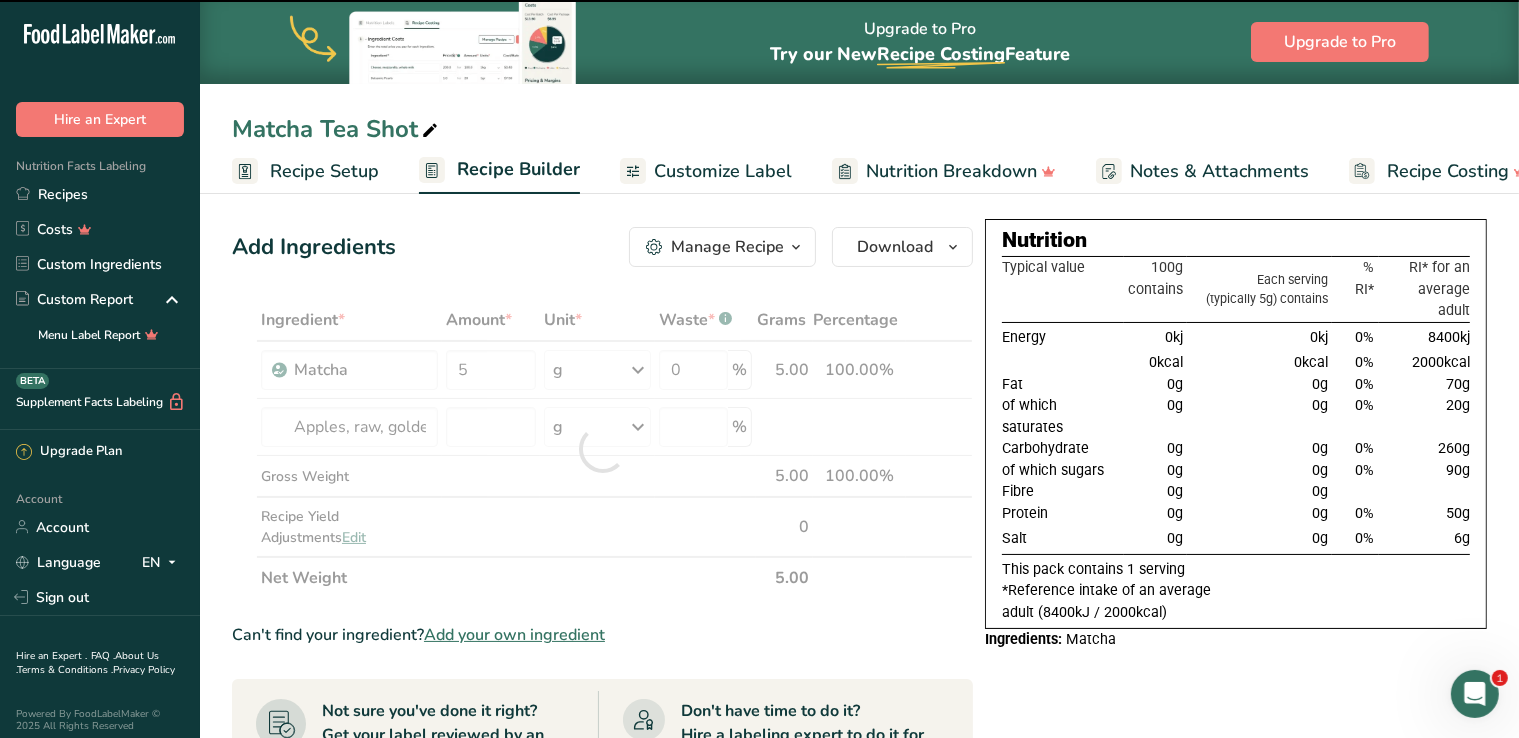 type on "0" 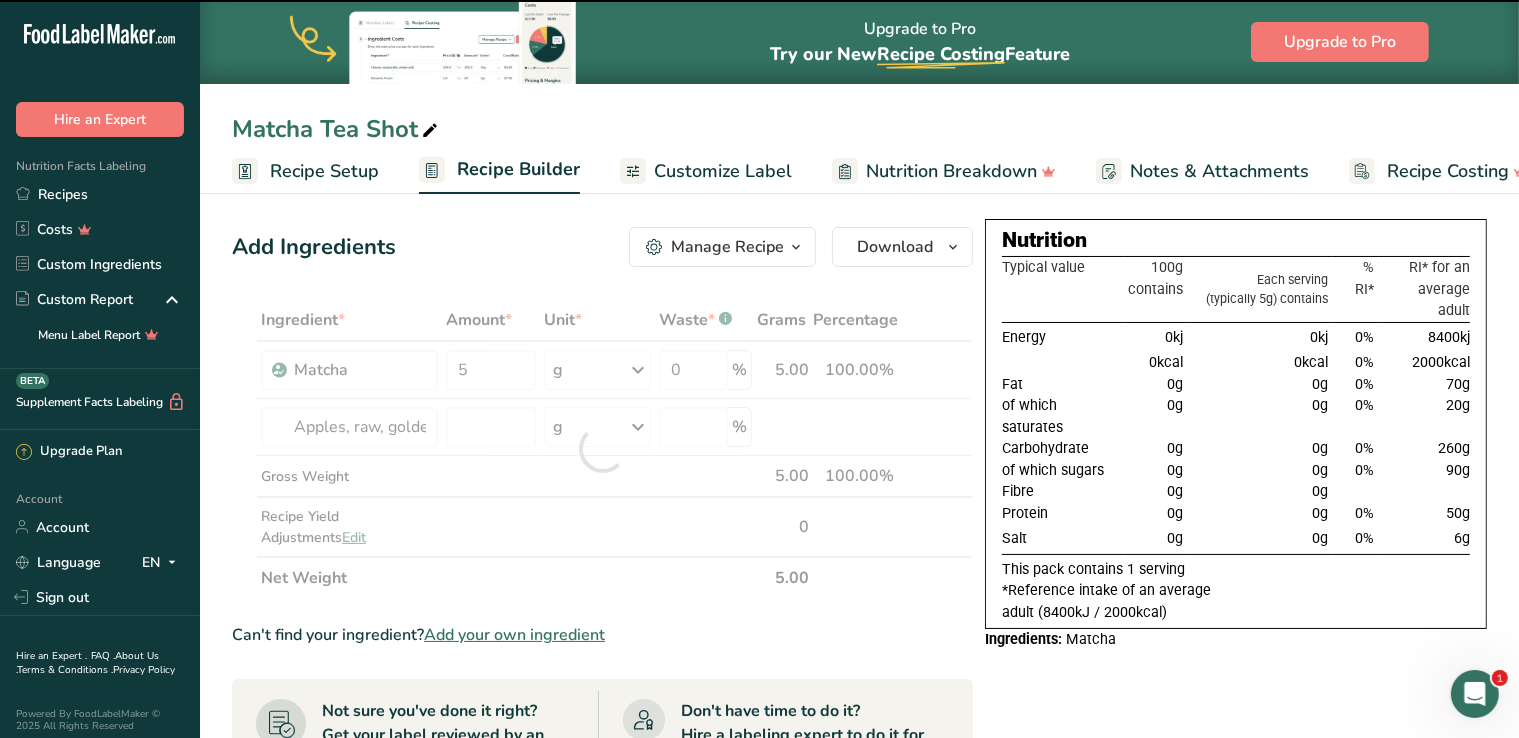 type on "0" 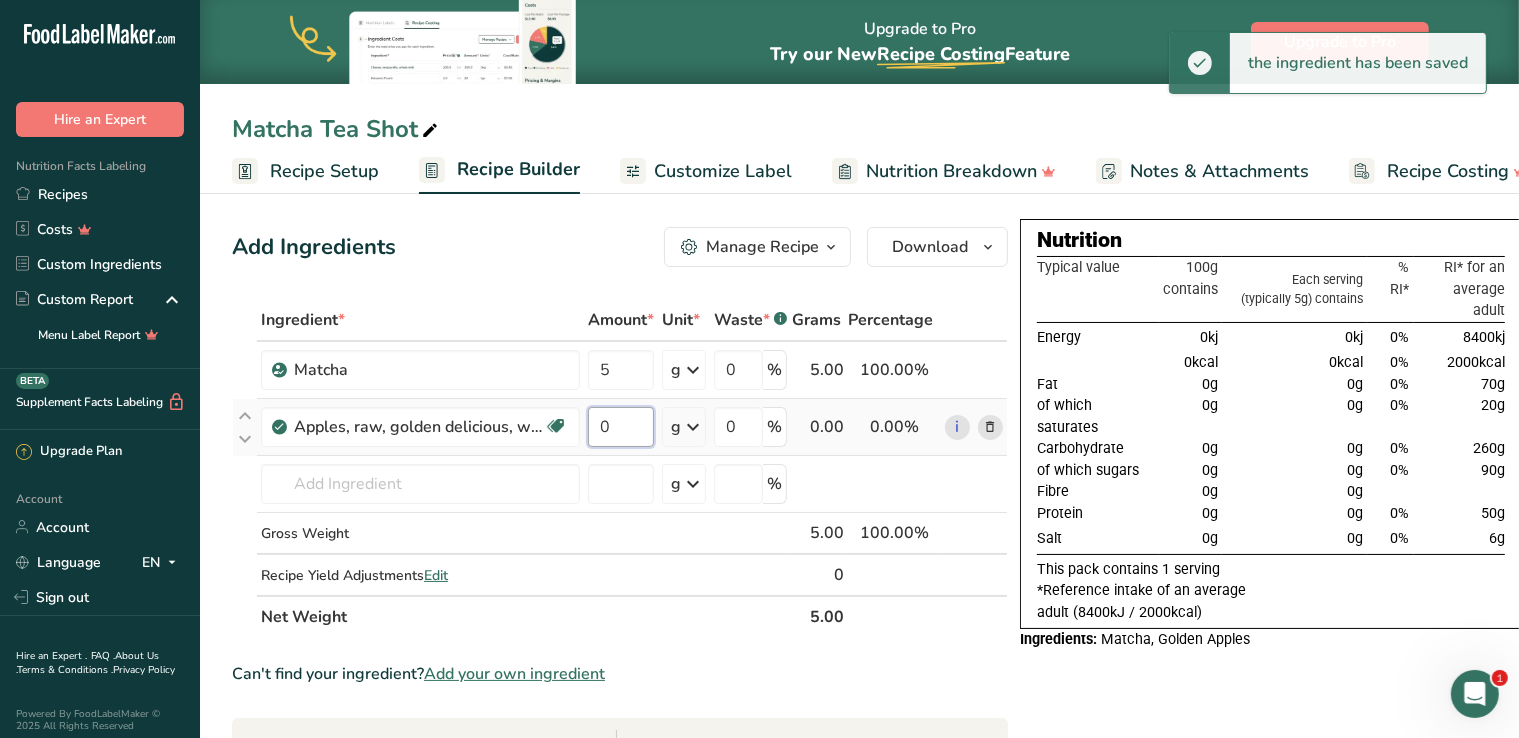 click on "0" at bounding box center (621, 427) 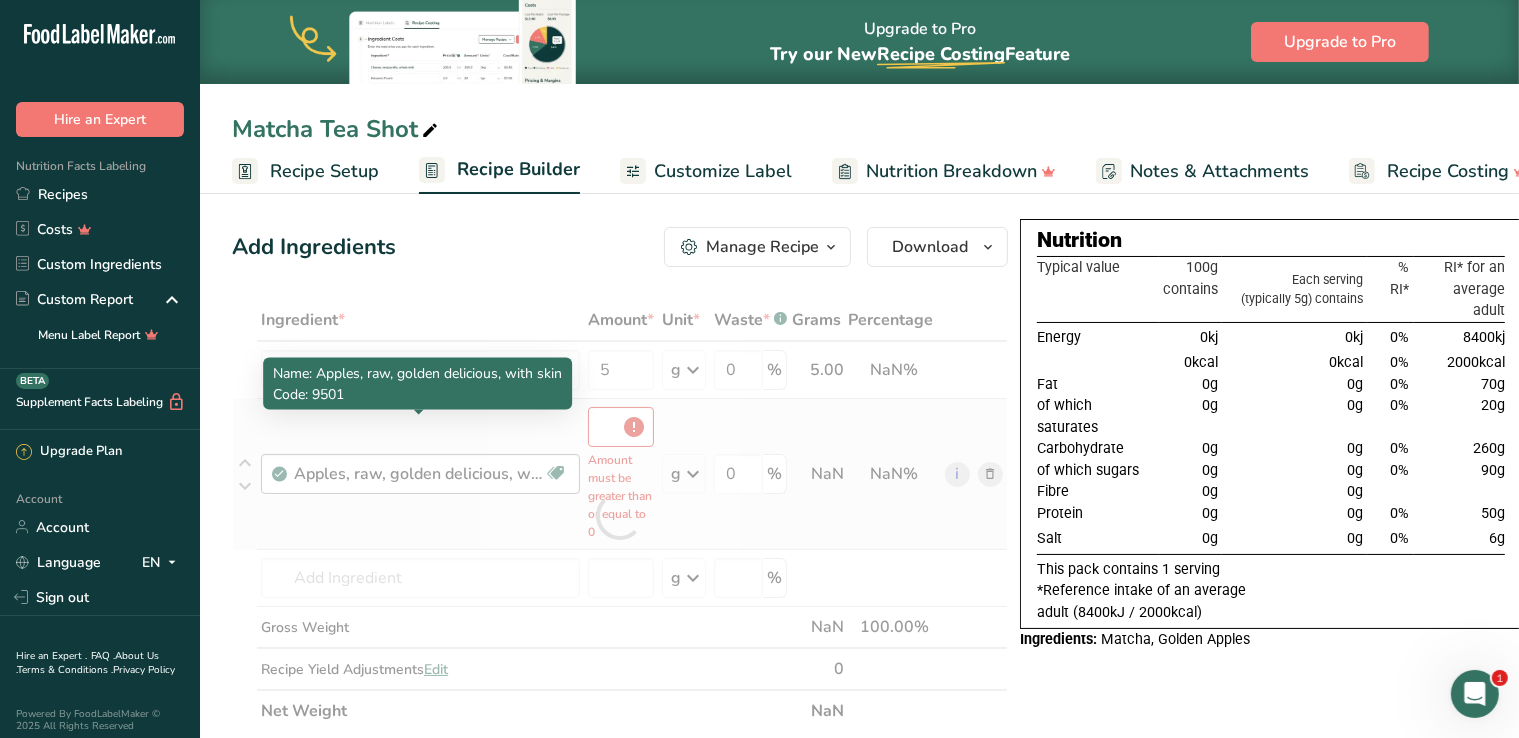 click on "Ingredient *
Amount *
Unit *
Waste *   .a-a{fill:#347362;}.b-a{fill:#fff;}          Grams
Percentage
Matcha
5
g
Weight Units
g
kg
mg
See more
Volume Units
l
Volume units require a density conversion. If you know your ingredient's density enter it below. Otherwise, click on "RIA" our AI Regulatory bot - she will be able to help you
lb/ft3
g/cm3
Confirm
mL
Volume units require a density conversion. If you know your ingredient's density enter it below. Otherwise, click on "RIA" our AI Regulatory bot - she will be able to help you
lb/ft3" at bounding box center (620, 515) 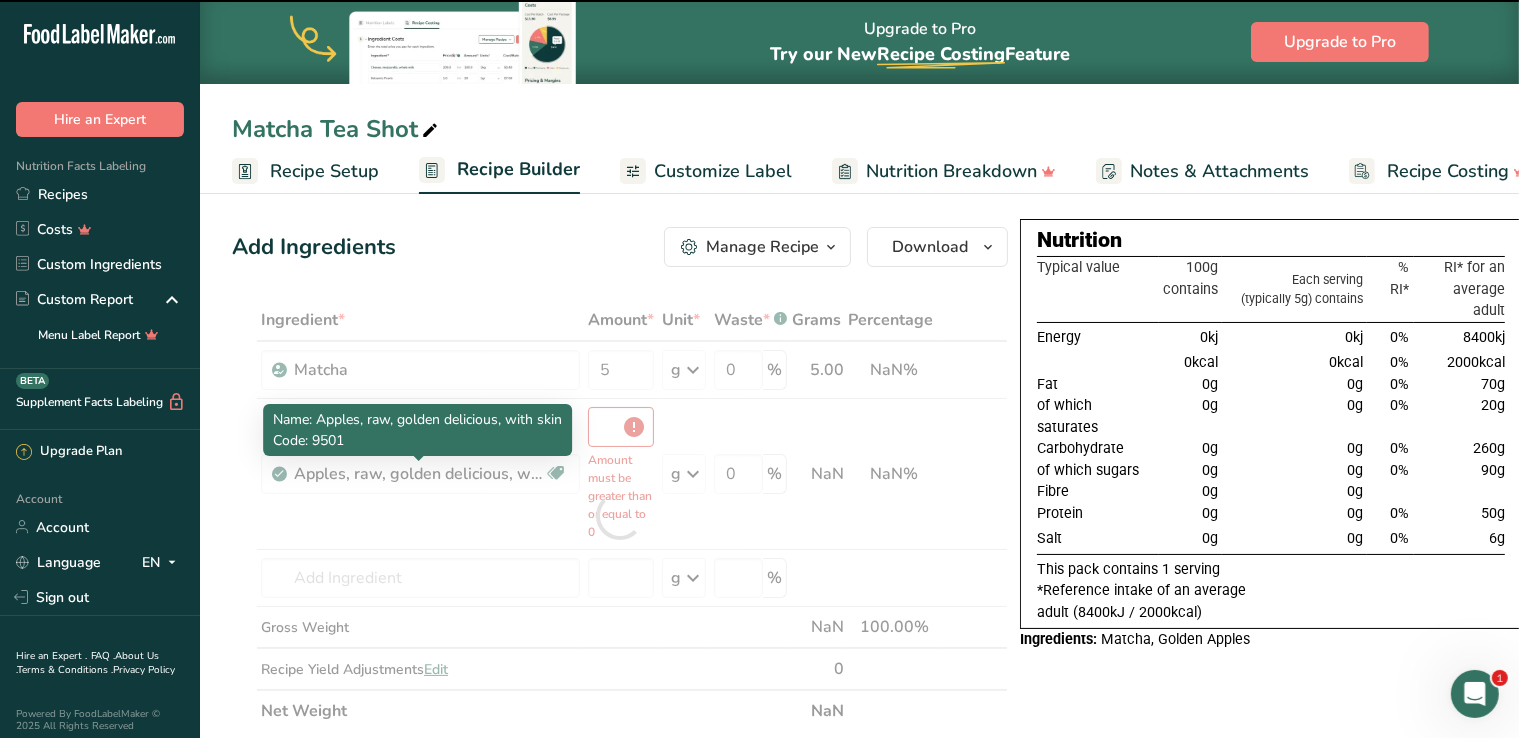 type on "0" 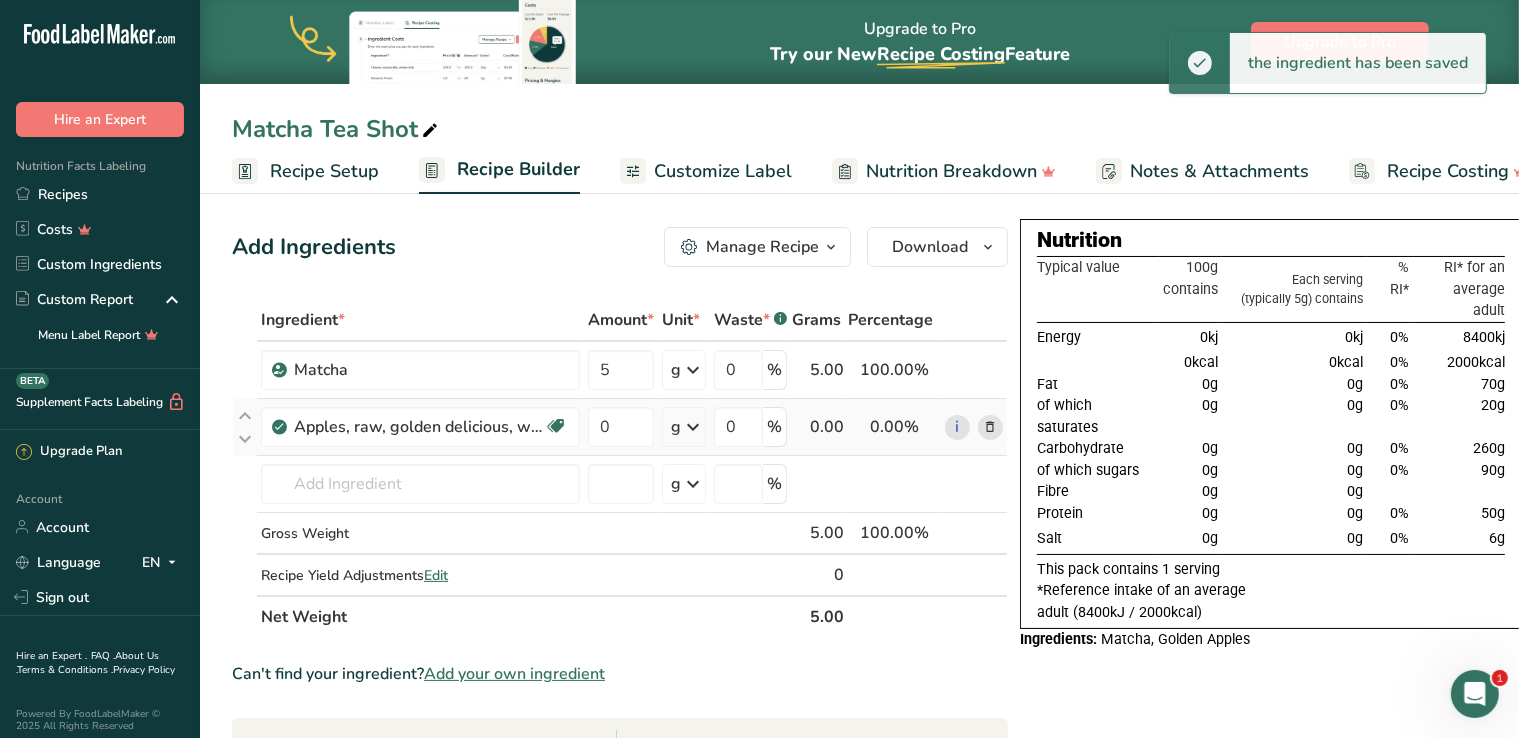 click at bounding box center [991, 427] 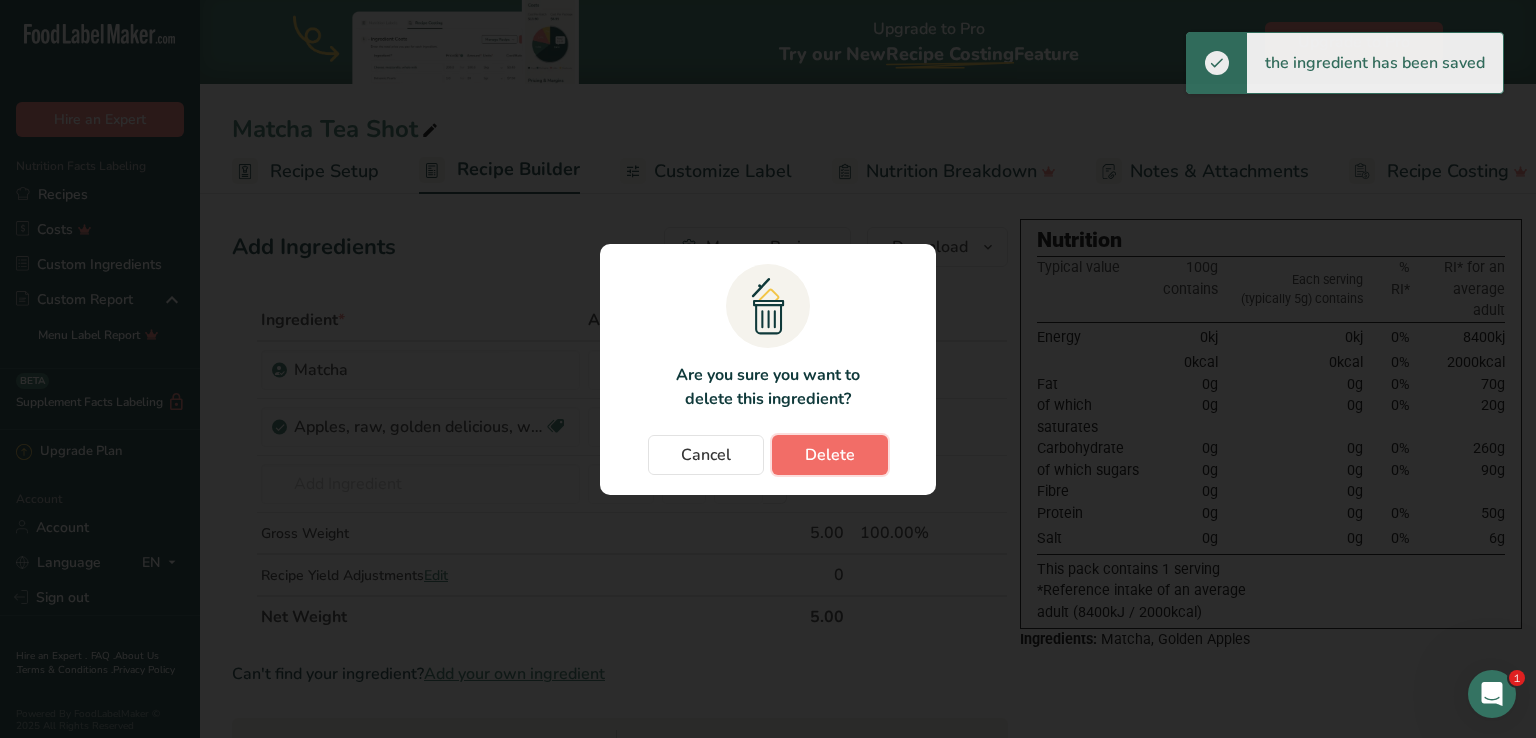 click on "Delete" at bounding box center (830, 455) 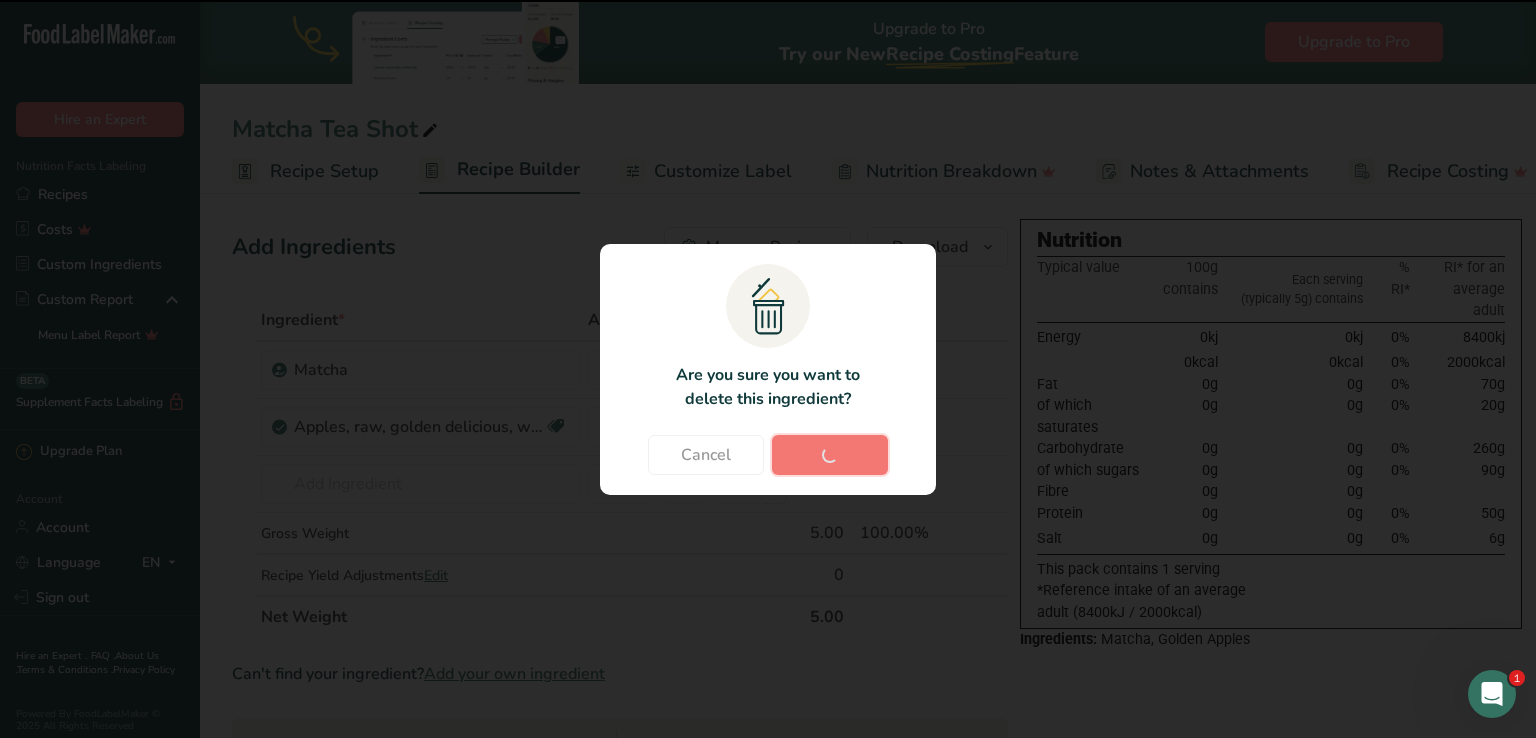 type 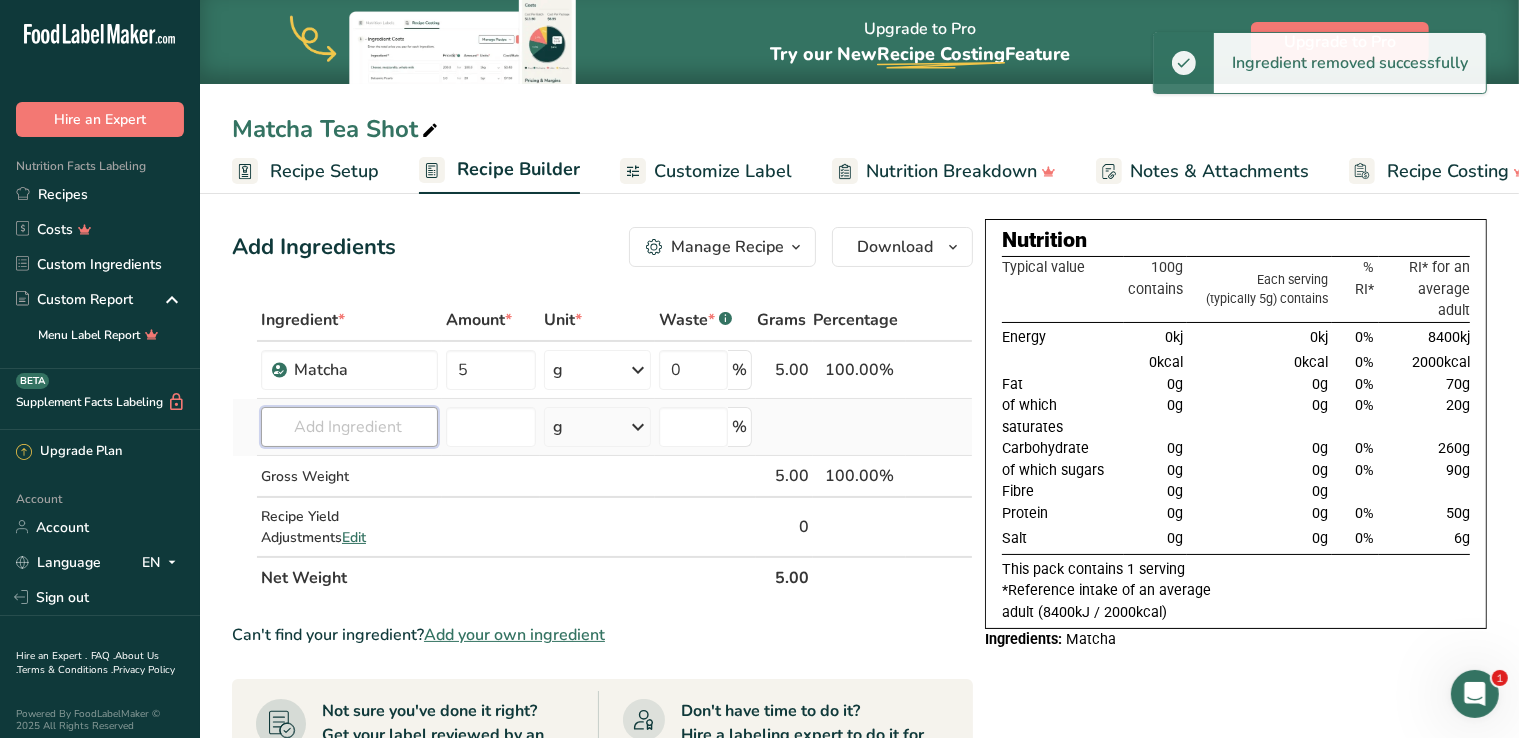 click at bounding box center [349, 427] 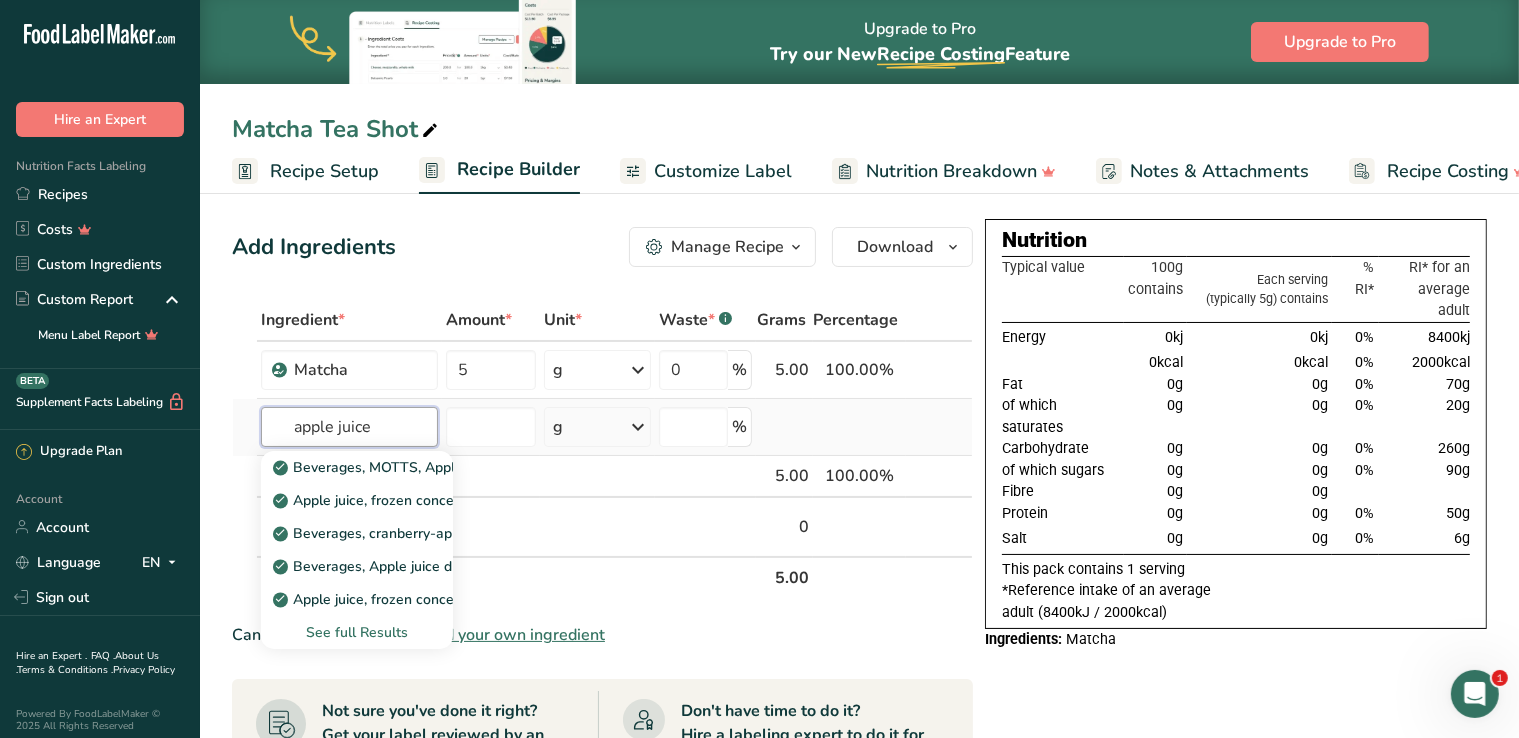 type on "apple juice" 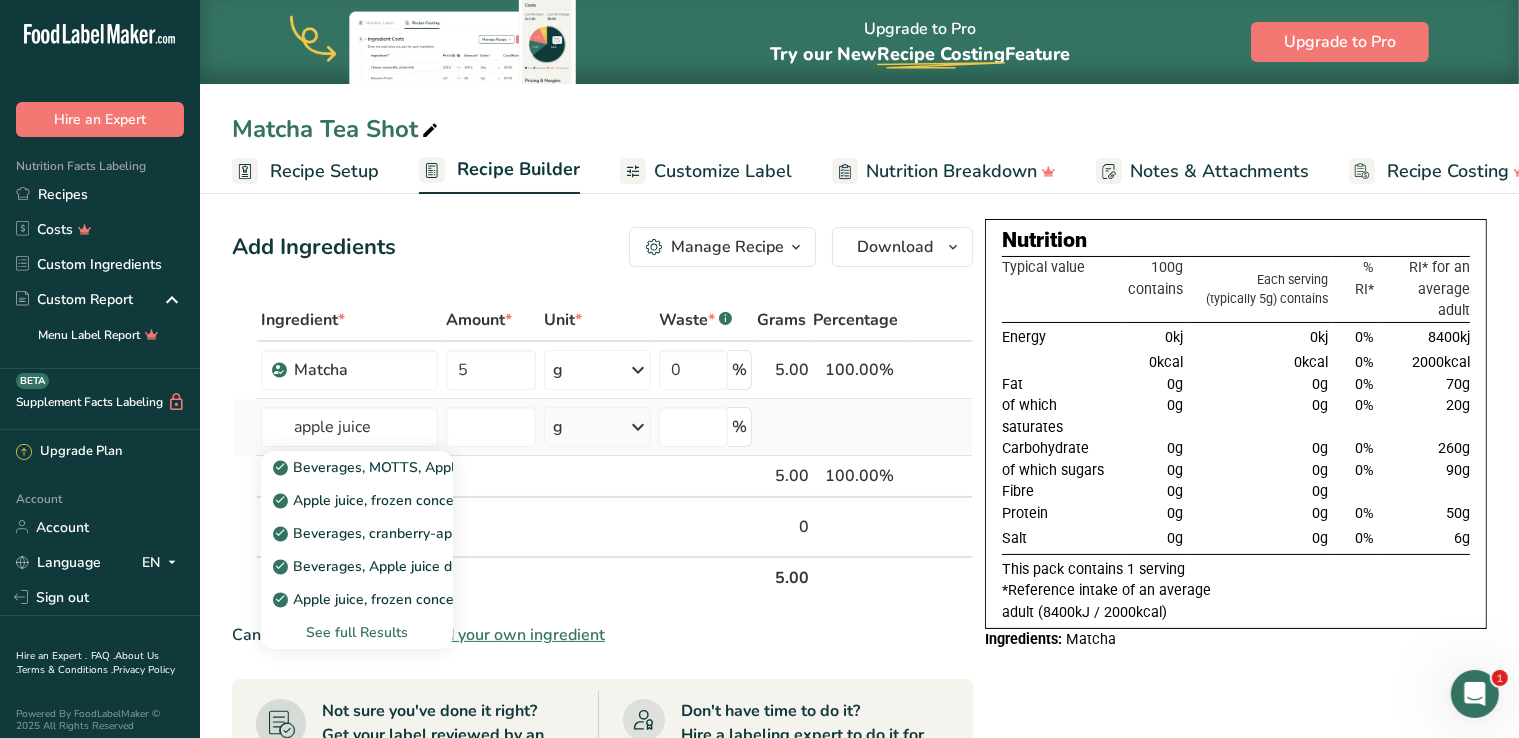 click on "See full Results" at bounding box center (357, 632) 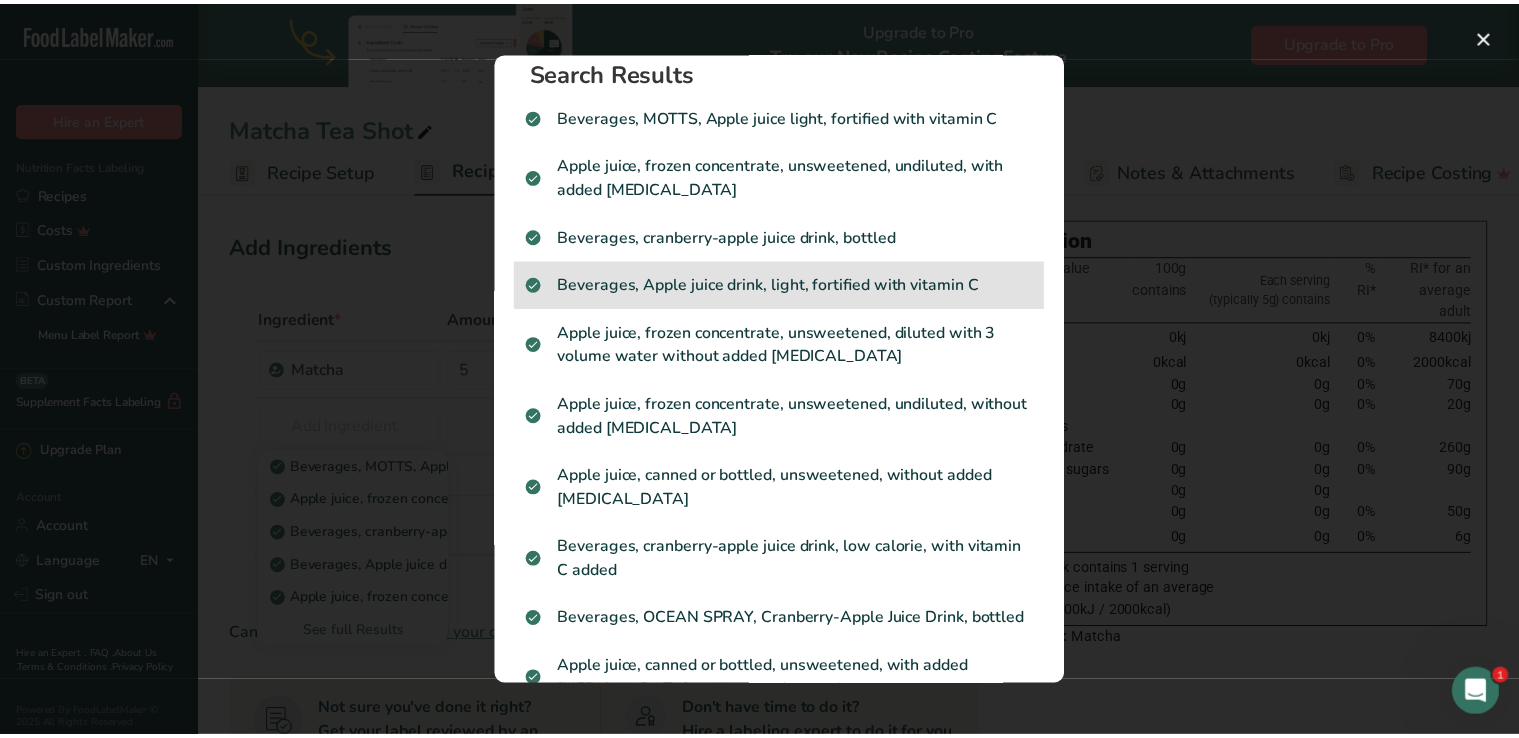 scroll, scrollTop: 0, scrollLeft: 0, axis: both 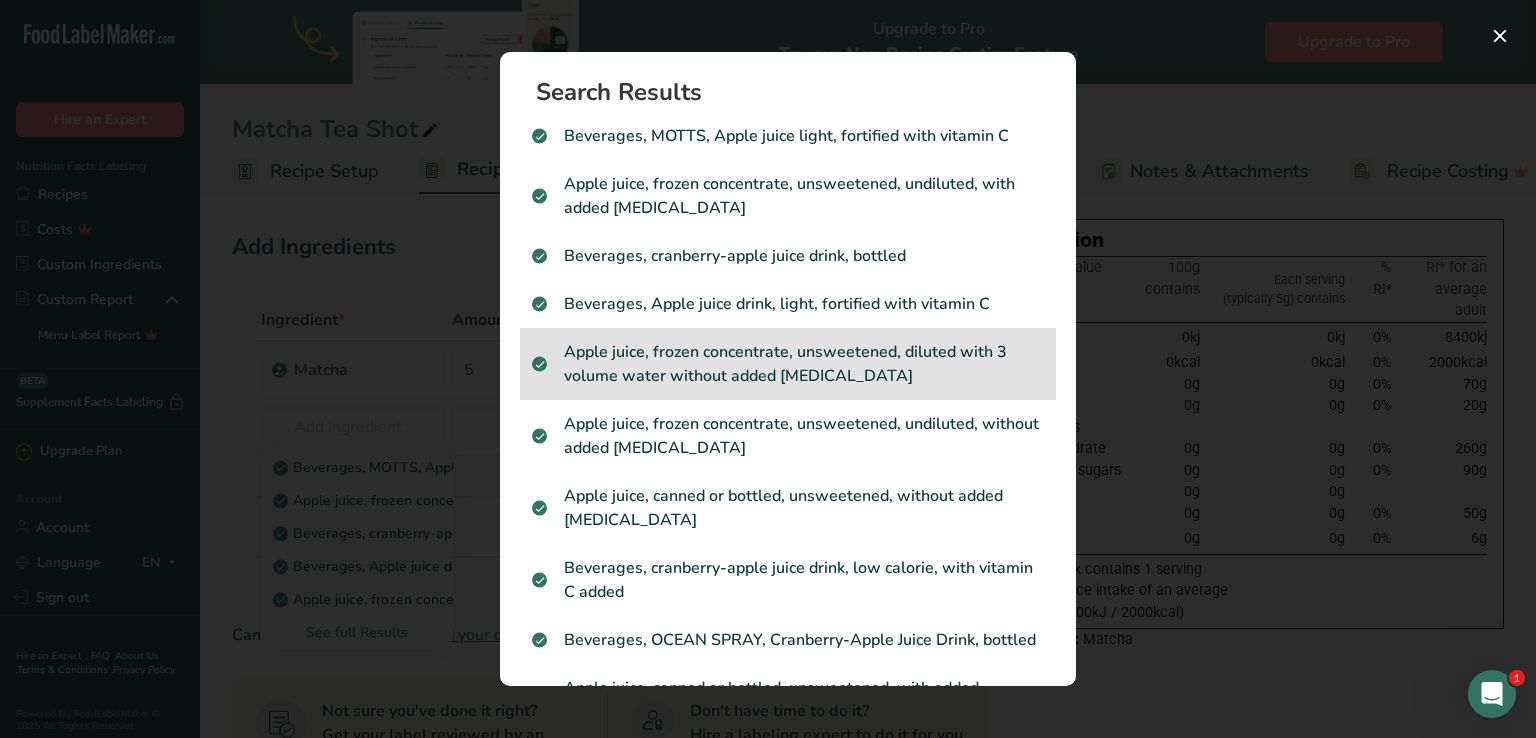 click on "Apple juice, frozen concentrate, unsweetened, diluted with 3 volume water without added [MEDICAL_DATA]" at bounding box center [788, 364] 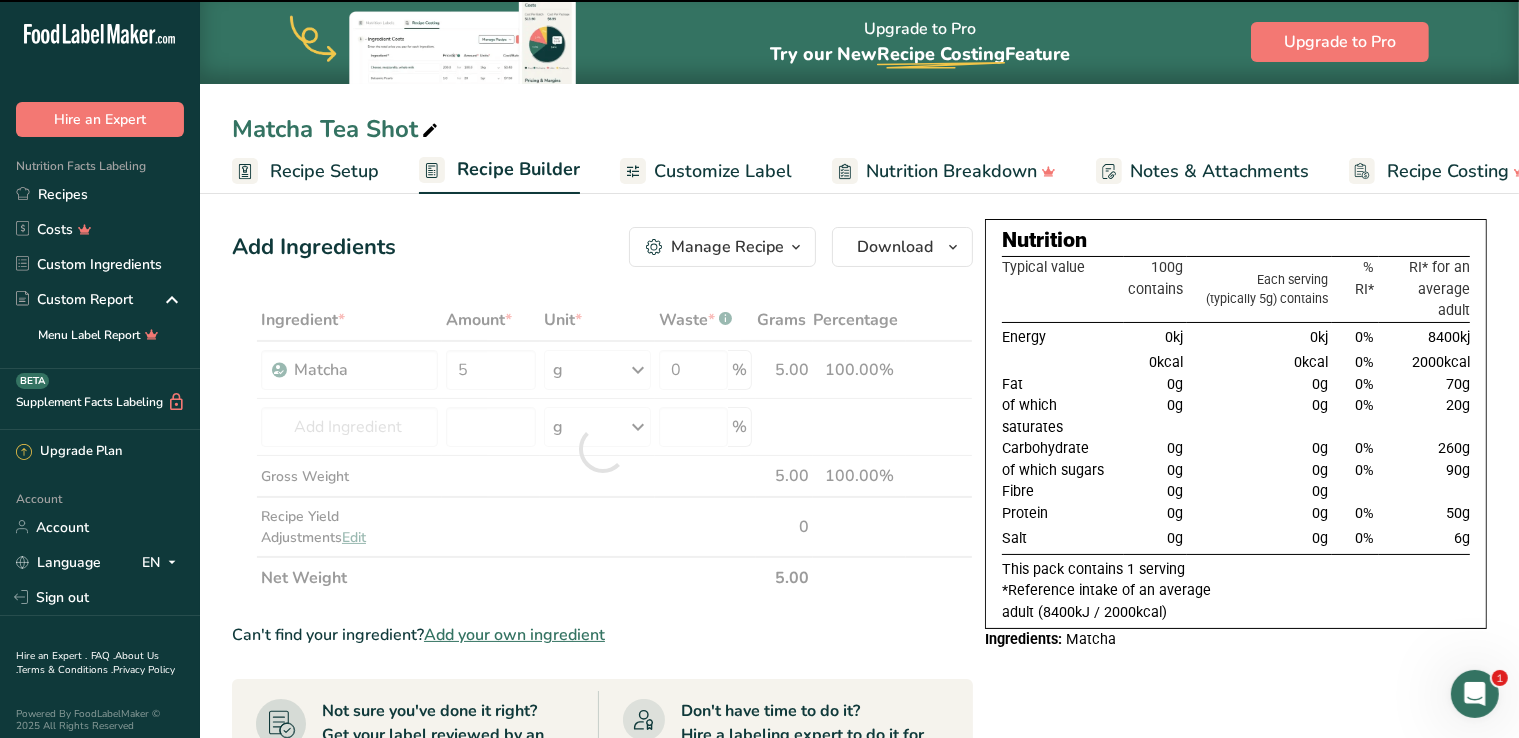type on "0" 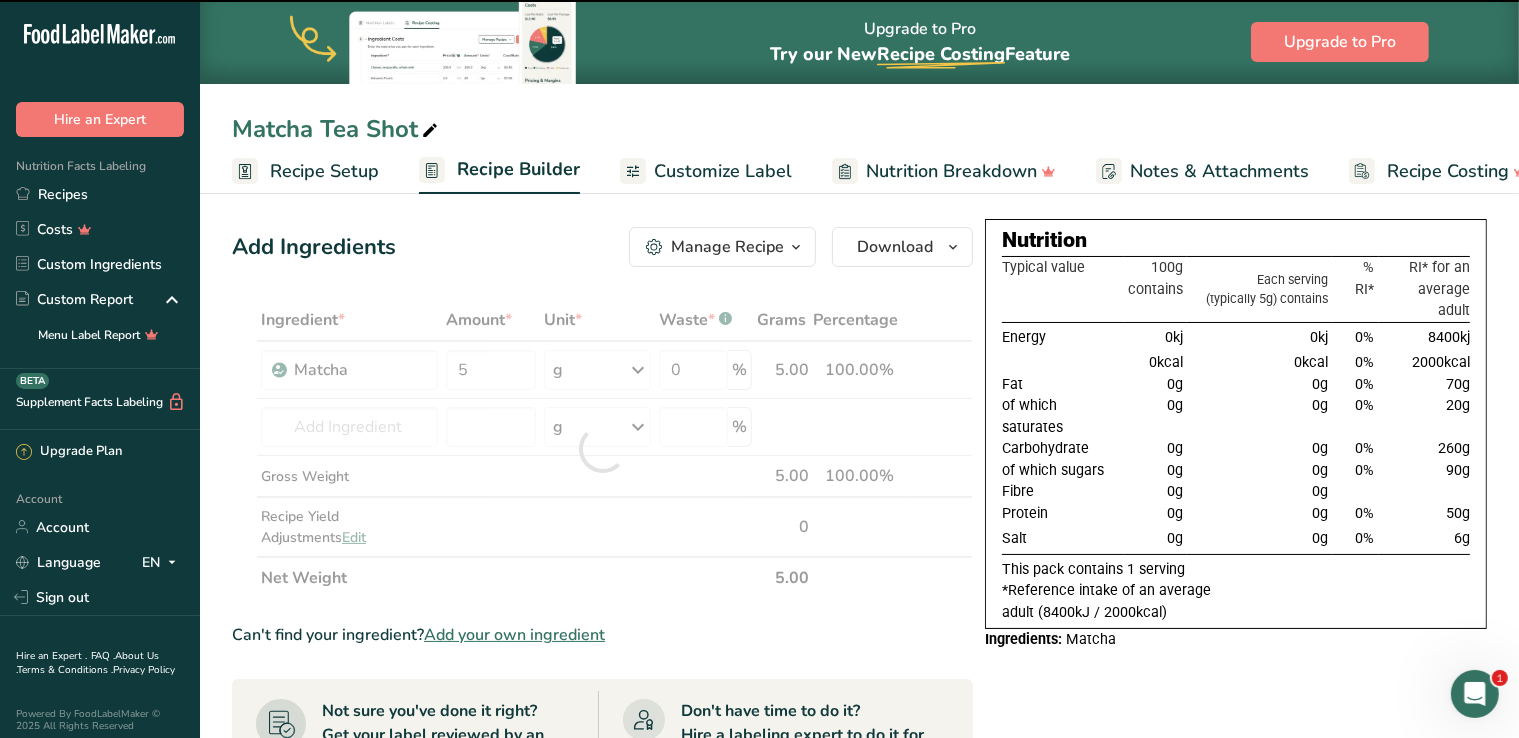 type on "0" 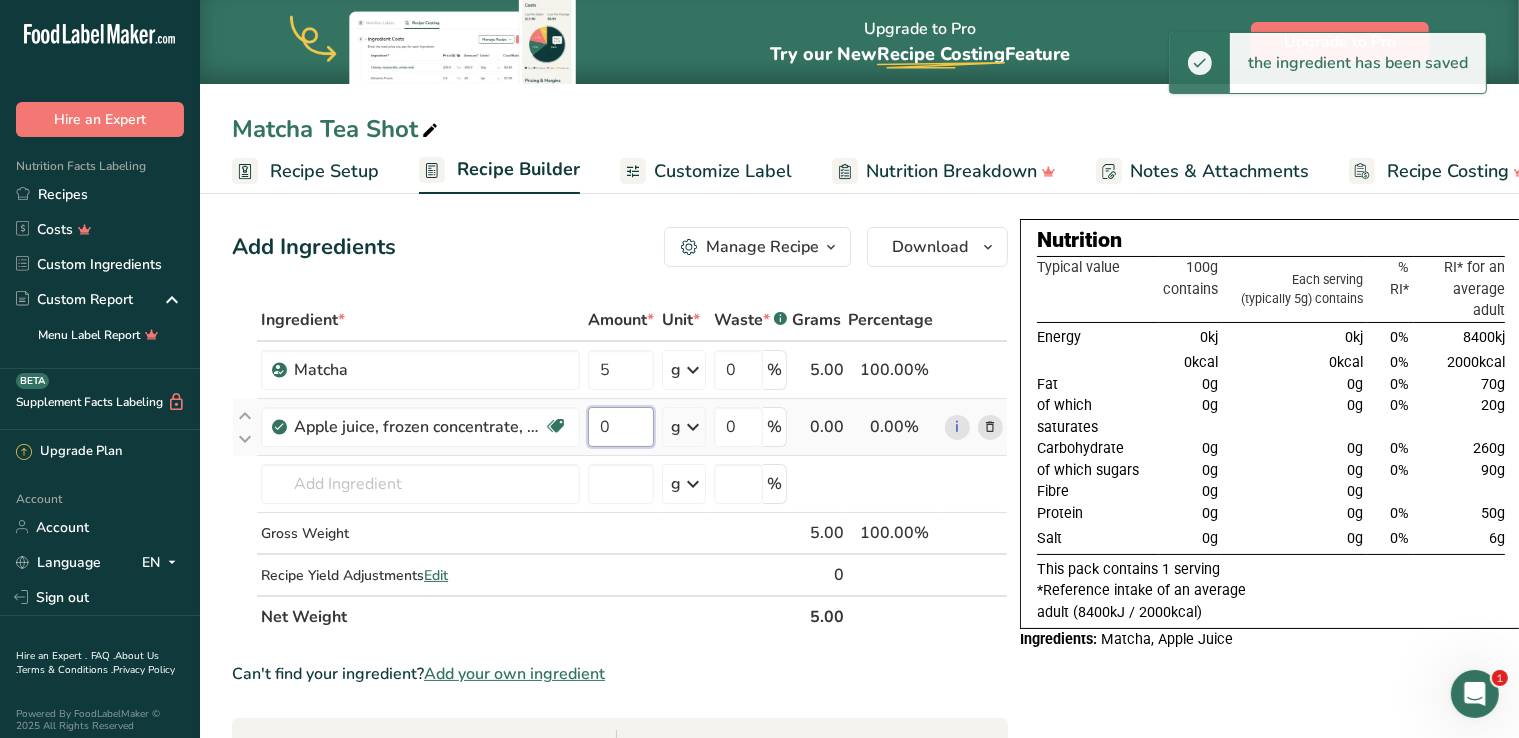 click on "0" at bounding box center (621, 427) 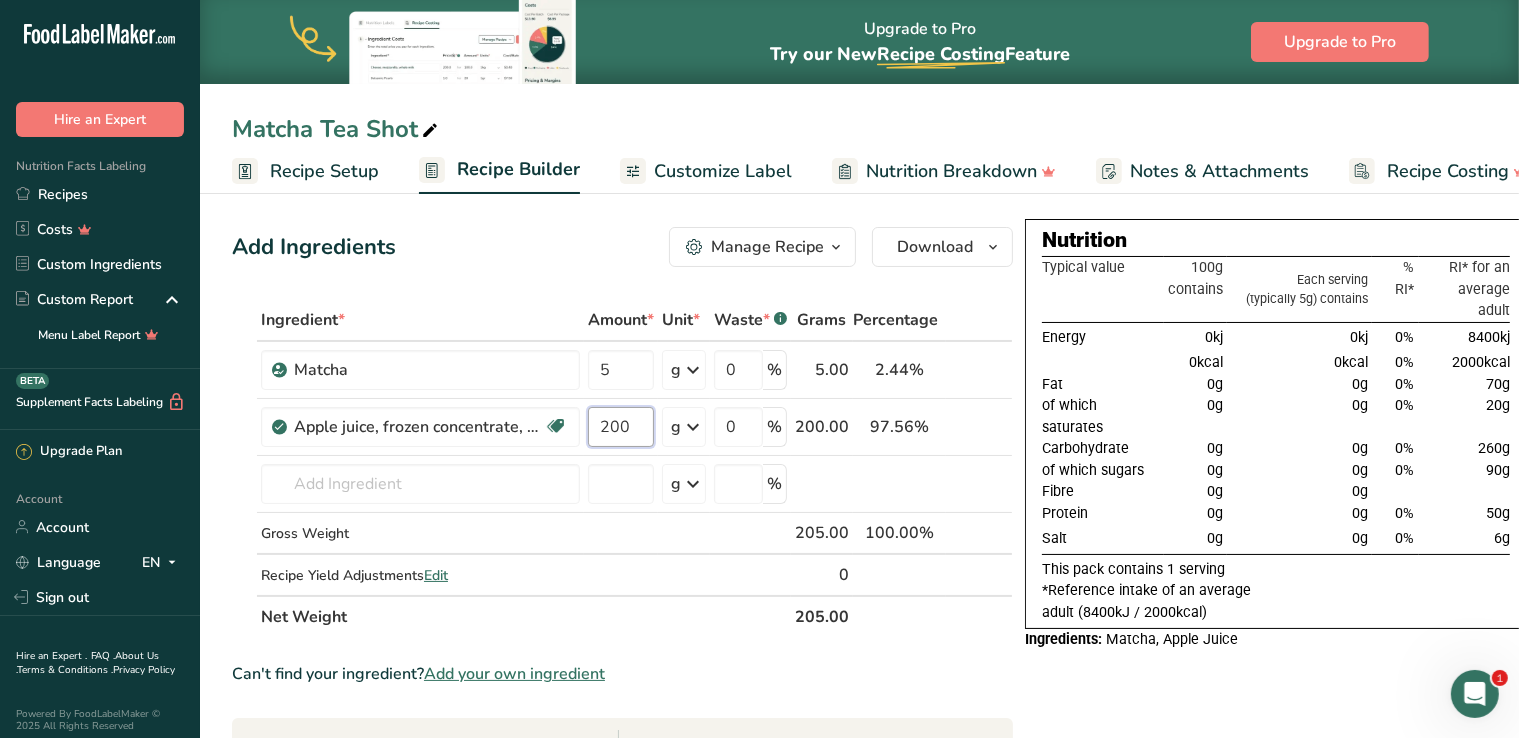 type on "200" 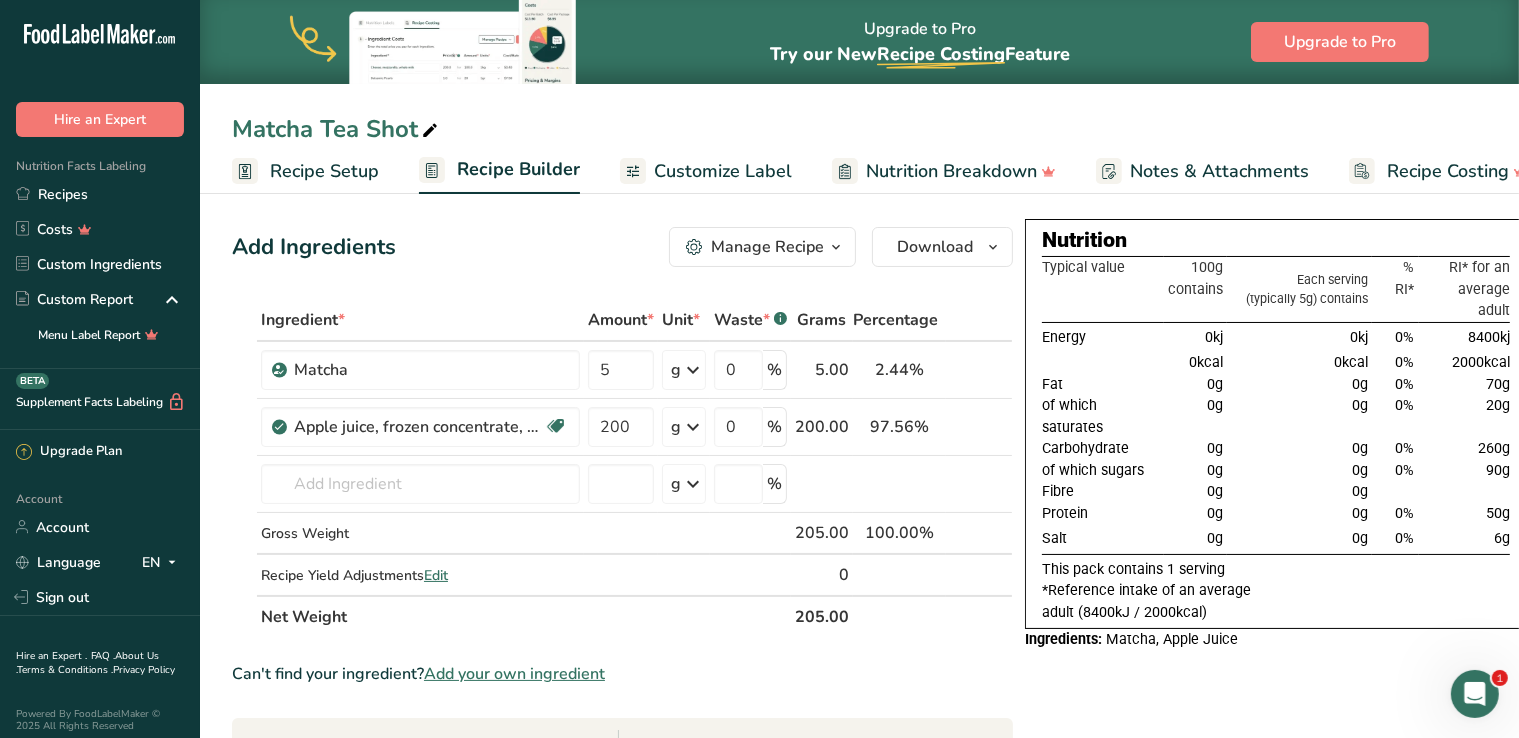 click on "Add Ingredients
Manage Recipe         Delete Recipe           Duplicate Recipe             Scale Recipe             Save as Sub-Recipe   .a-a{fill:#347362;}.b-a{fill:#fff;}                               Nutrition Breakdown                   Recipe Card
NEW
[MEDICAL_DATA] Pattern Report             Activity History
Download
Choose your preferred label style
Standard FDA label
Standard FDA label
The most common format for nutrition facts labels in compliance with the FDA's typeface, style and requirements
Tabular FDA label
A label format compliant with the FDA regulations presented in a tabular (horizontal) display.
Linear FDA label
A simple linear display for small sized packages.
Simplified FDA label" at bounding box center (622, 247) 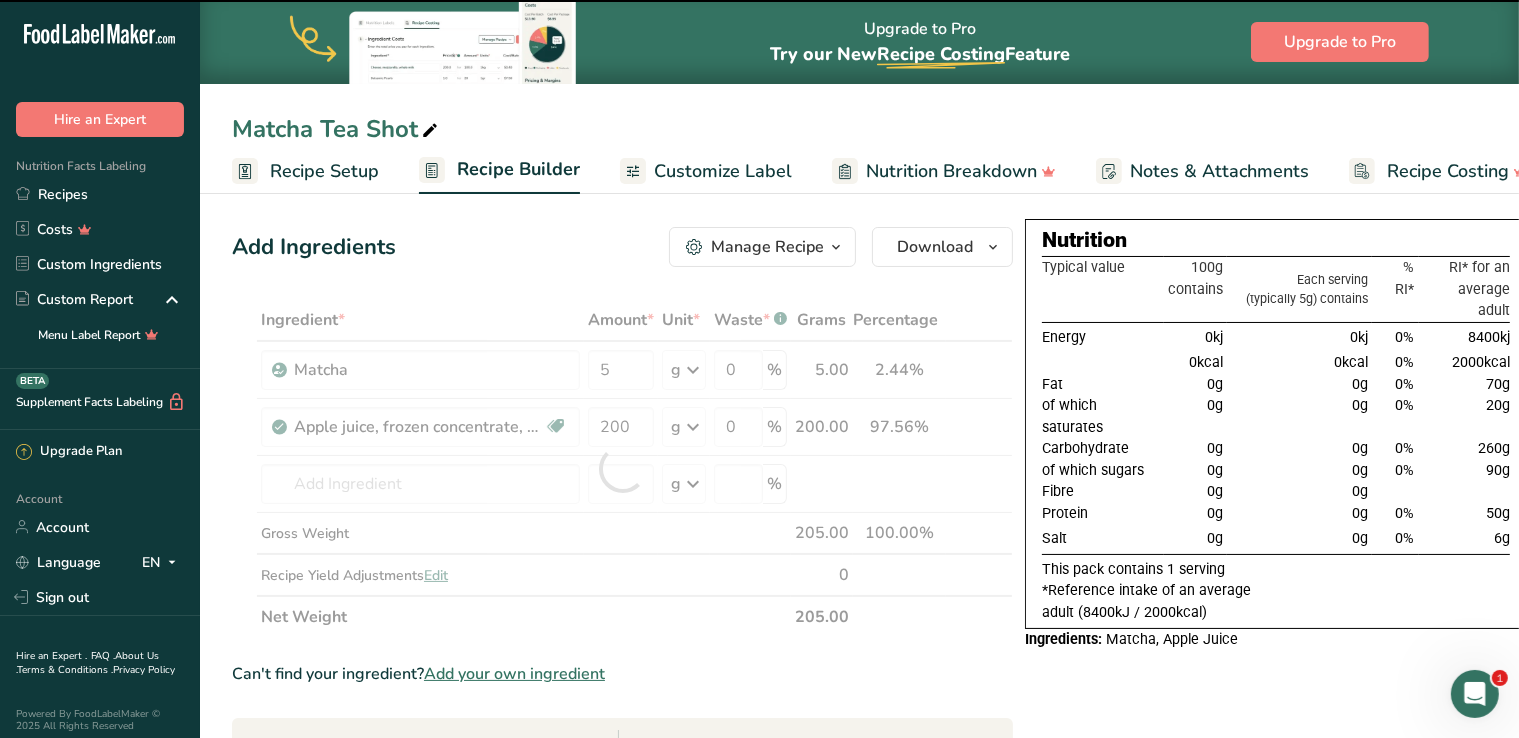 click on "Add Ingredients
Manage Recipe         Delete Recipe           Duplicate Recipe             Scale Recipe             Save as Sub-Recipe   .a-a{fill:#347362;}.b-a{fill:#fff;}                               Nutrition Breakdown                   Recipe Card
NEW
[MEDICAL_DATA] Pattern Report             Activity History
Download
Choose your preferred label style
Standard FDA label
Standard FDA label
The most common format for nutrition facts labels in compliance with the FDA's typeface, style and requirements
Tabular FDA label
A label format compliant with the FDA regulations presented in a tabular (horizontal) display.
Linear FDA label
A simple linear display for small sized packages.
Simplified FDA label" at bounding box center (622, 247) 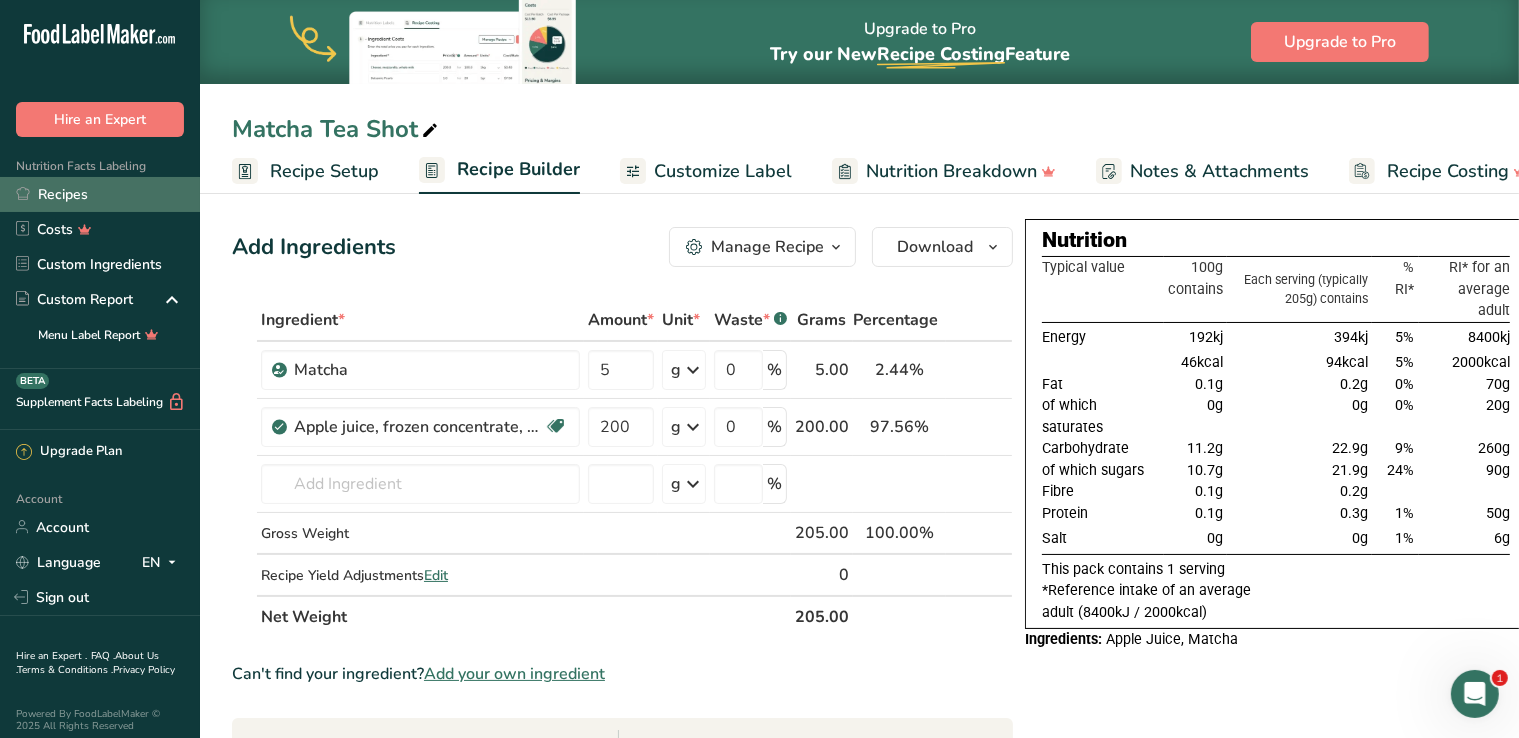 click on "Recipes" at bounding box center [100, 194] 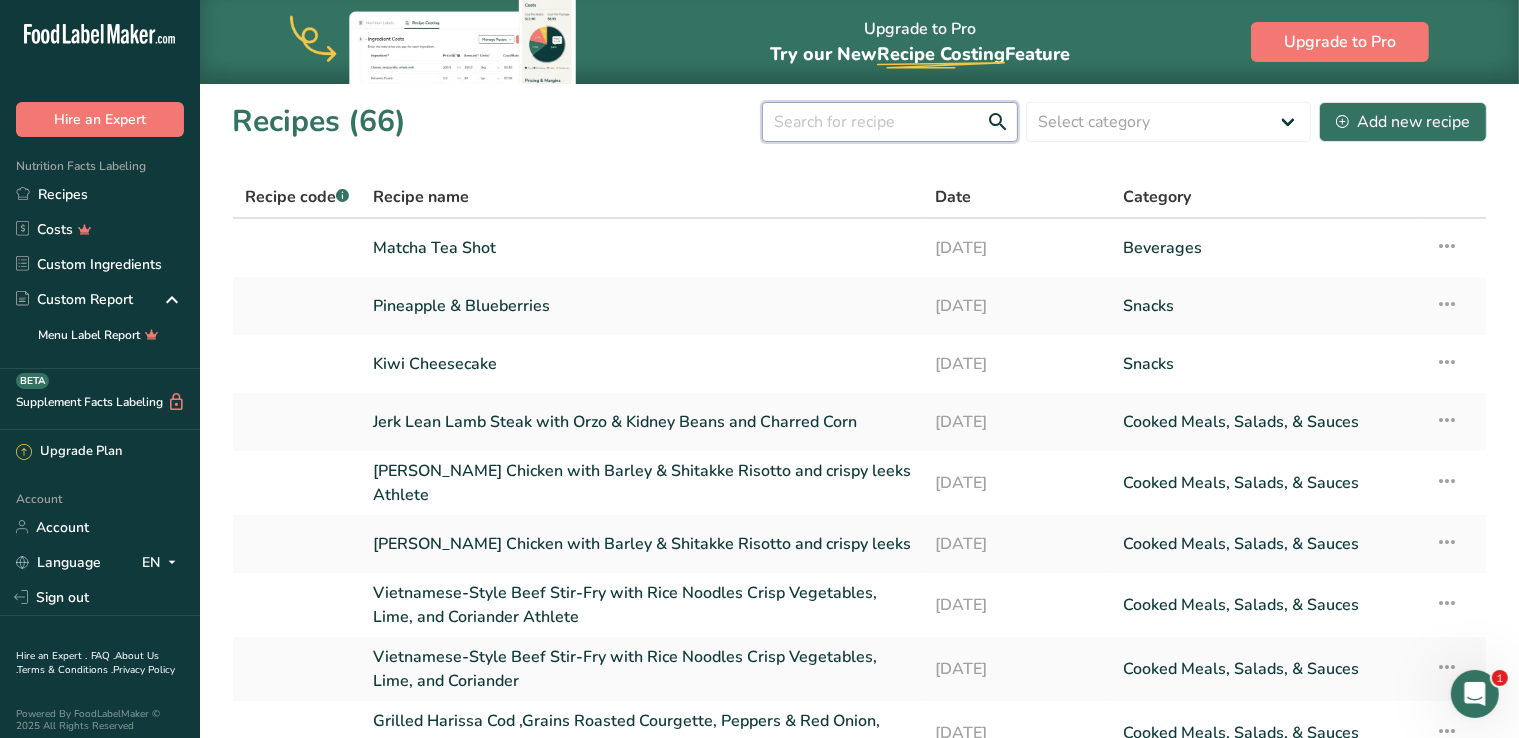 click at bounding box center (890, 122) 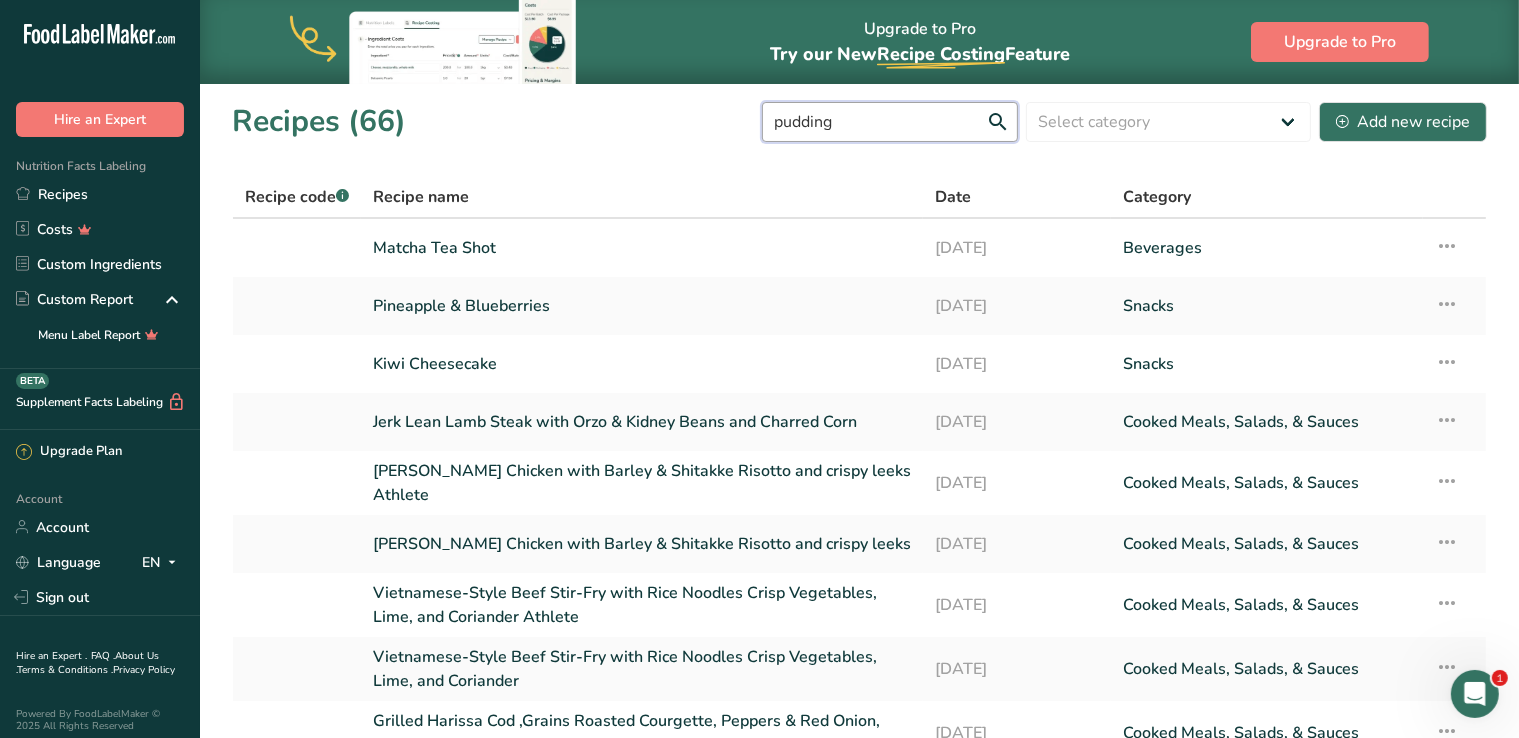 type on "pudding" 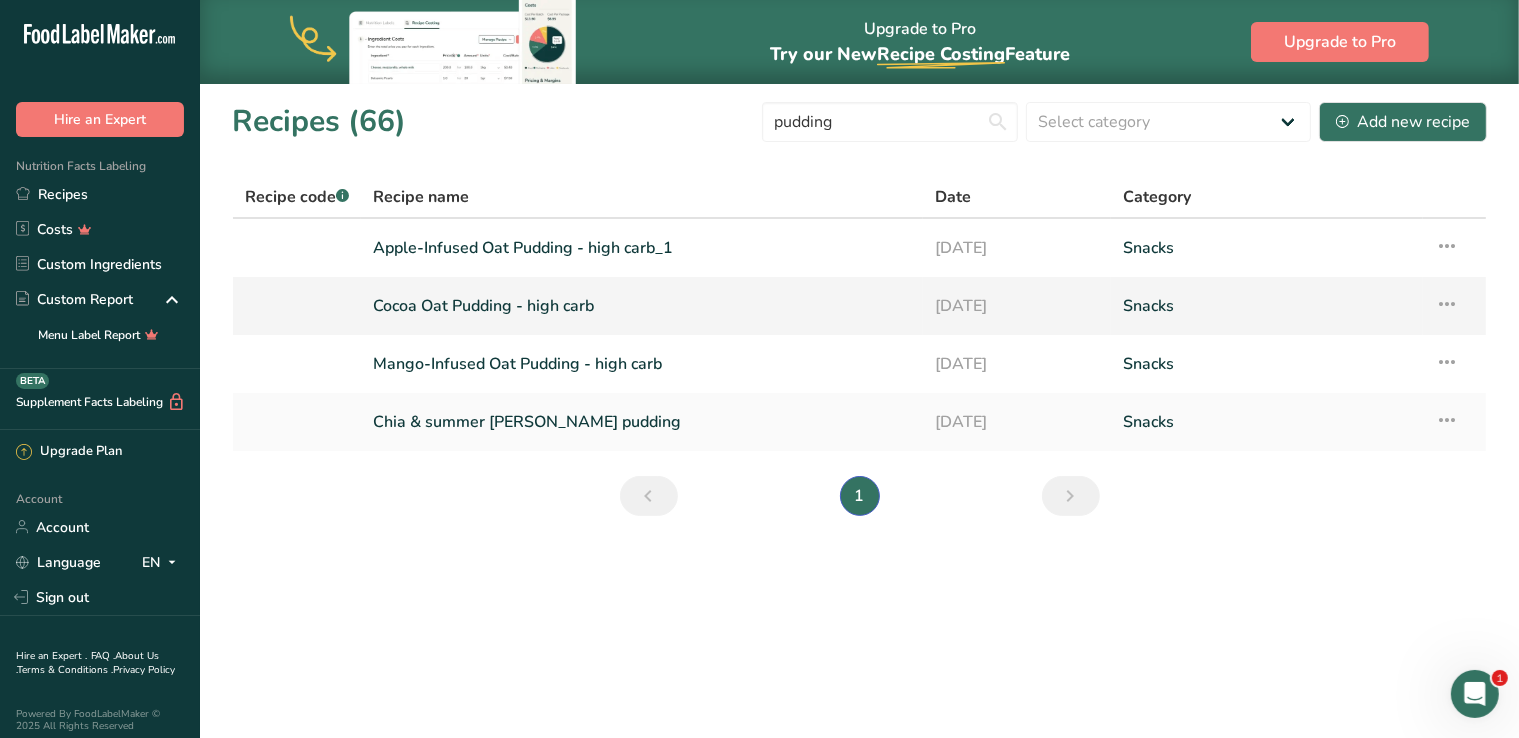 click at bounding box center [1447, 304] 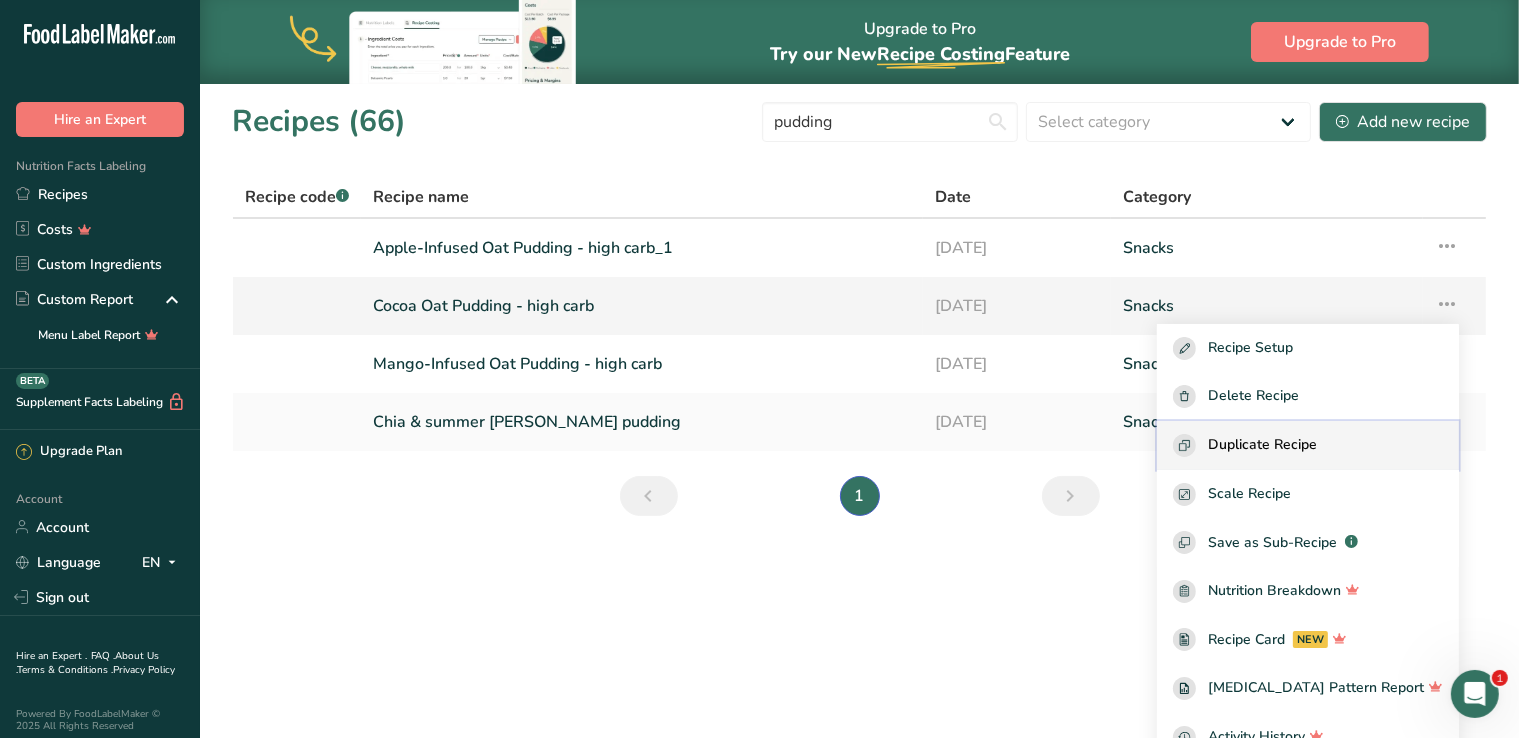 click on "Duplicate Recipe" at bounding box center (1262, 445) 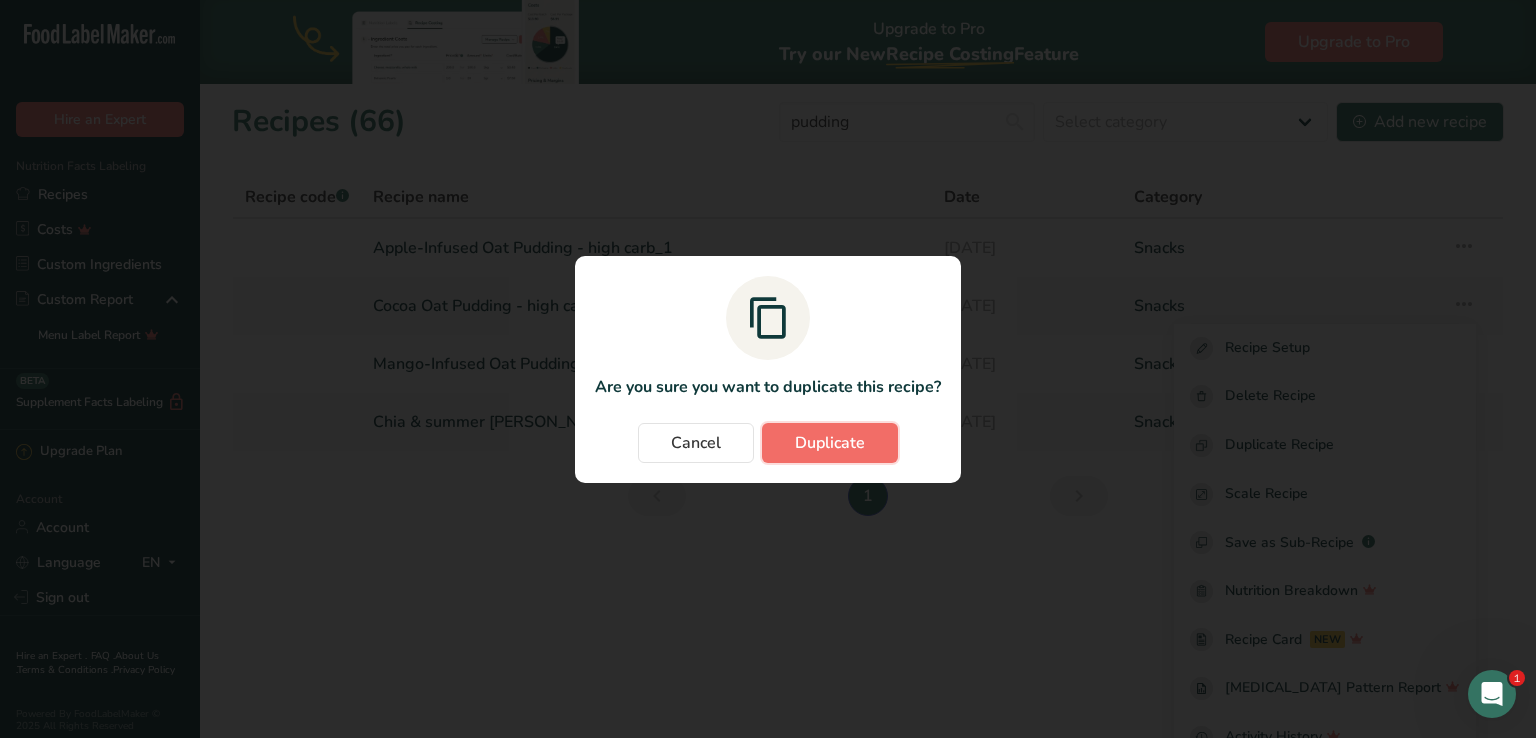 click on "Duplicate" at bounding box center (830, 443) 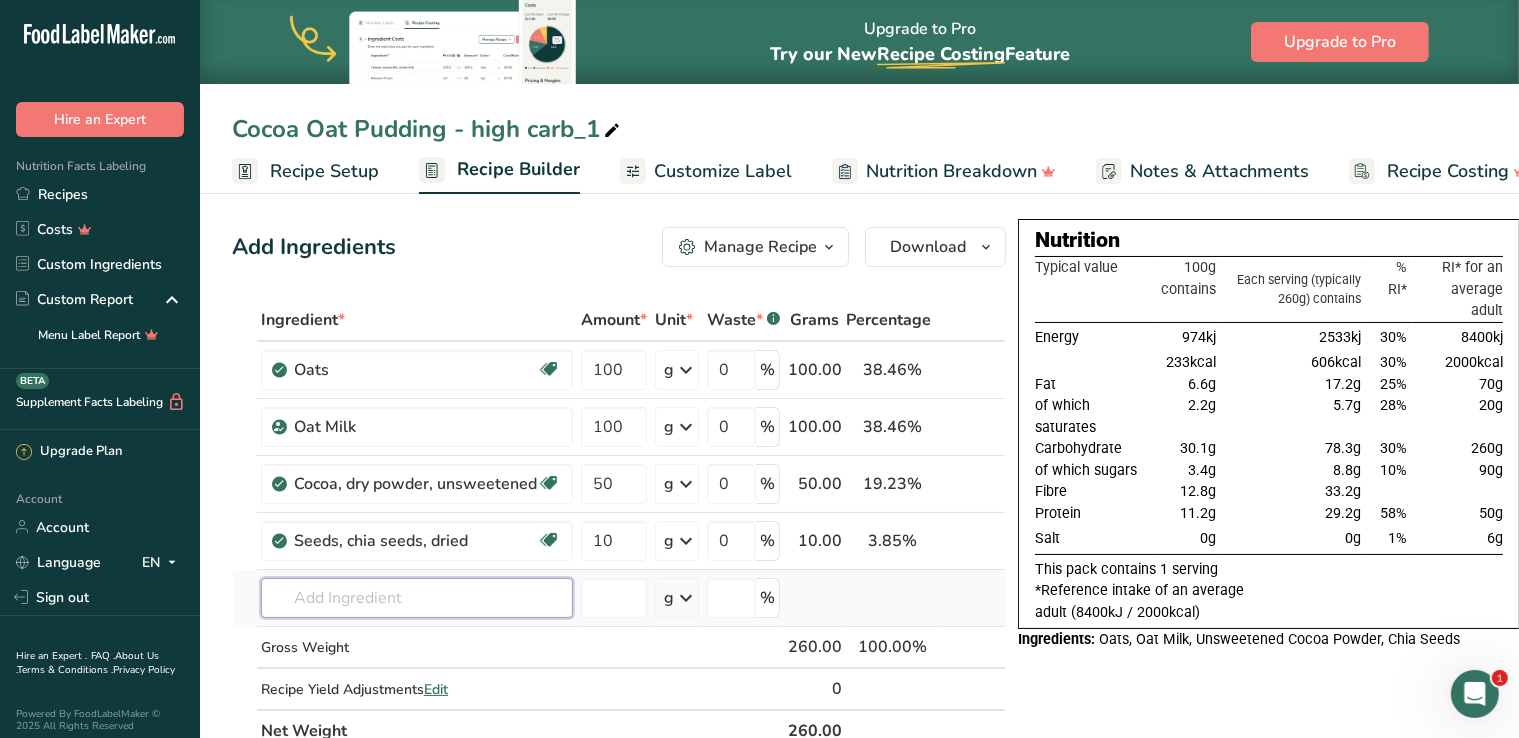click at bounding box center [417, 598] 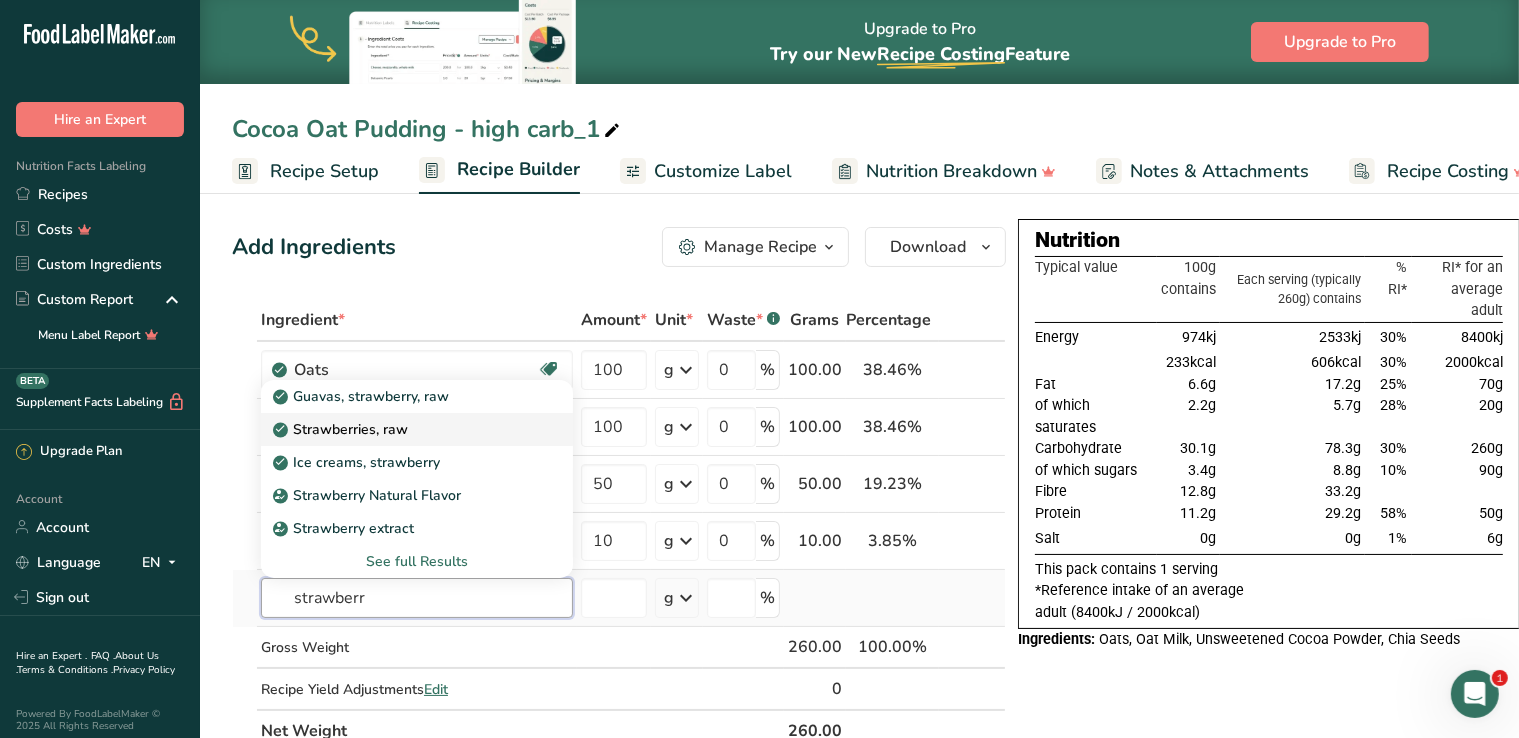 type on "strawberr" 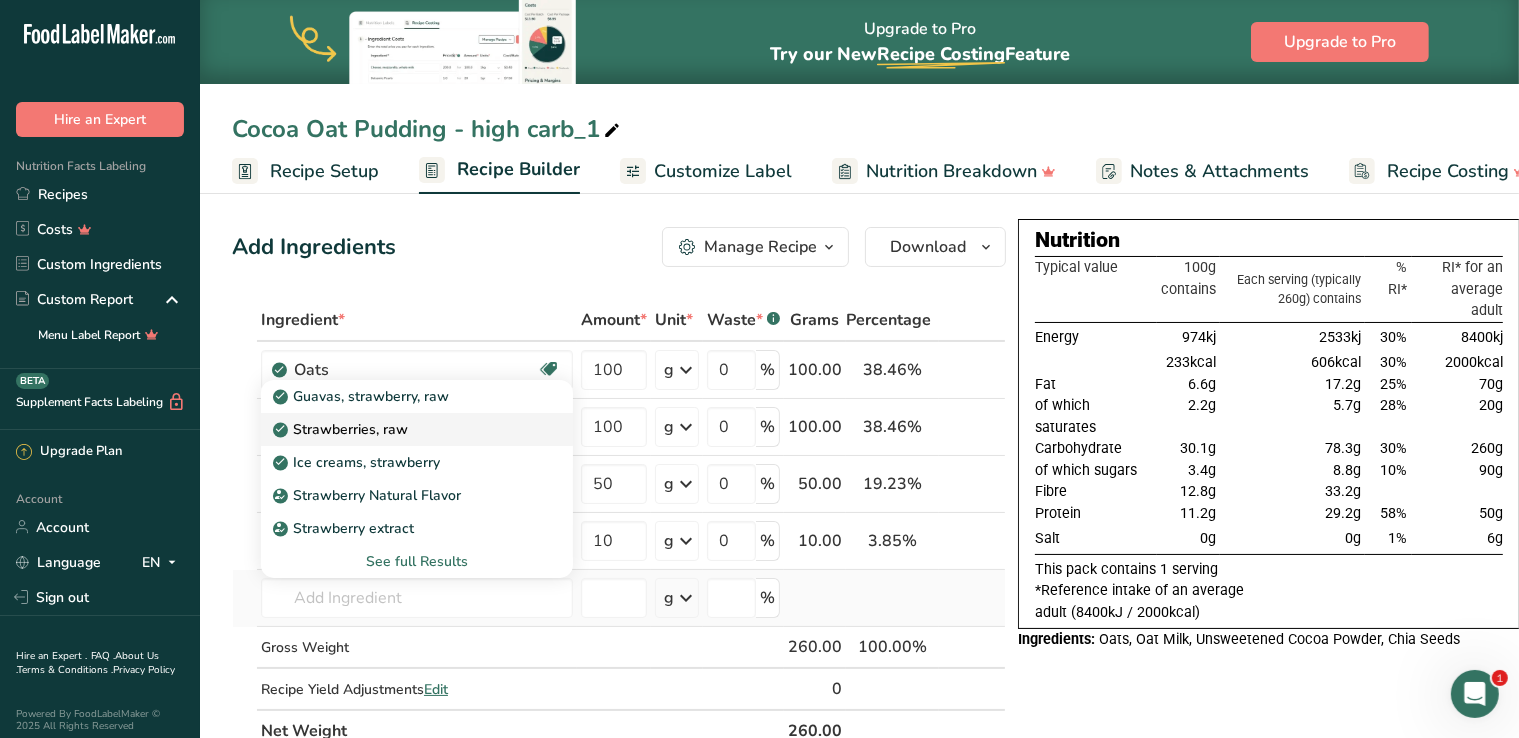 click on "Strawberries, raw" at bounding box center (401, 429) 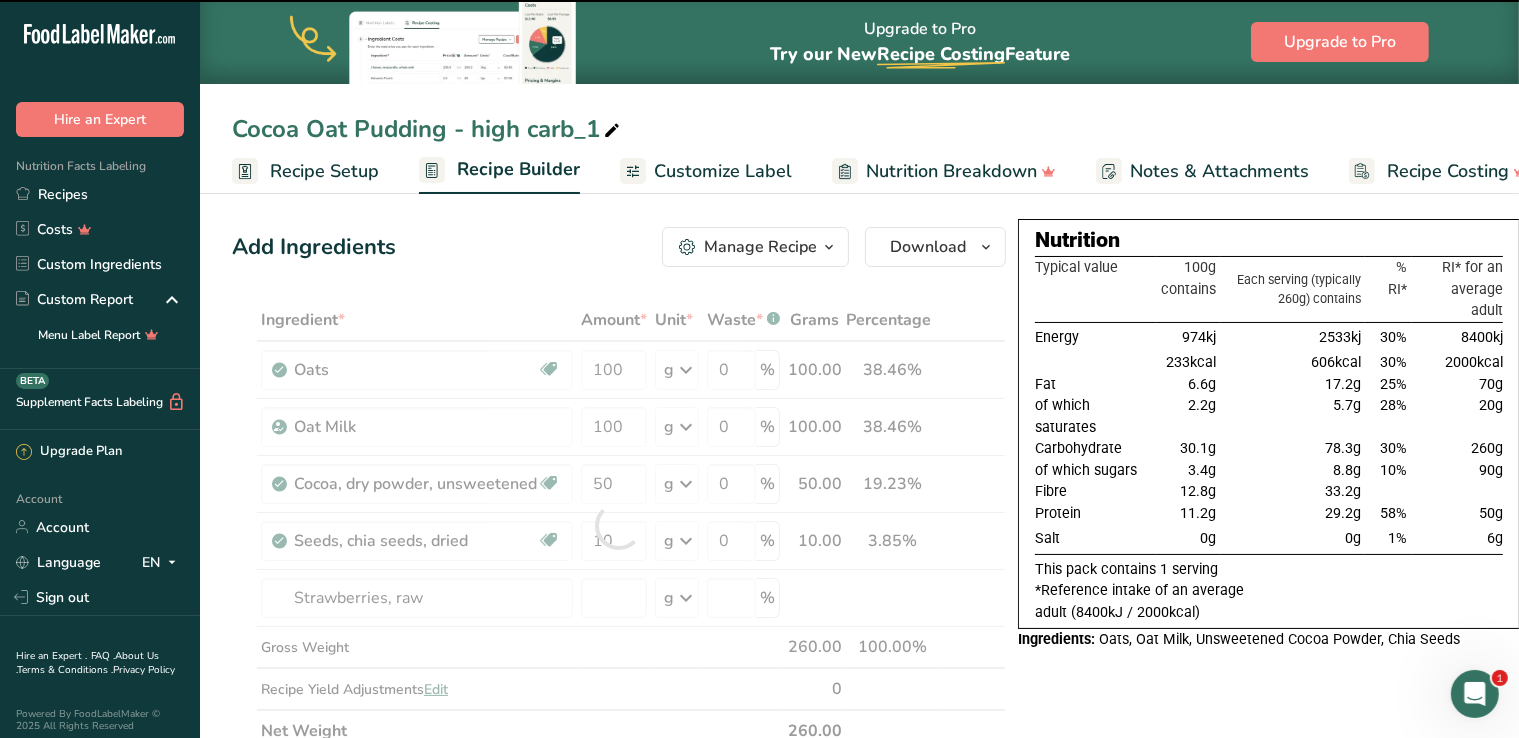type on "0" 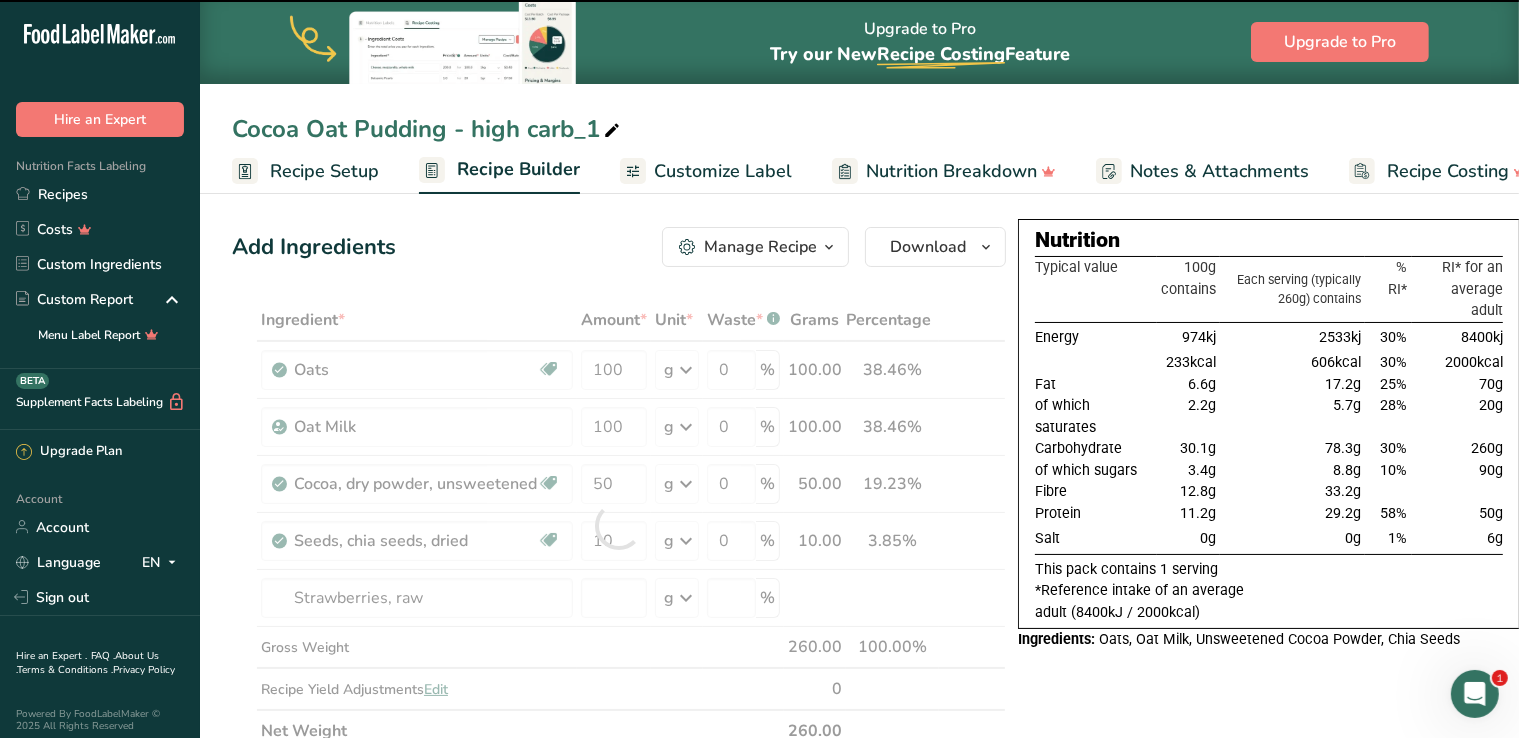 type on "0" 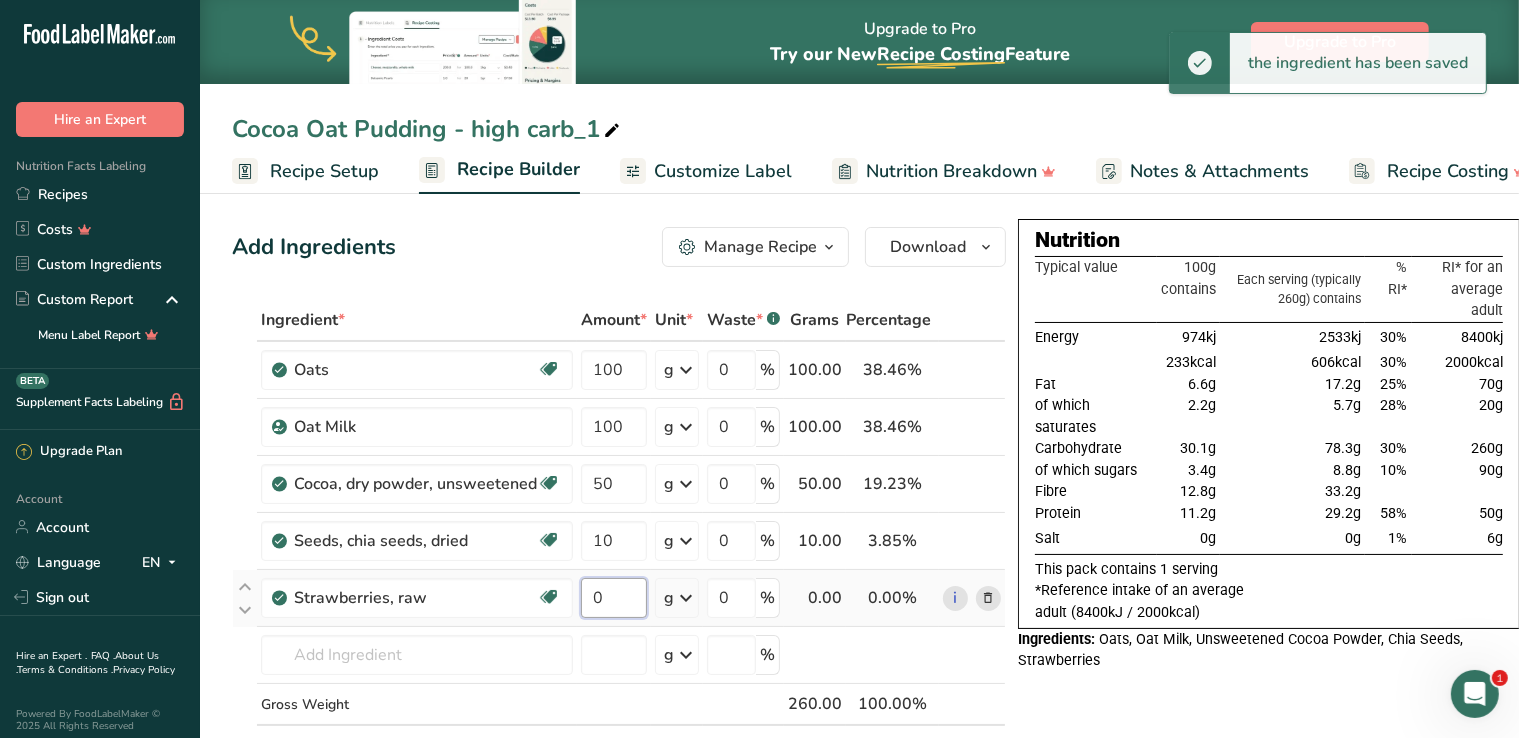 click on "0" at bounding box center (614, 598) 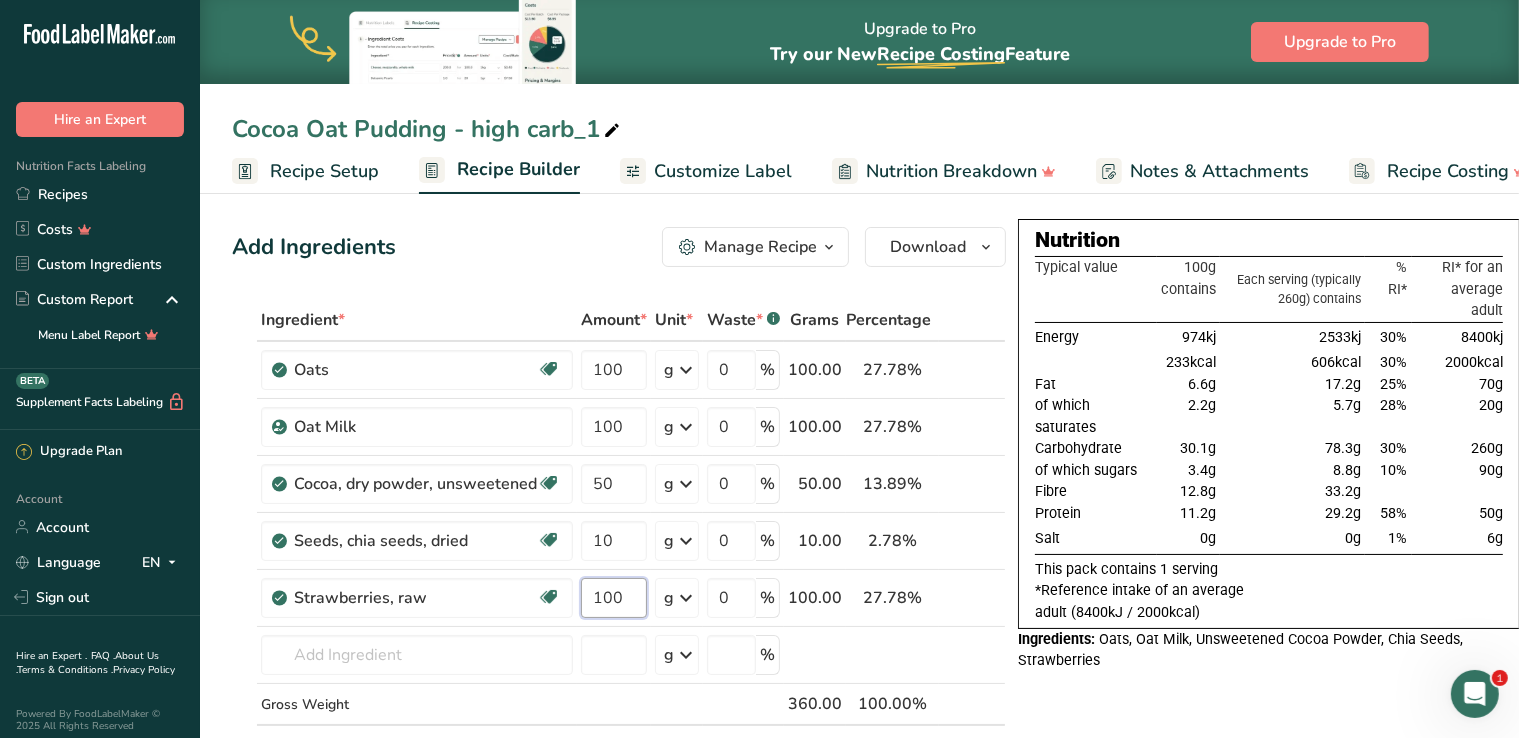 type on "100" 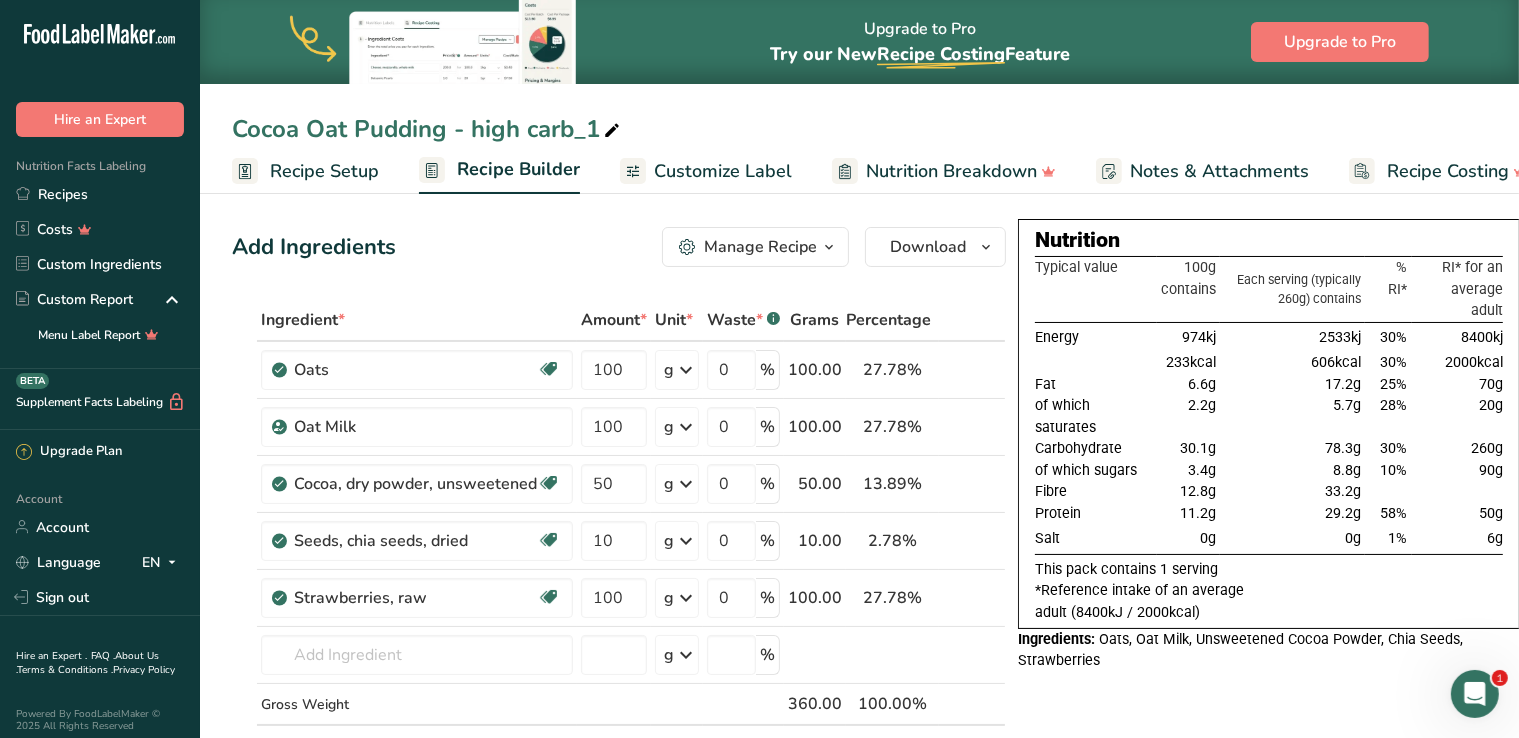 click on "Nutrition
Typical value
100g
contains
Each serving (typically
260g) contains
%
RI*   RI* for an
average adult
Energy
[GEOGRAPHIC_DATA]
2533kj
30%
8400kj
233kcal
606kcal
30%
2000kcal
Fat
6.6g
17.2g
25%
70g
of which saturates
2.2g
5.7g
28%
20g" at bounding box center (1269, 844) 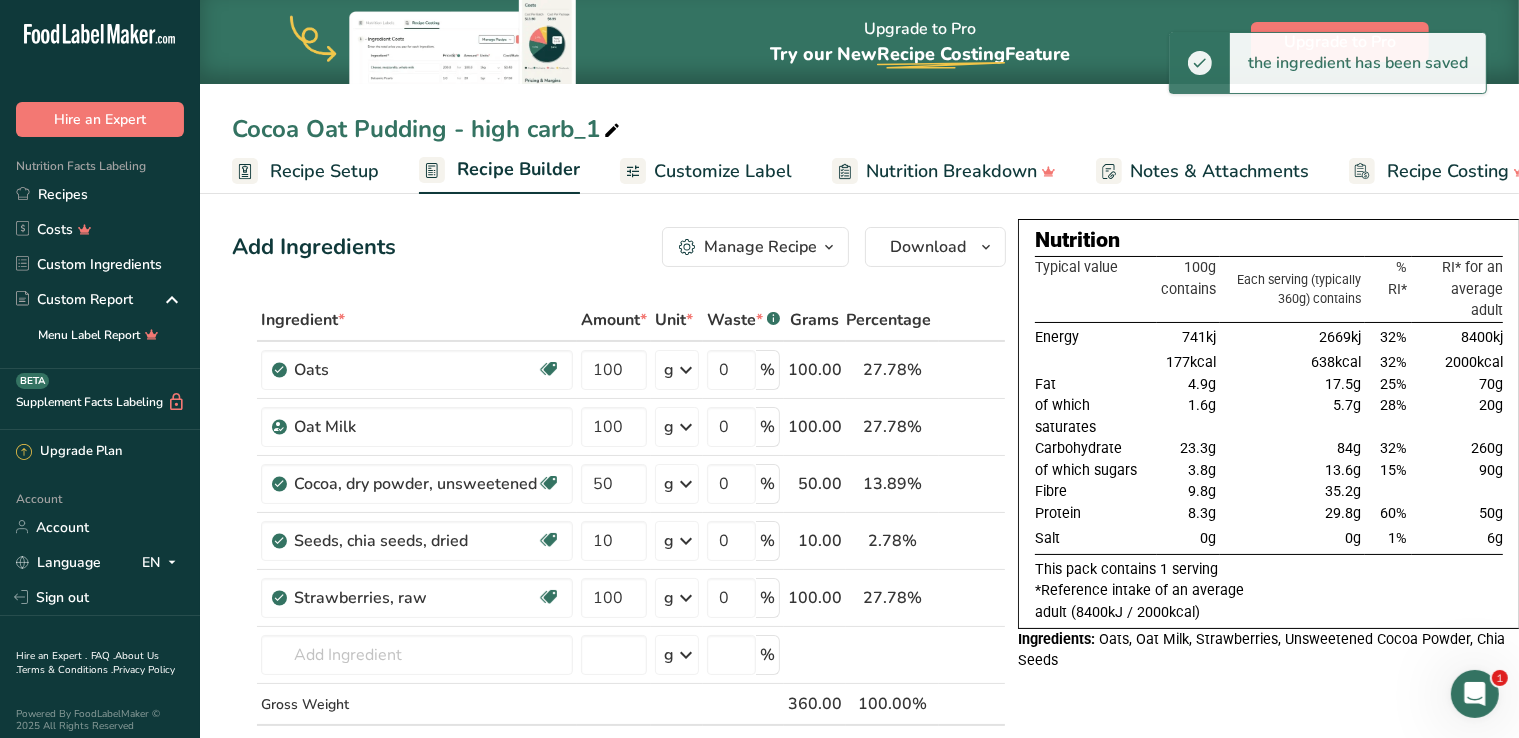 click on "Cocoa Oat Pudding - high carb_1" at bounding box center (428, 129) 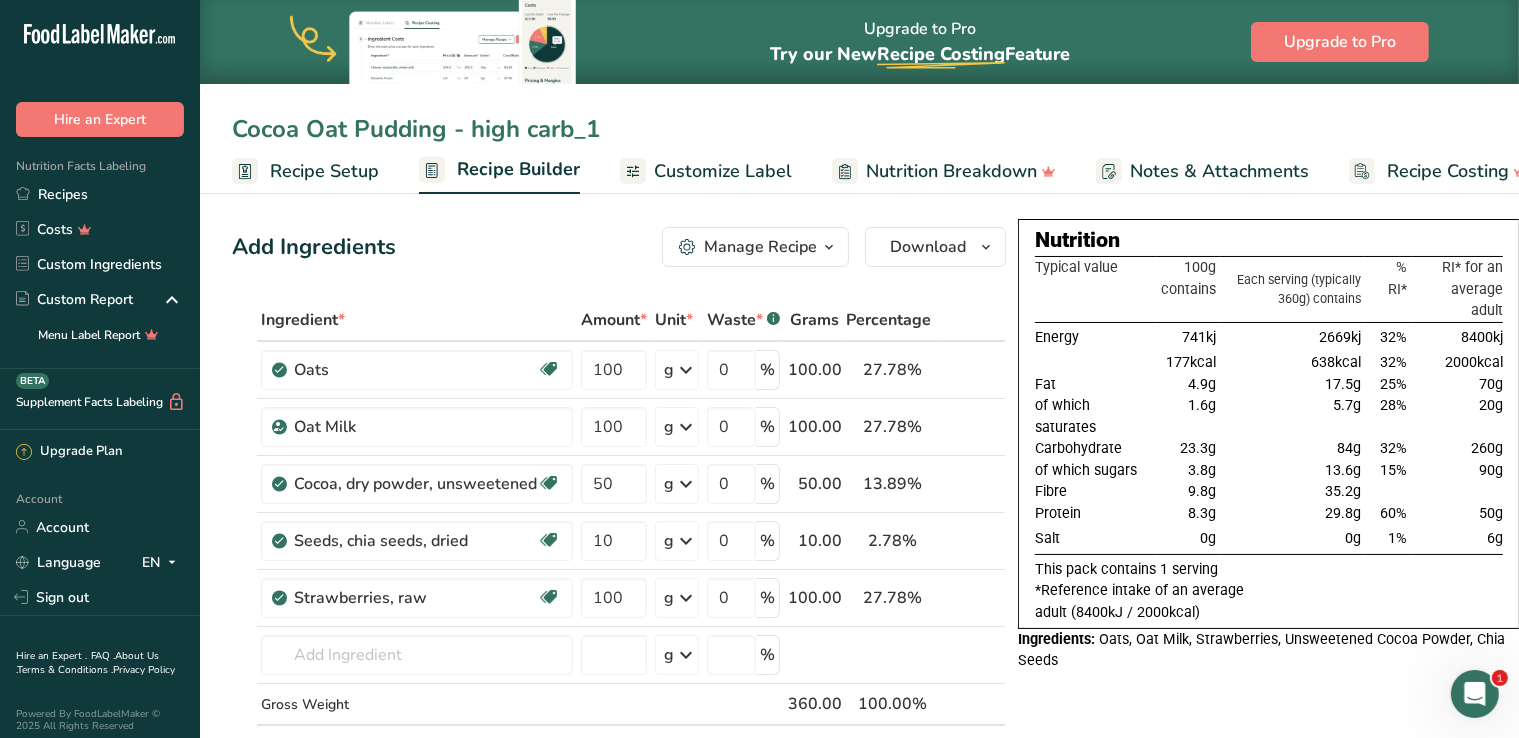 click on "Cocoa Oat Pudding - high carb_1" at bounding box center [859, 129] 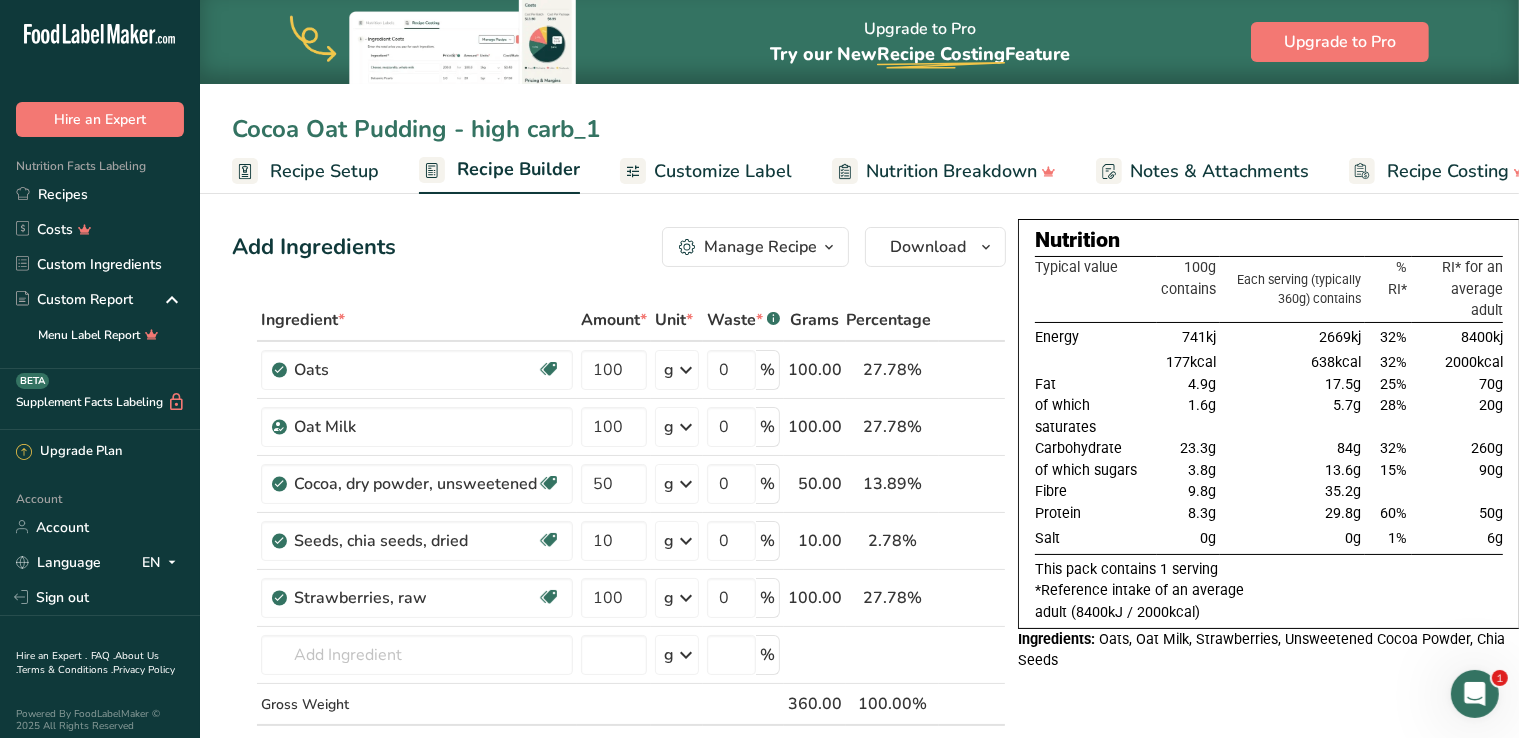 drag, startPoint x: 605, startPoint y: 129, endPoint x: 313, endPoint y: 129, distance: 292 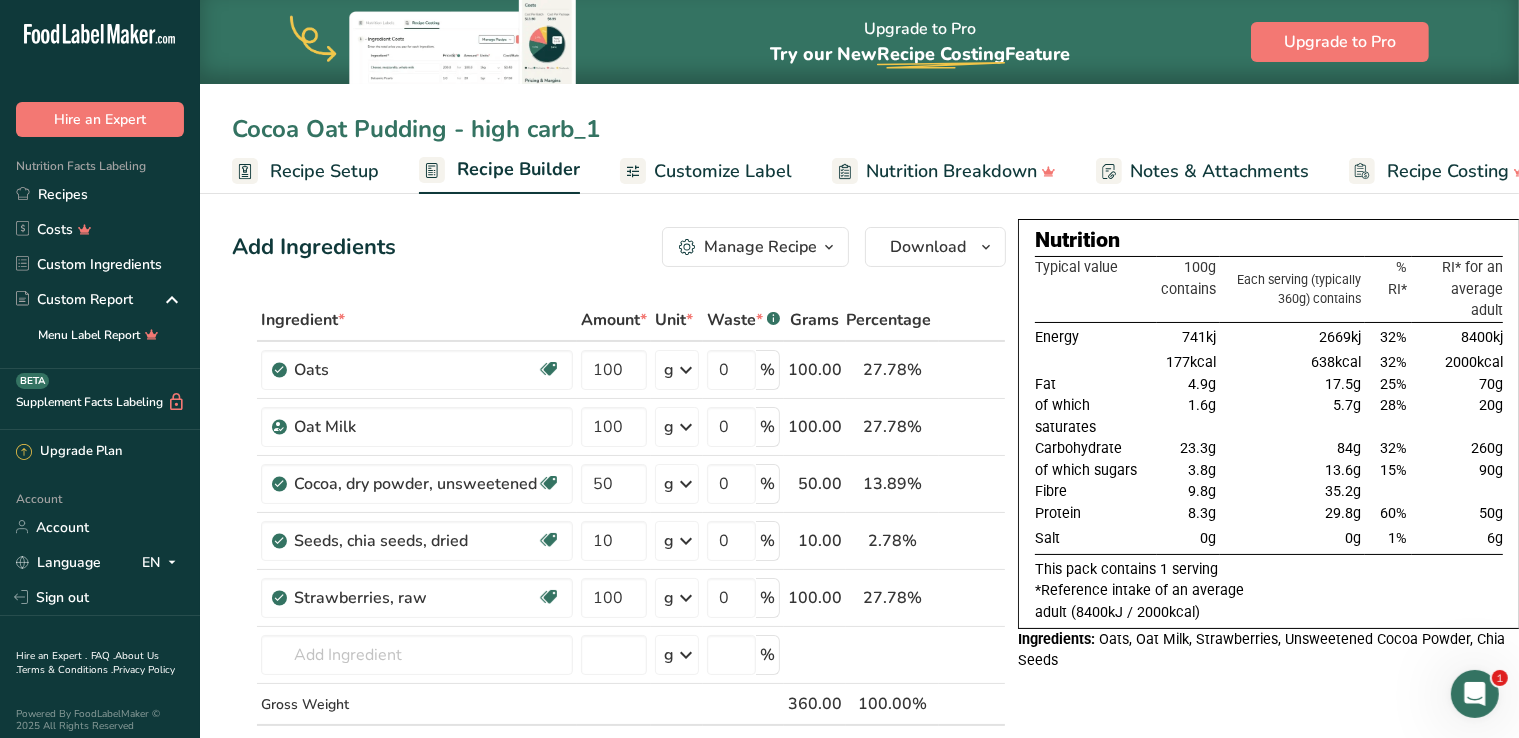 click on "Cocoa Oat Pudding - high carb_1" at bounding box center [859, 129] 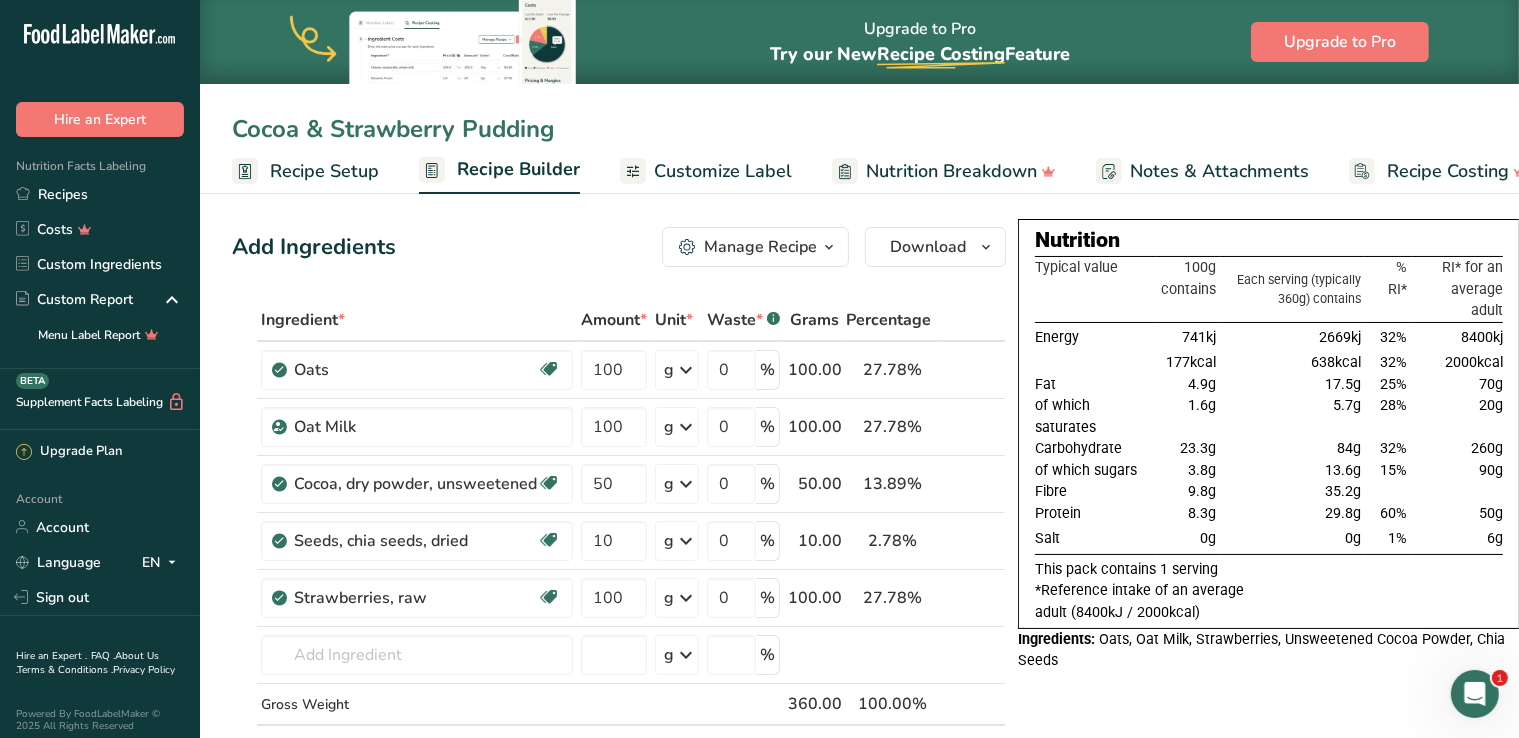 type on "Cocoa & Strawberry Pudding" 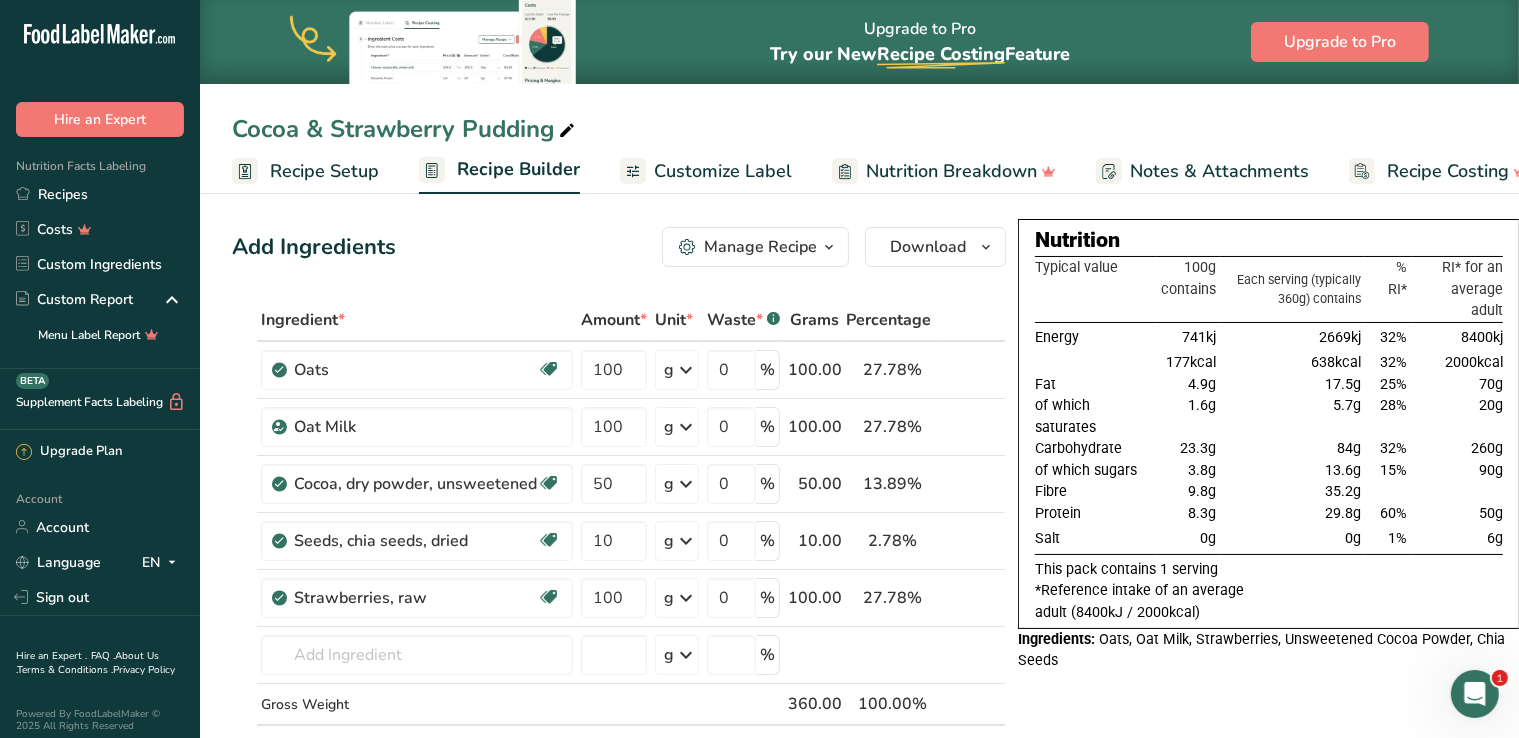 drag, startPoint x: 552, startPoint y: 127, endPoint x: 224, endPoint y: 125, distance: 328.0061 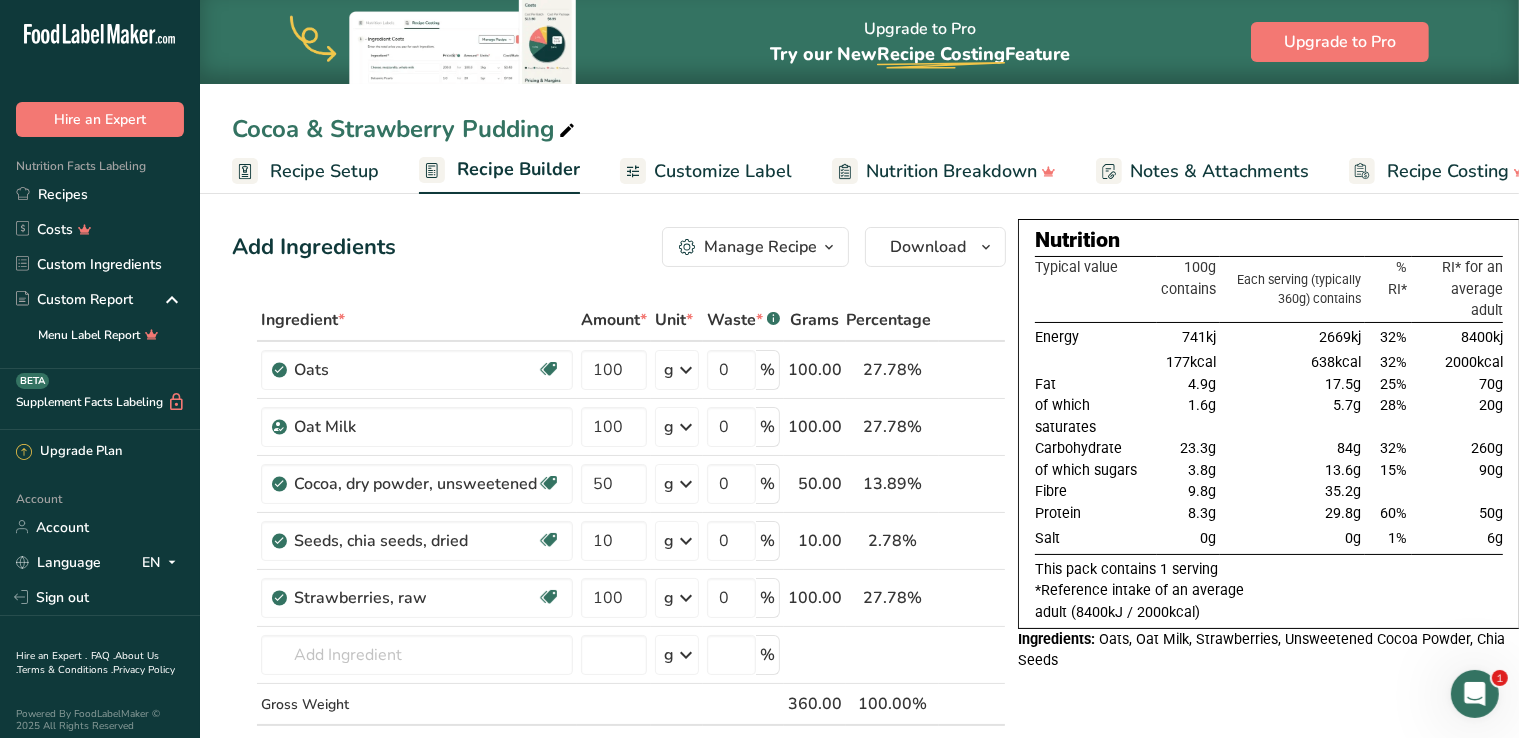 click on "Cocoa & Strawberry Pudding" at bounding box center [859, 129] 